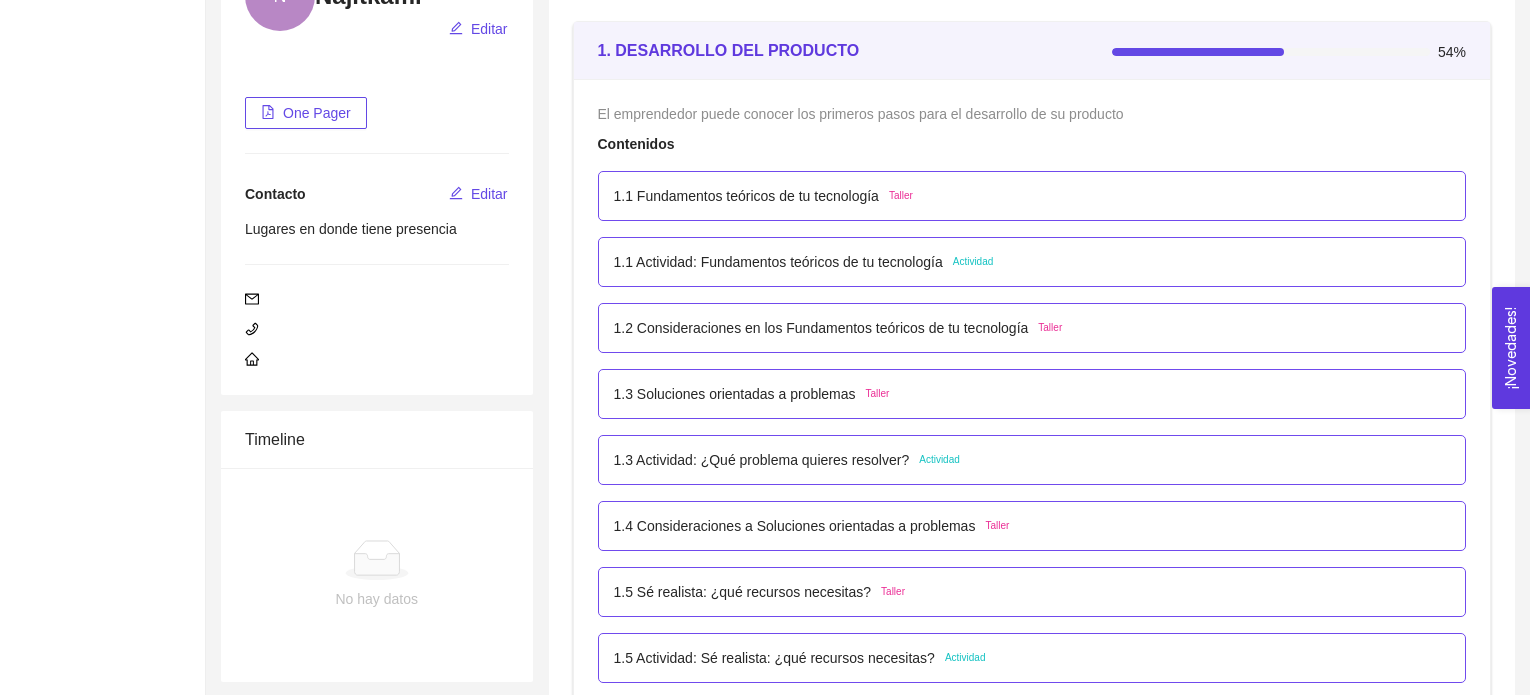 scroll, scrollTop: 200, scrollLeft: 0, axis: vertical 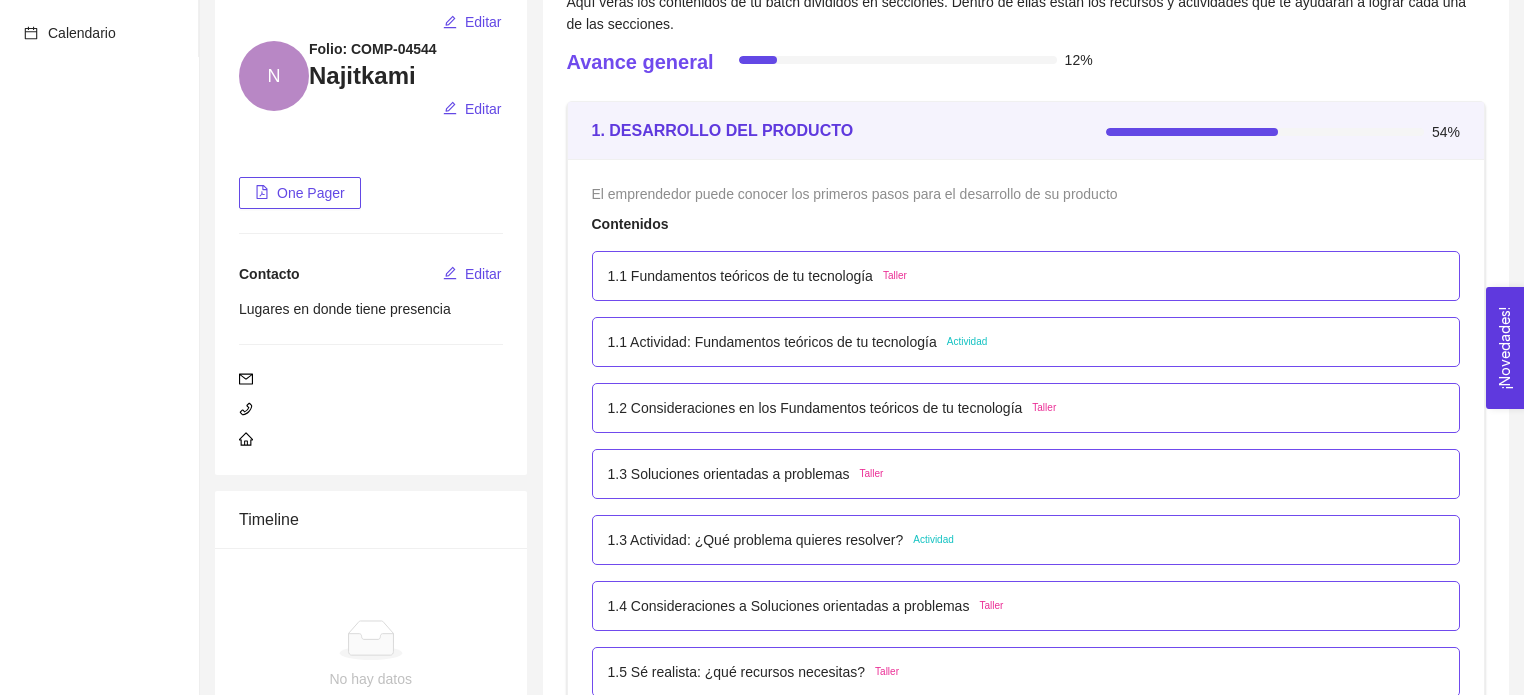 click on "1.1 Fundamentos teóricos de tu tecnología Taller" at bounding box center [1026, 276] 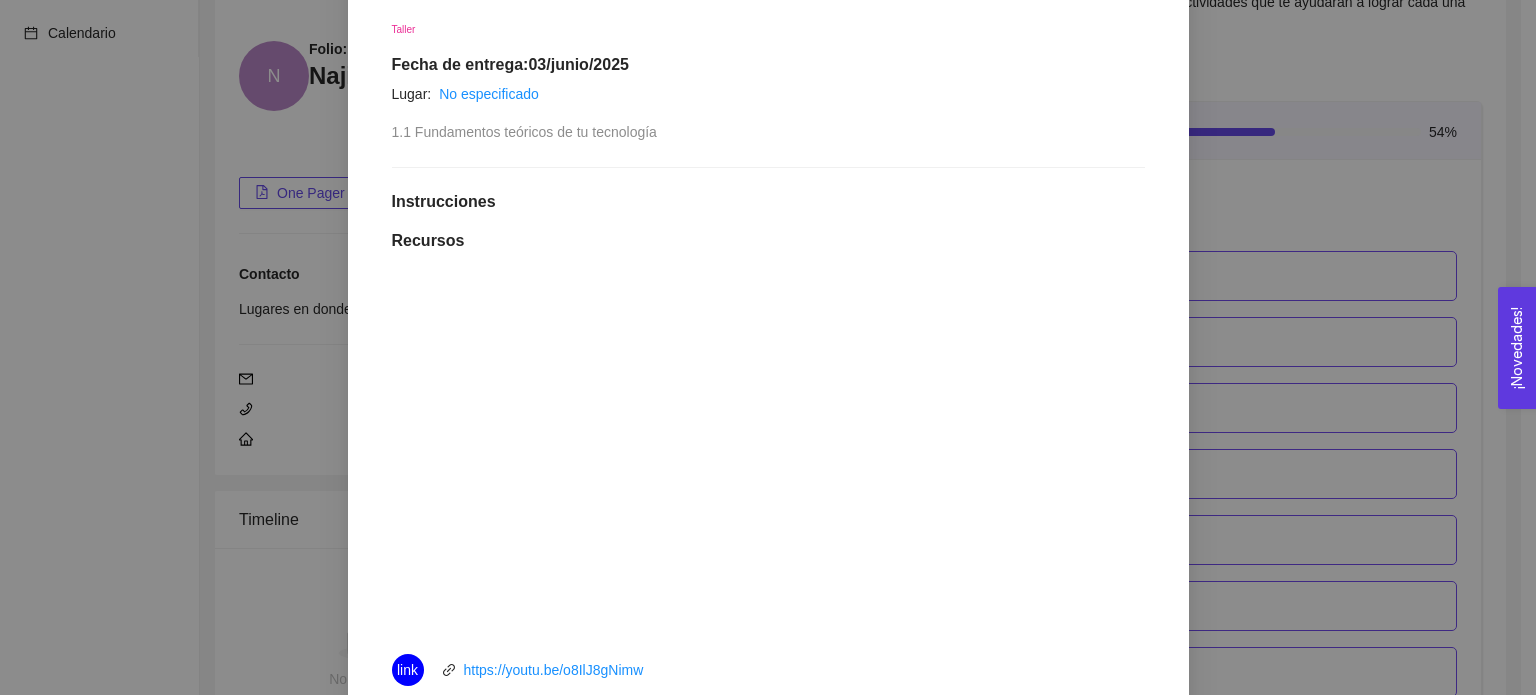scroll, scrollTop: 196, scrollLeft: 0, axis: vertical 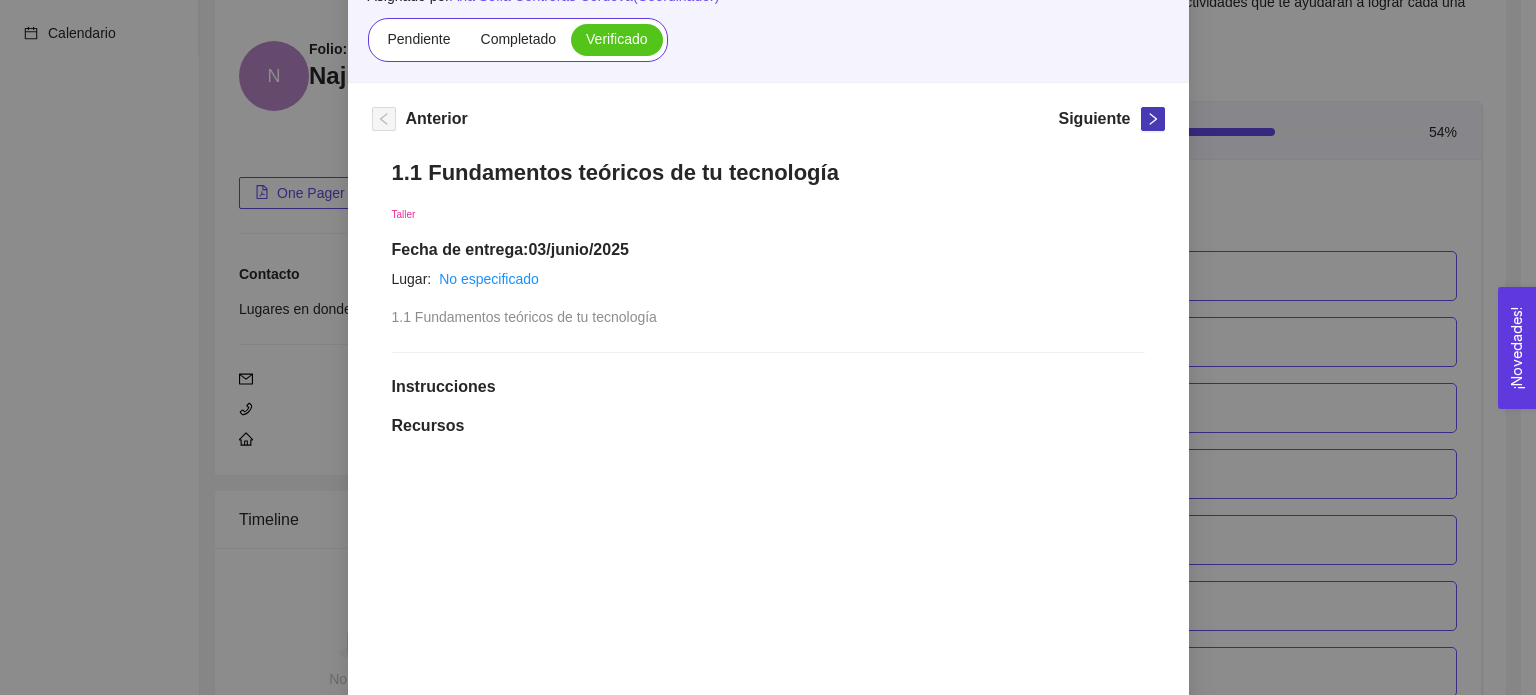 click 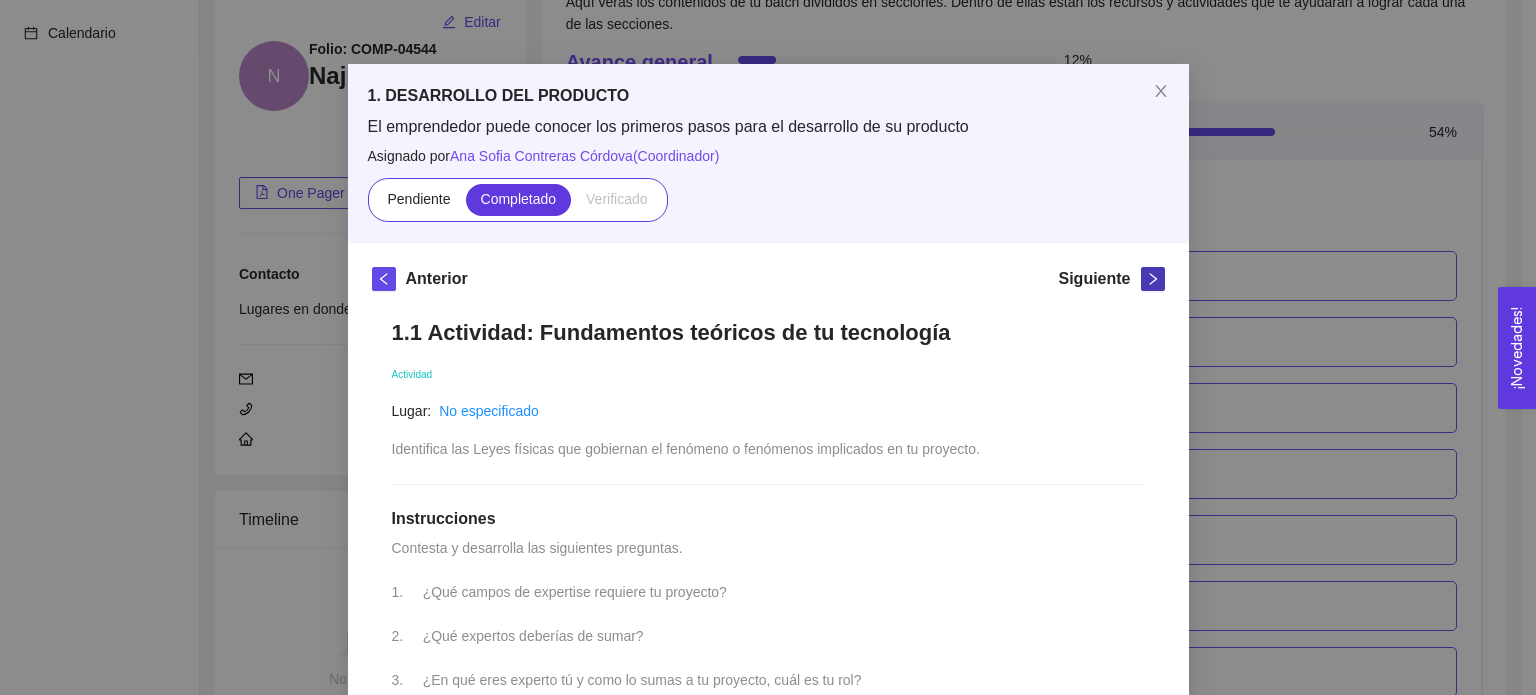 scroll, scrollTop: 0, scrollLeft: 0, axis: both 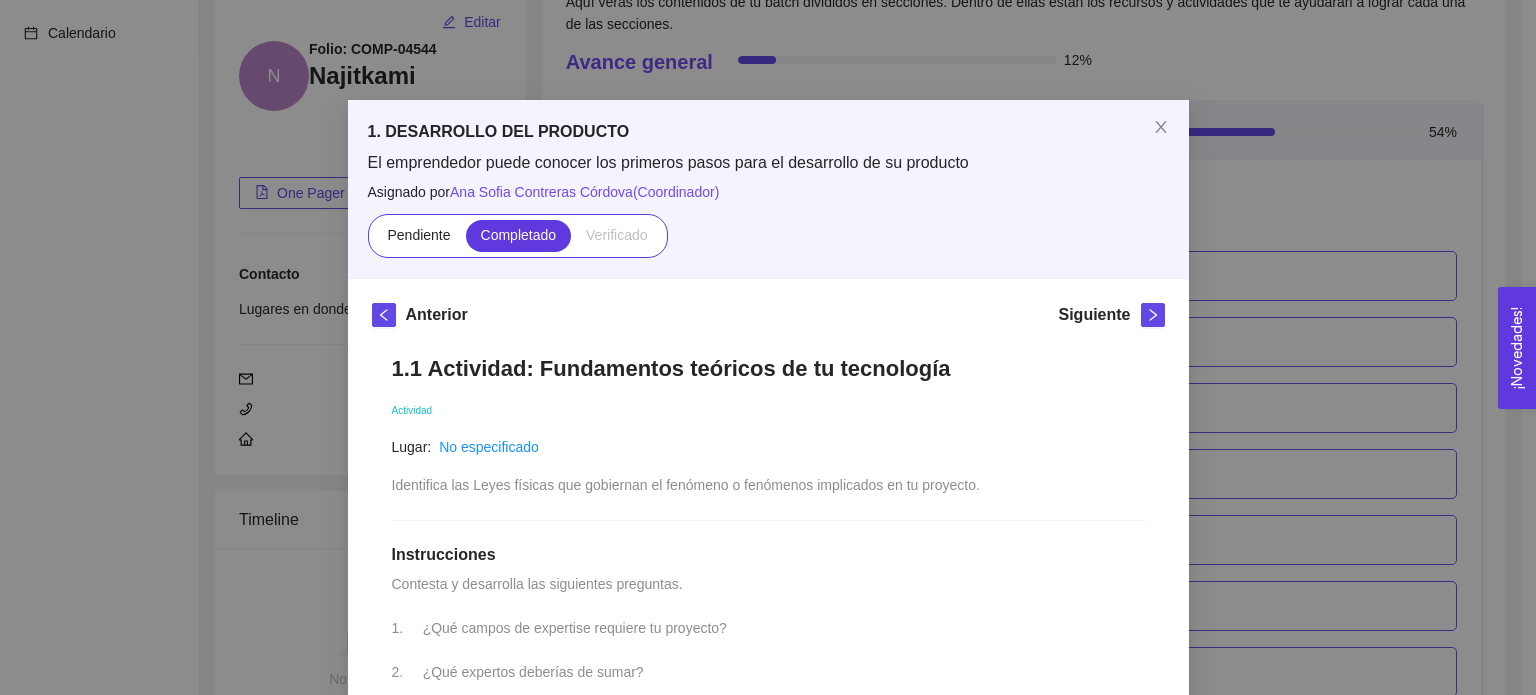 click on "Siguiente" at bounding box center [1111, 319] 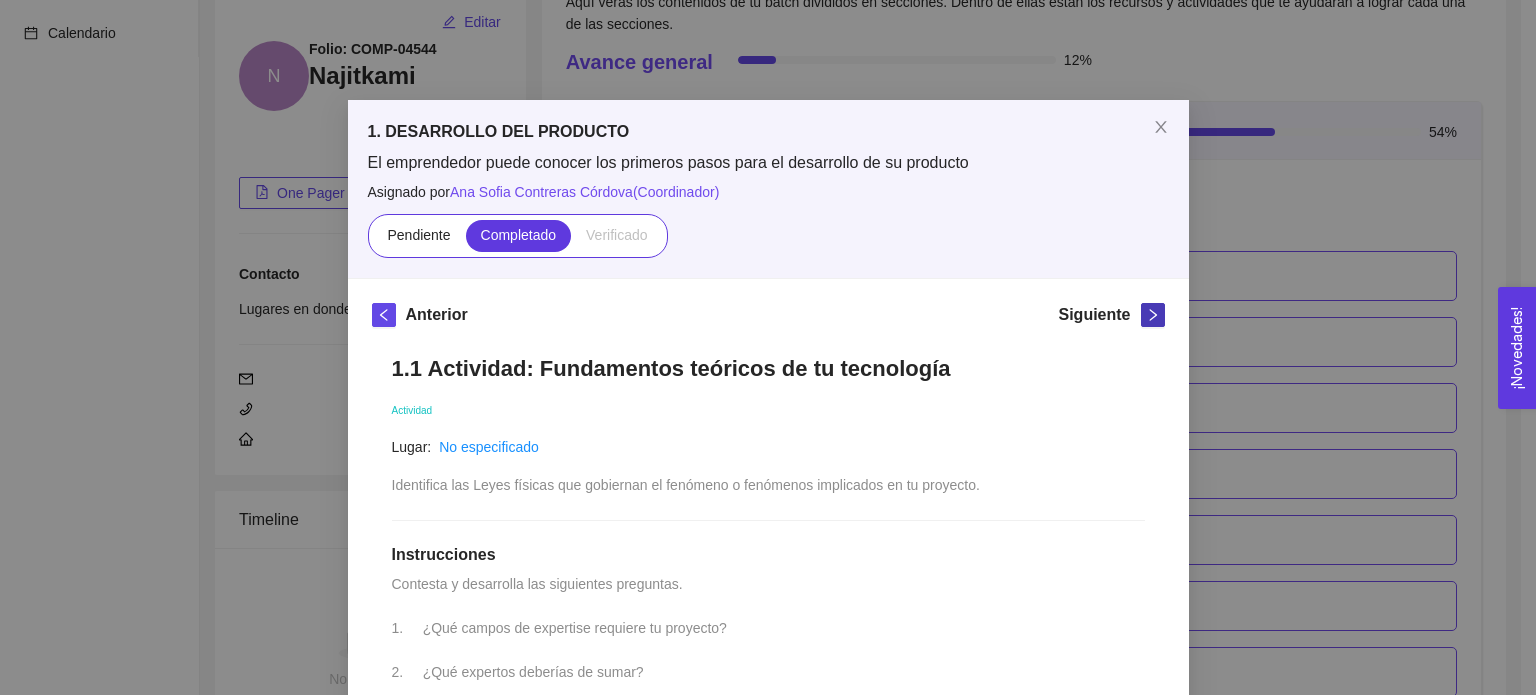 click at bounding box center [1153, 315] 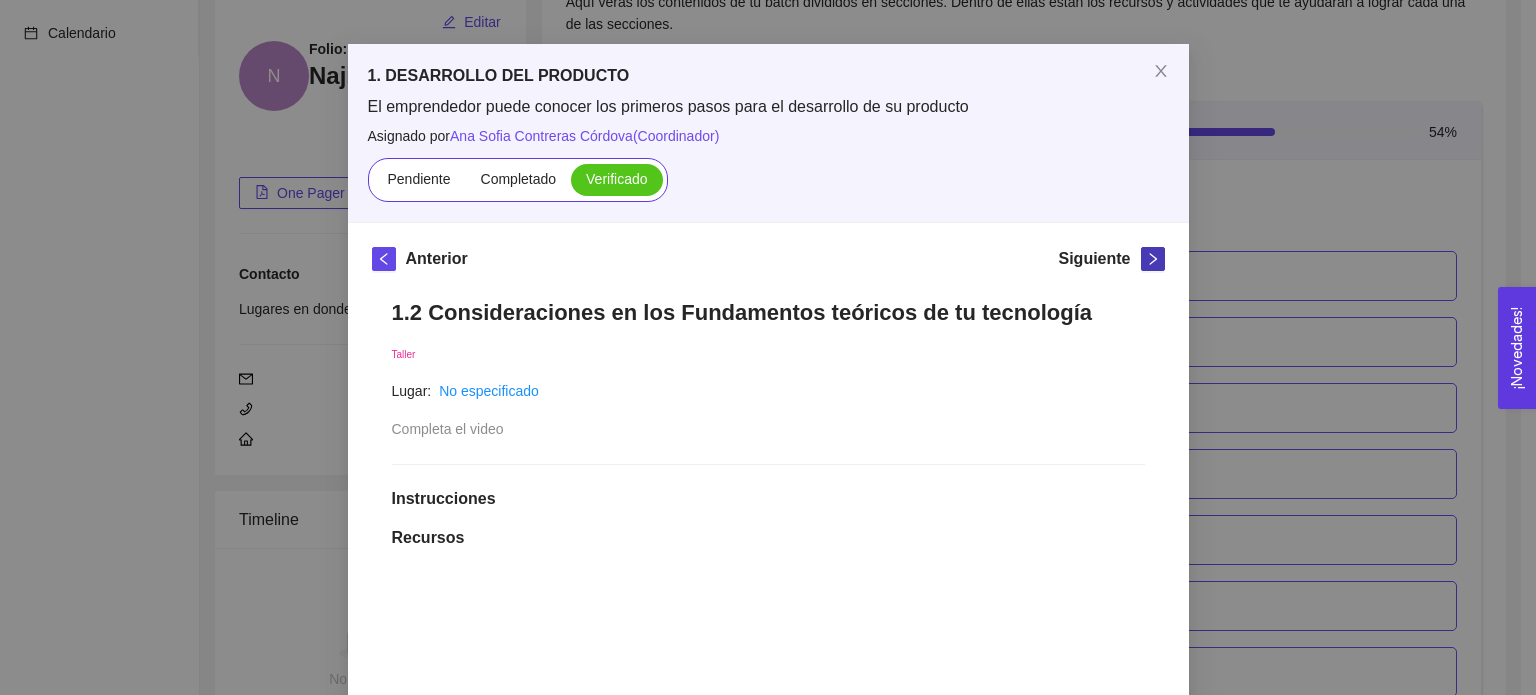 scroll, scrollTop: 0, scrollLeft: 0, axis: both 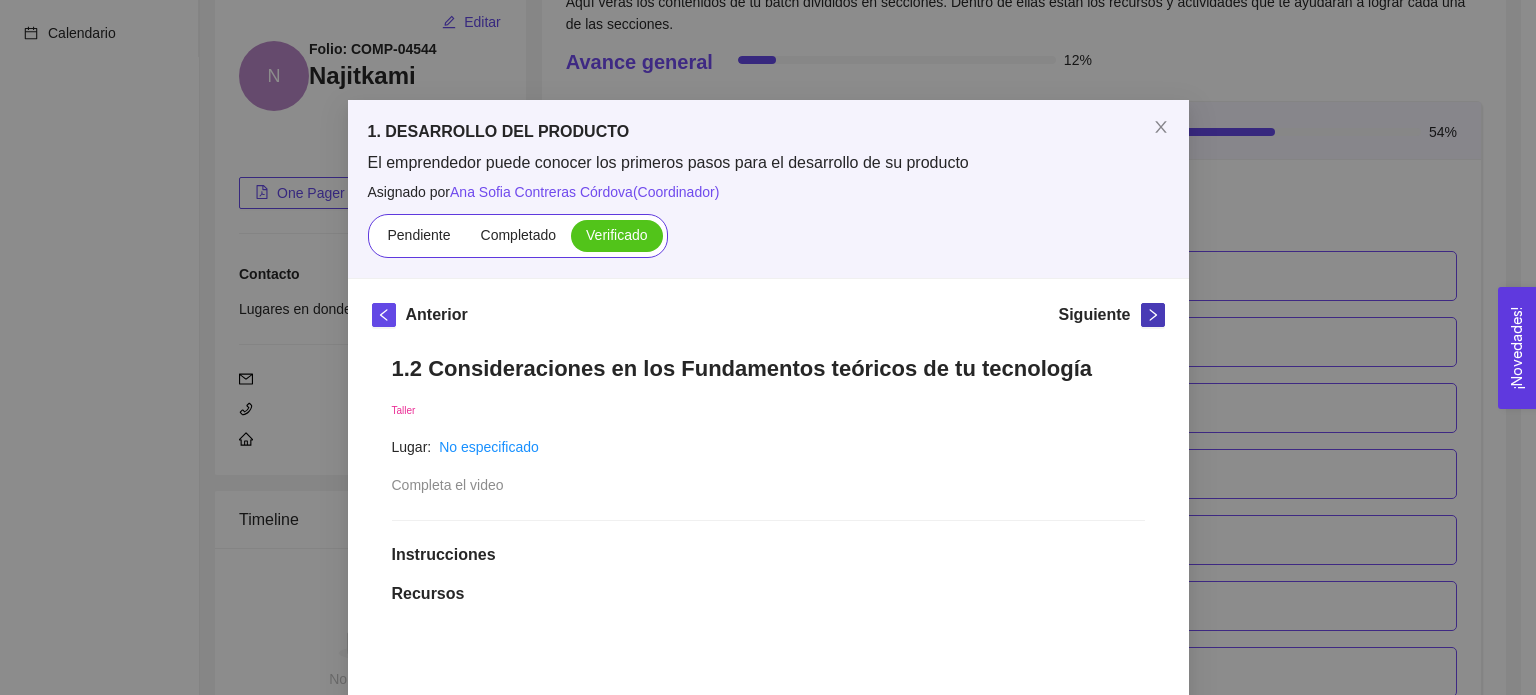 click 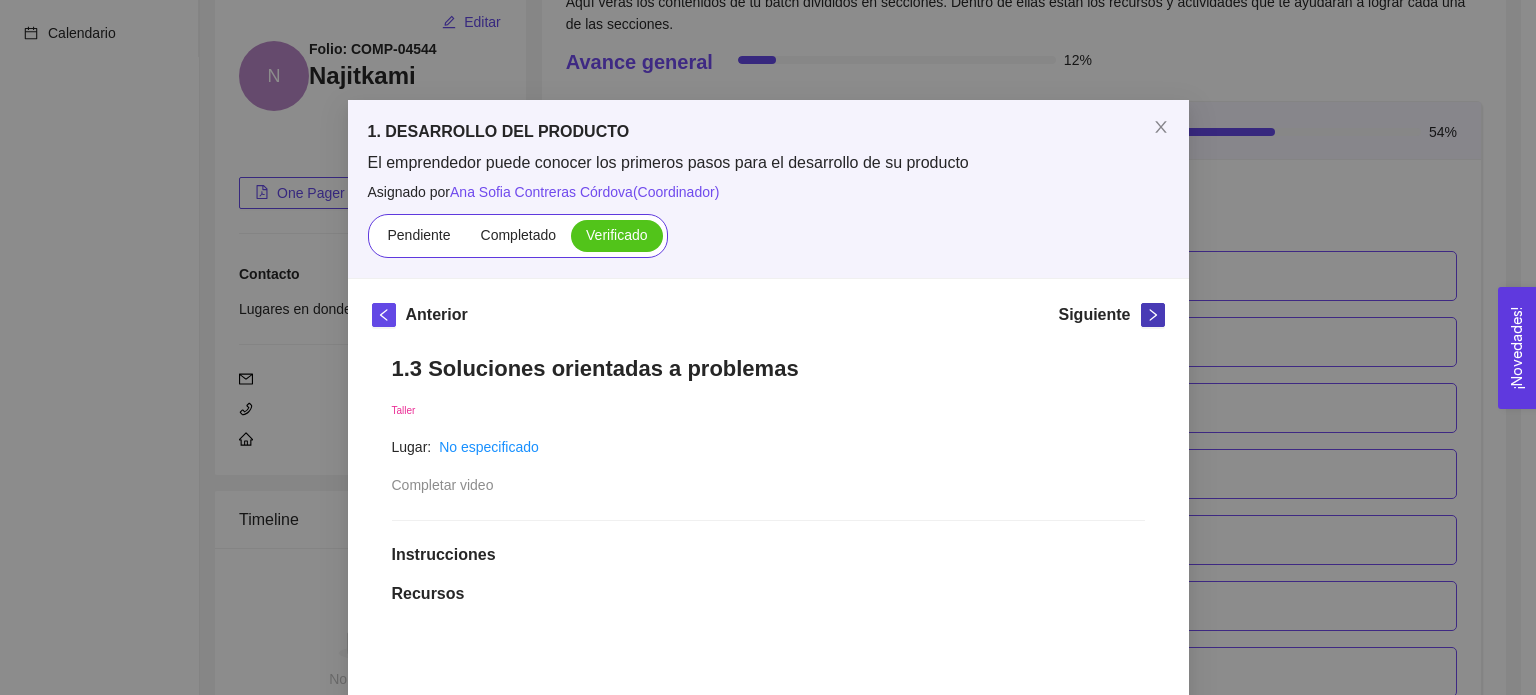 click 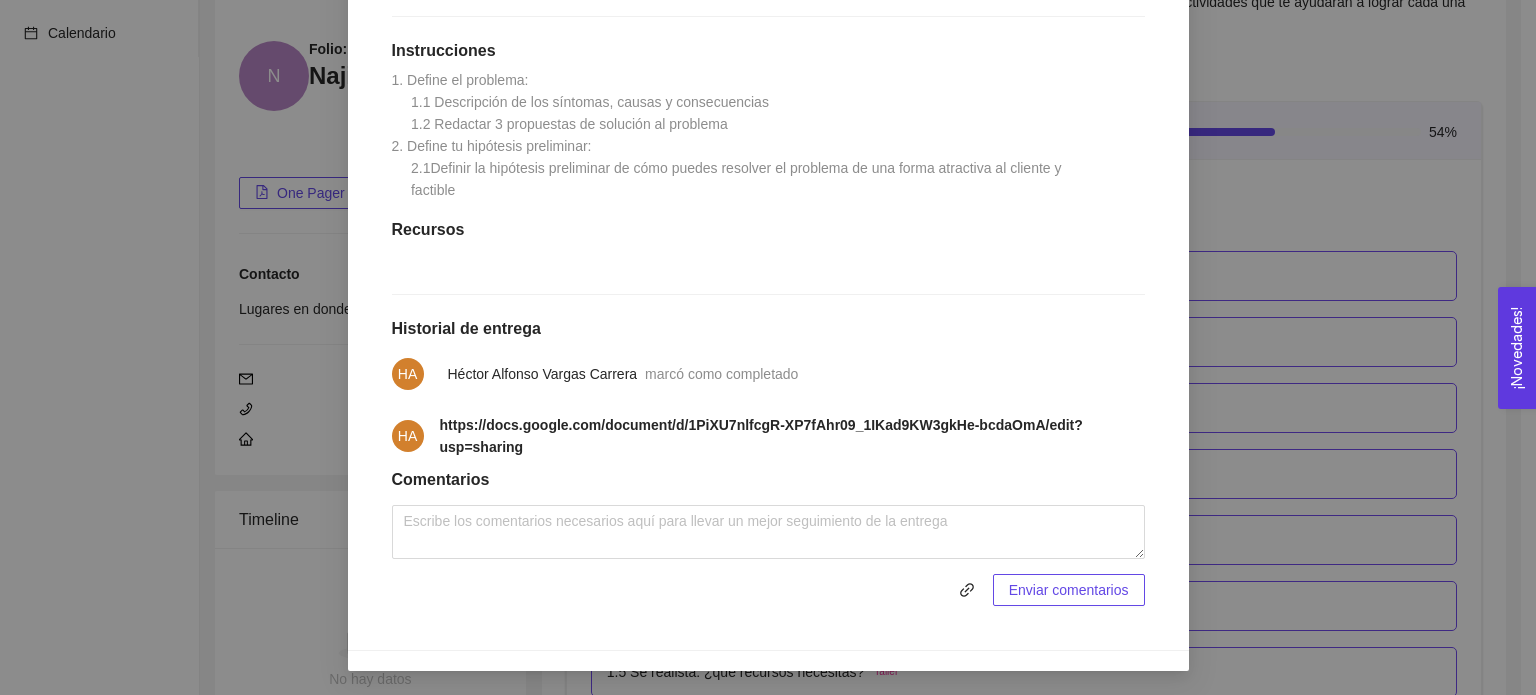 scroll, scrollTop: 0, scrollLeft: 0, axis: both 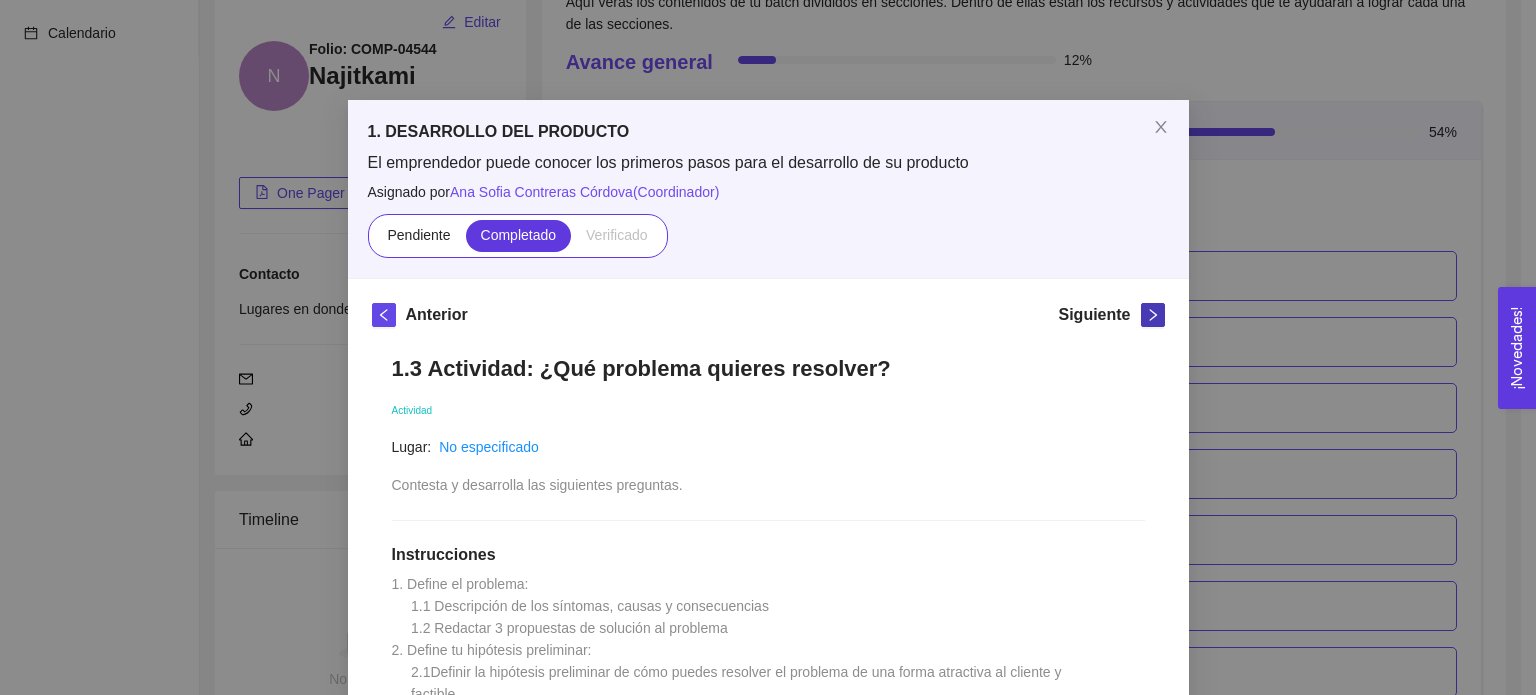click 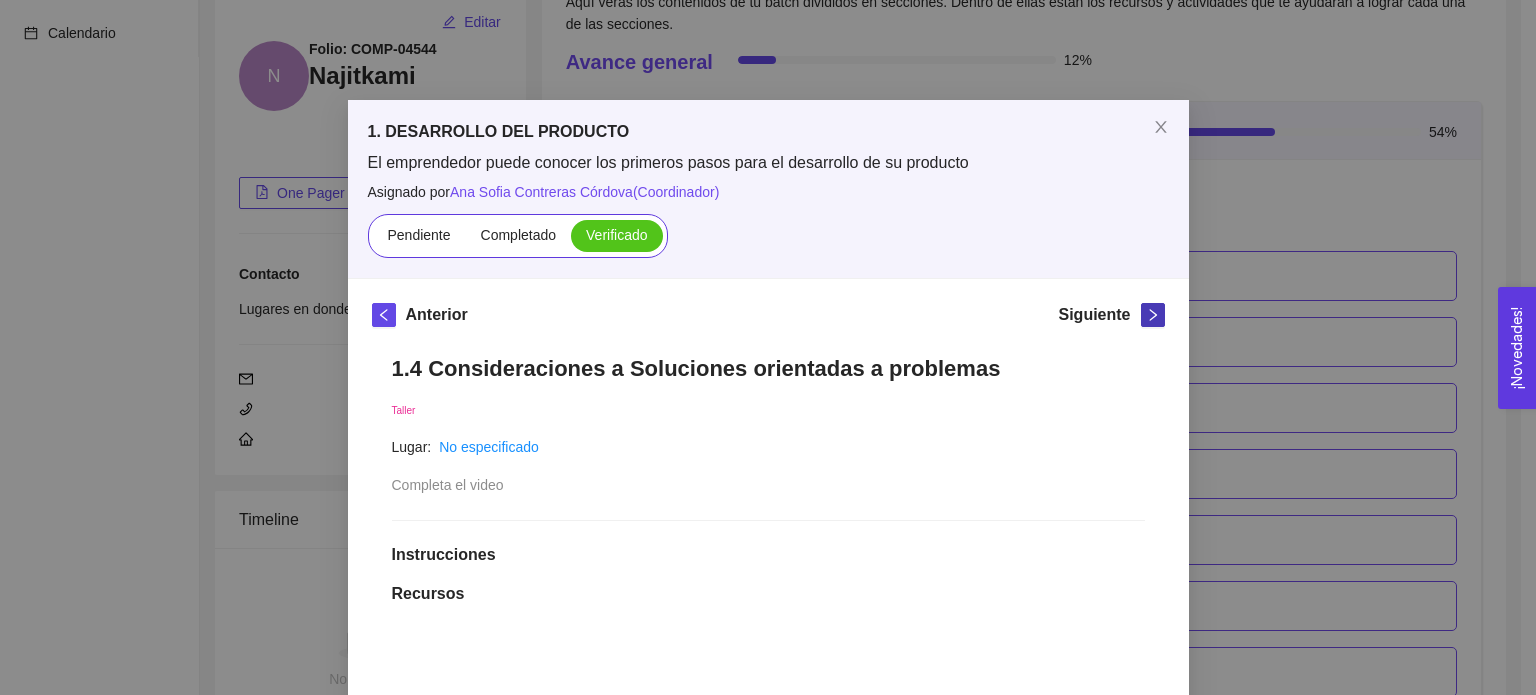 click 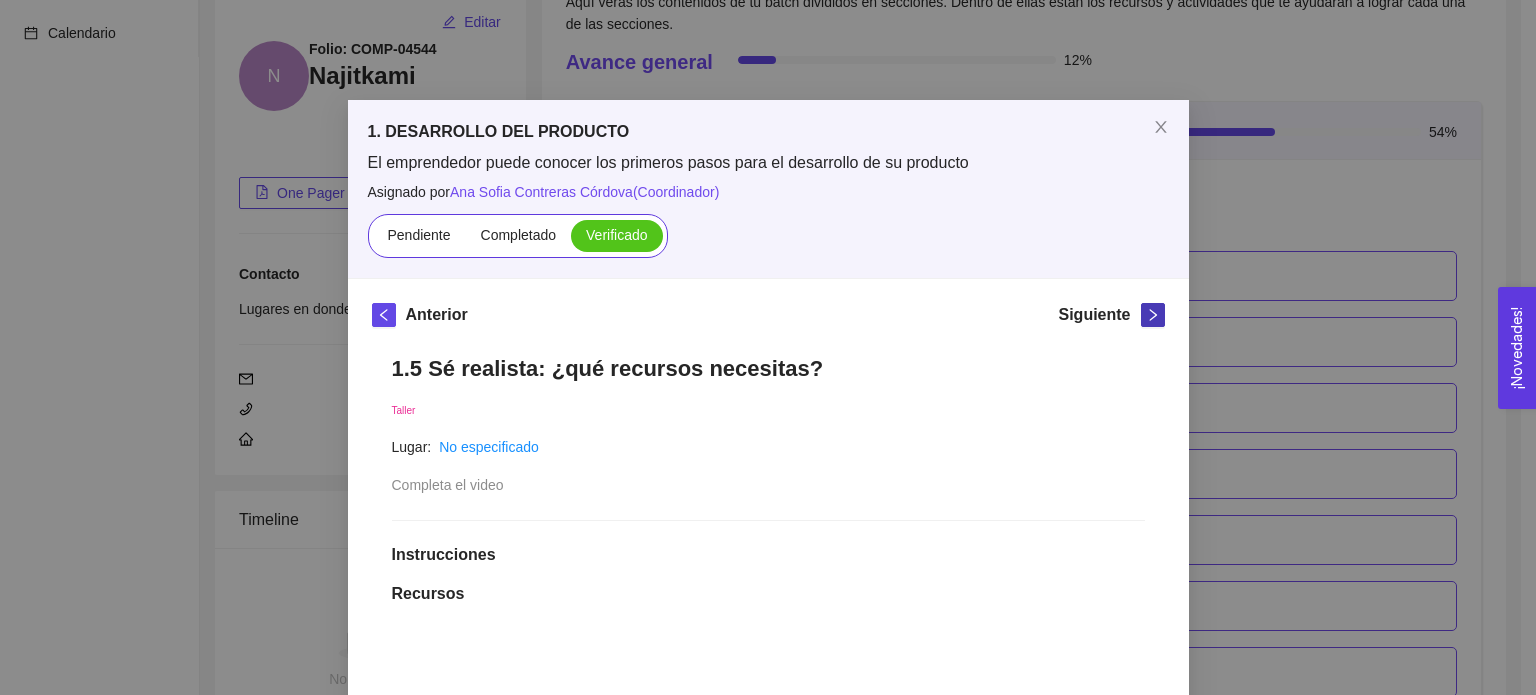 click 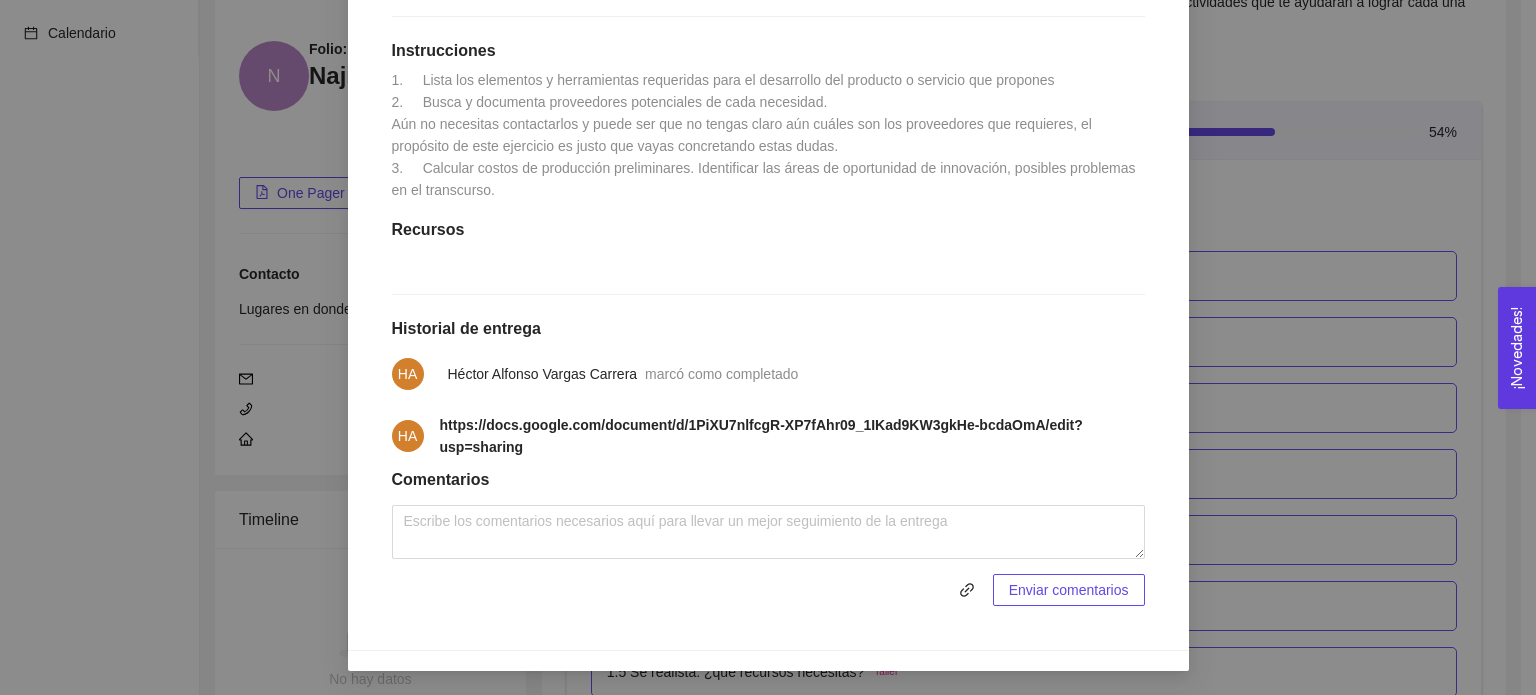 scroll, scrollTop: 0, scrollLeft: 0, axis: both 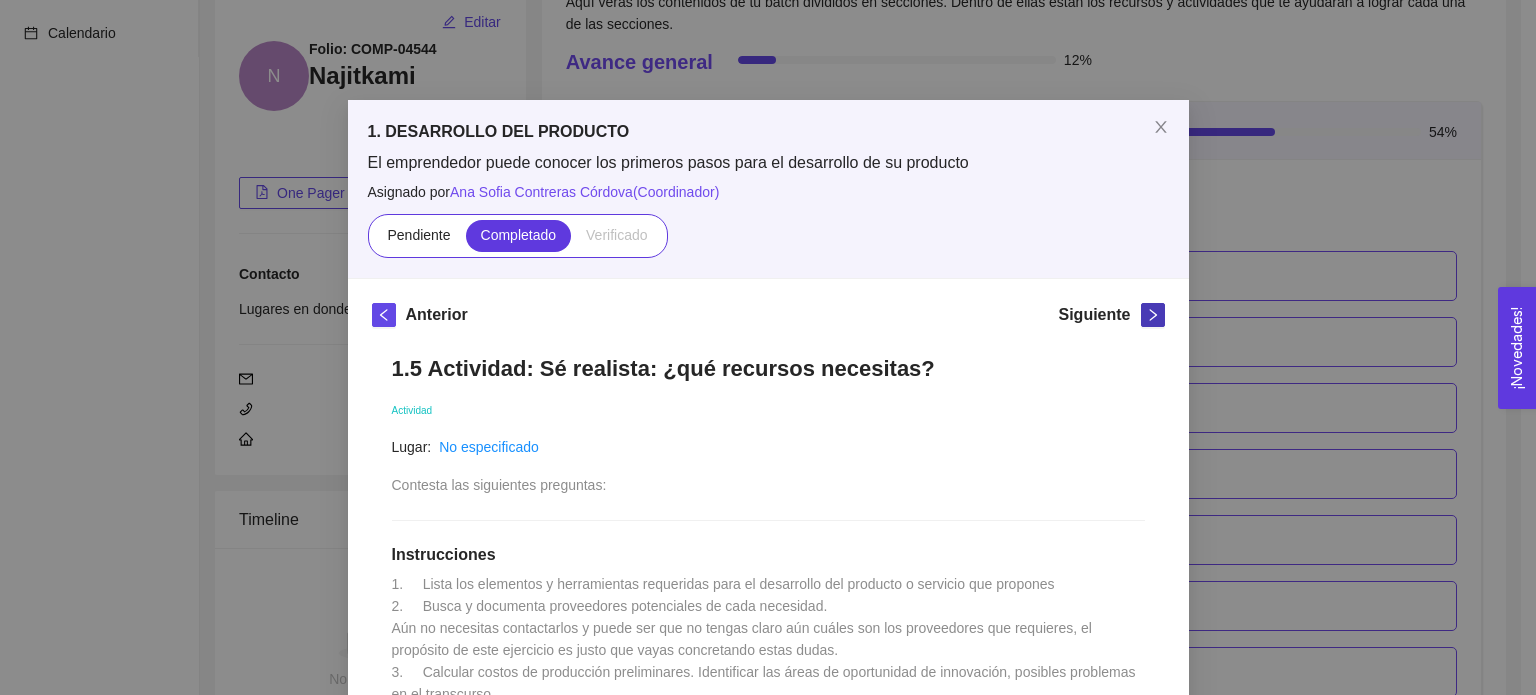 click 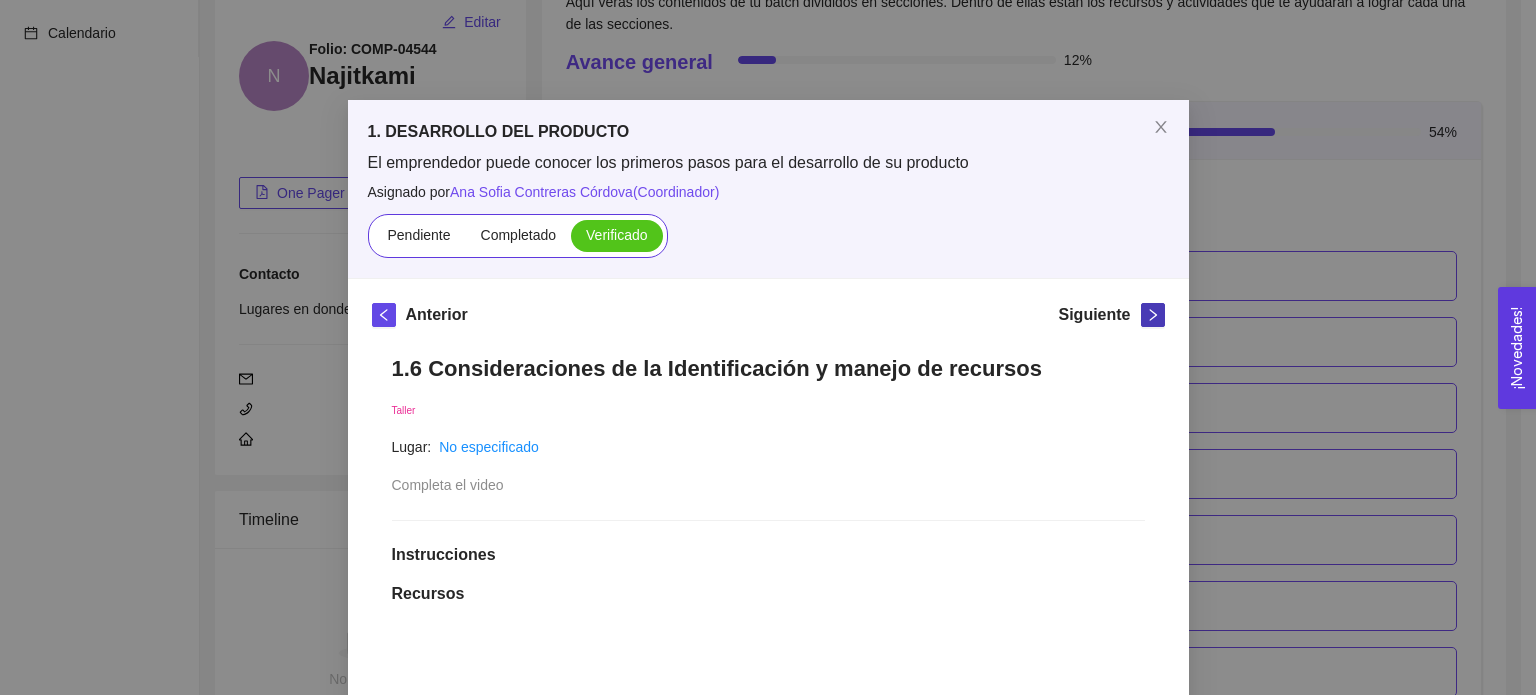 click 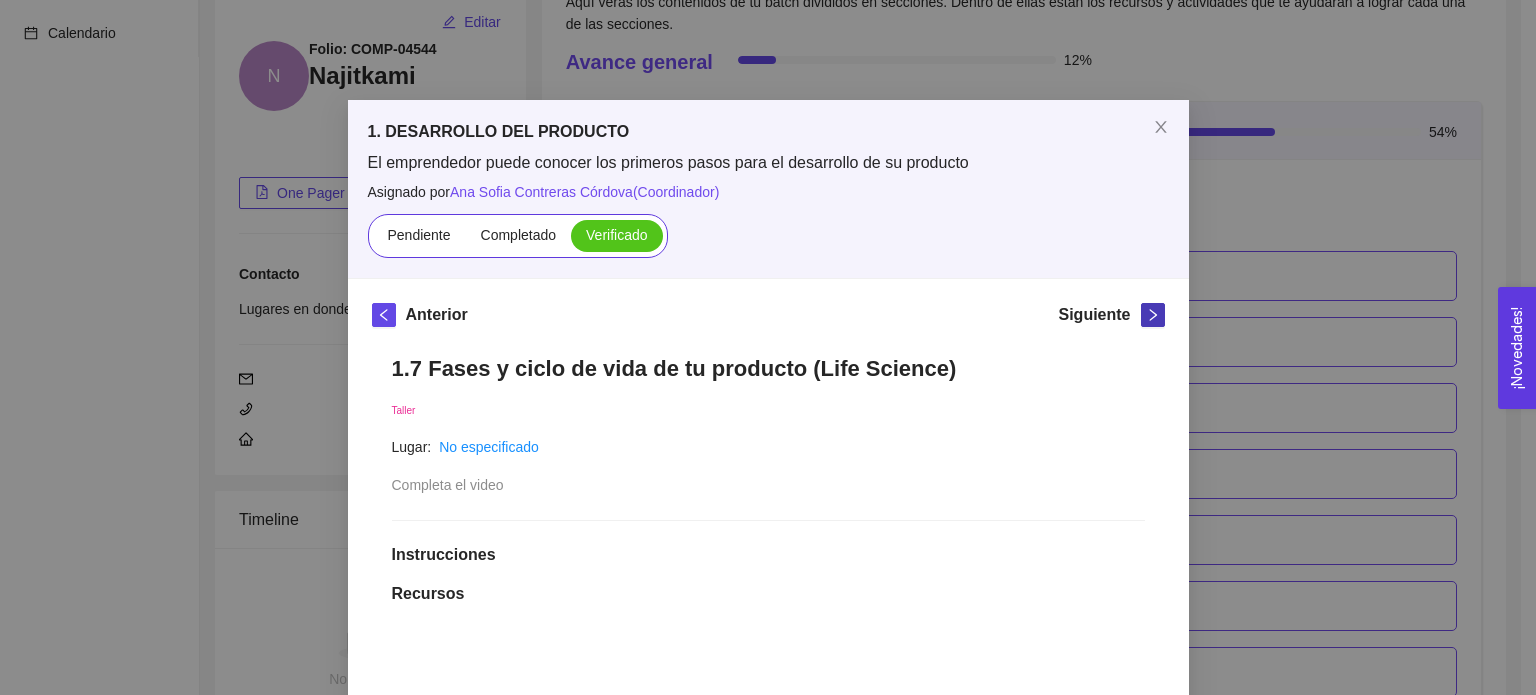 click 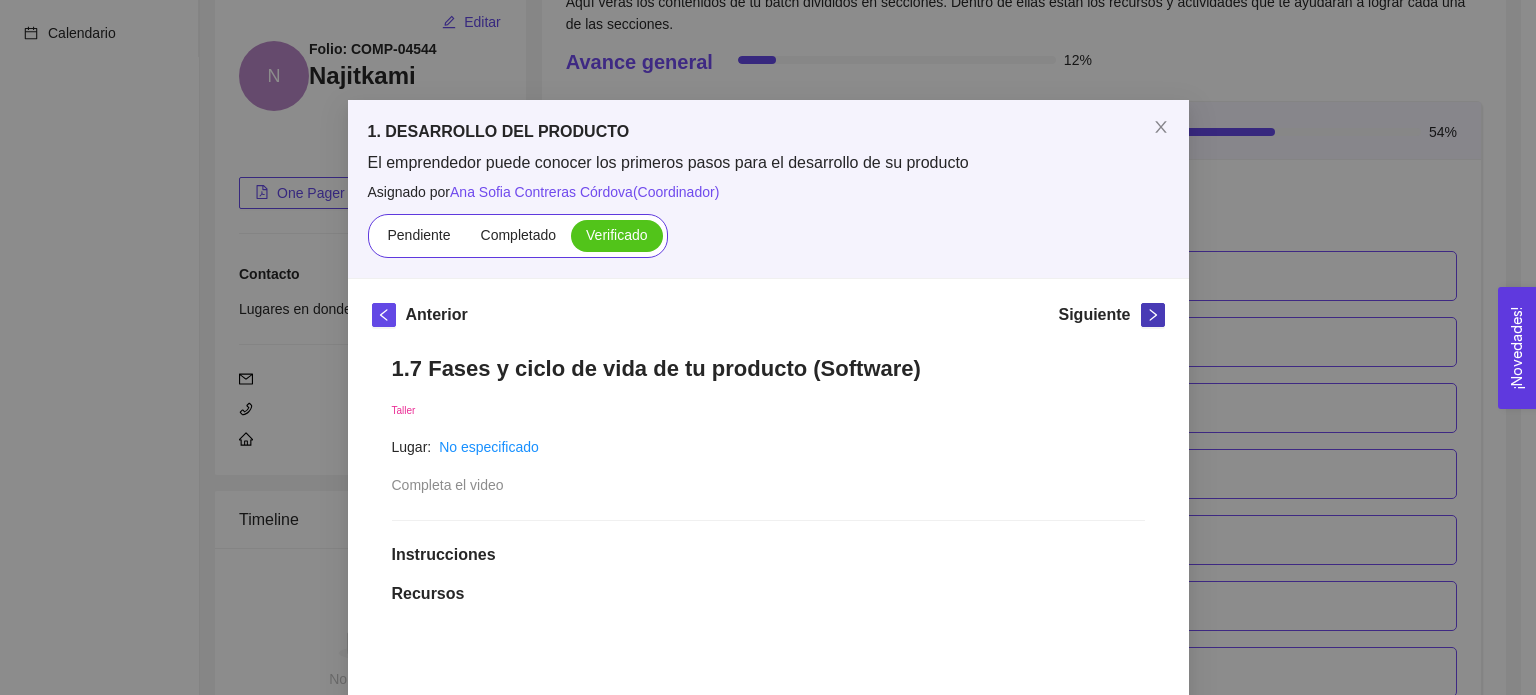 click 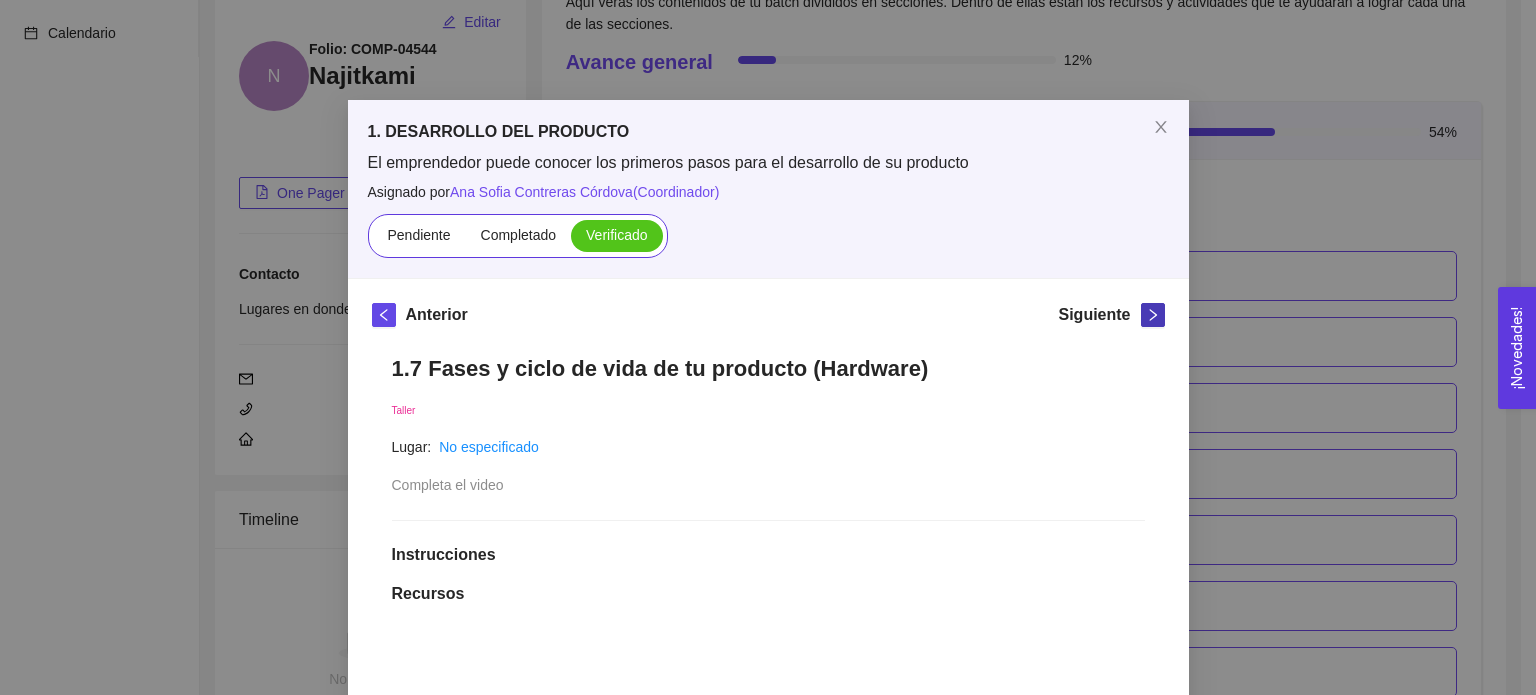 click 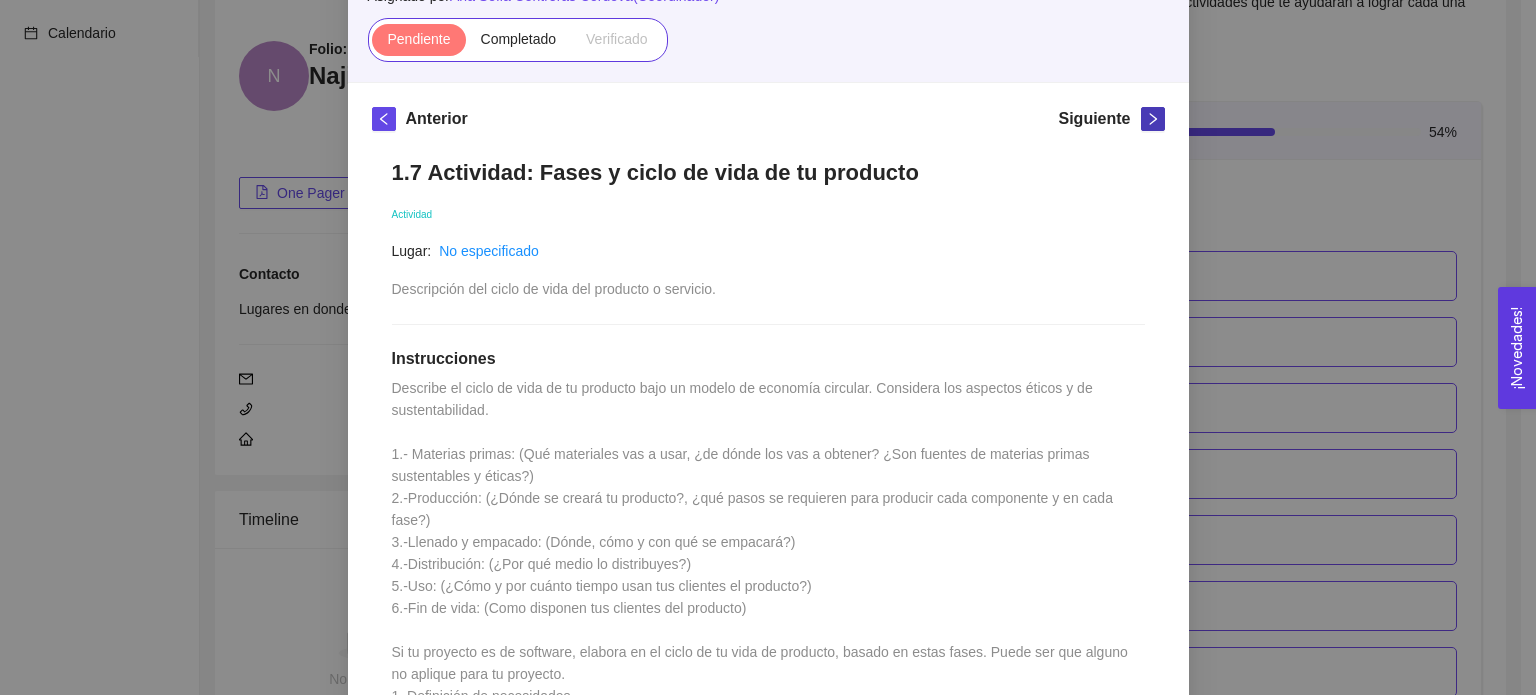 scroll, scrollTop: 0, scrollLeft: 0, axis: both 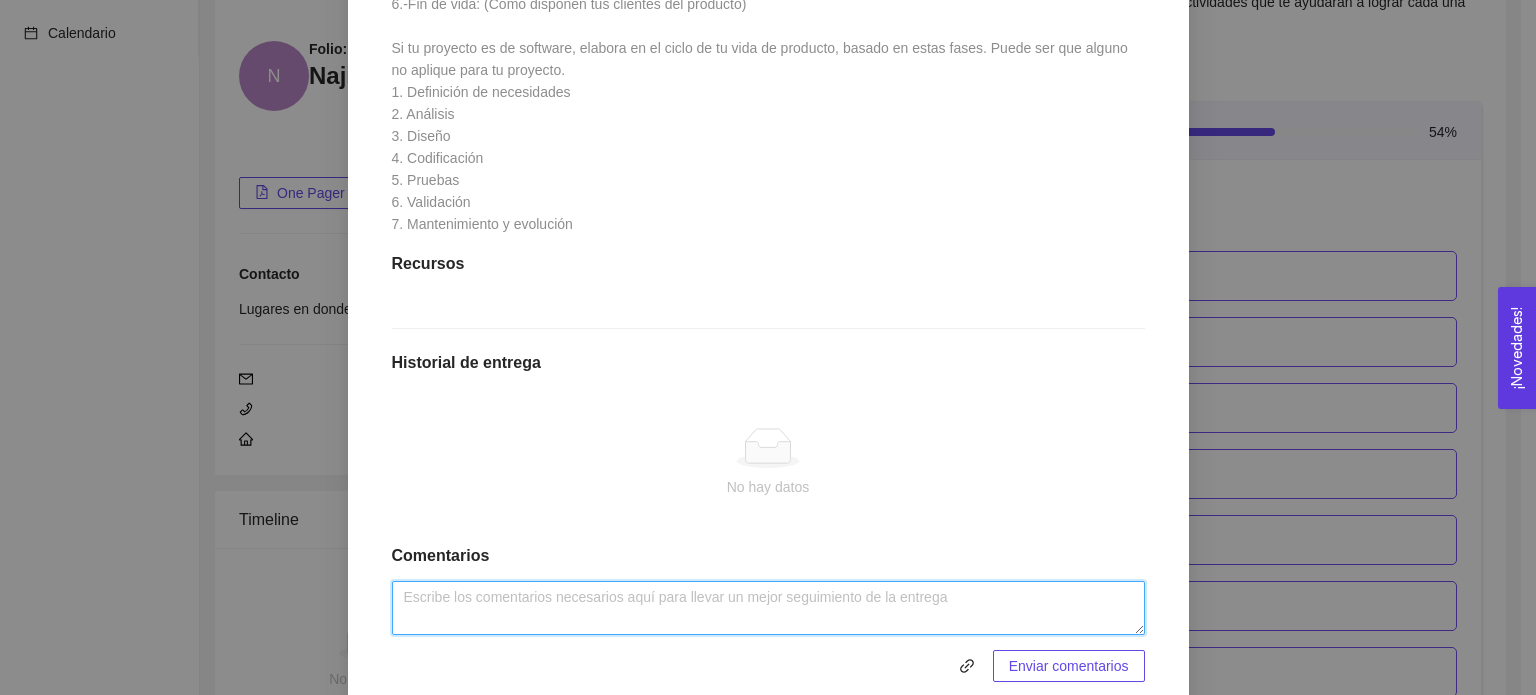 click at bounding box center [768, 608] 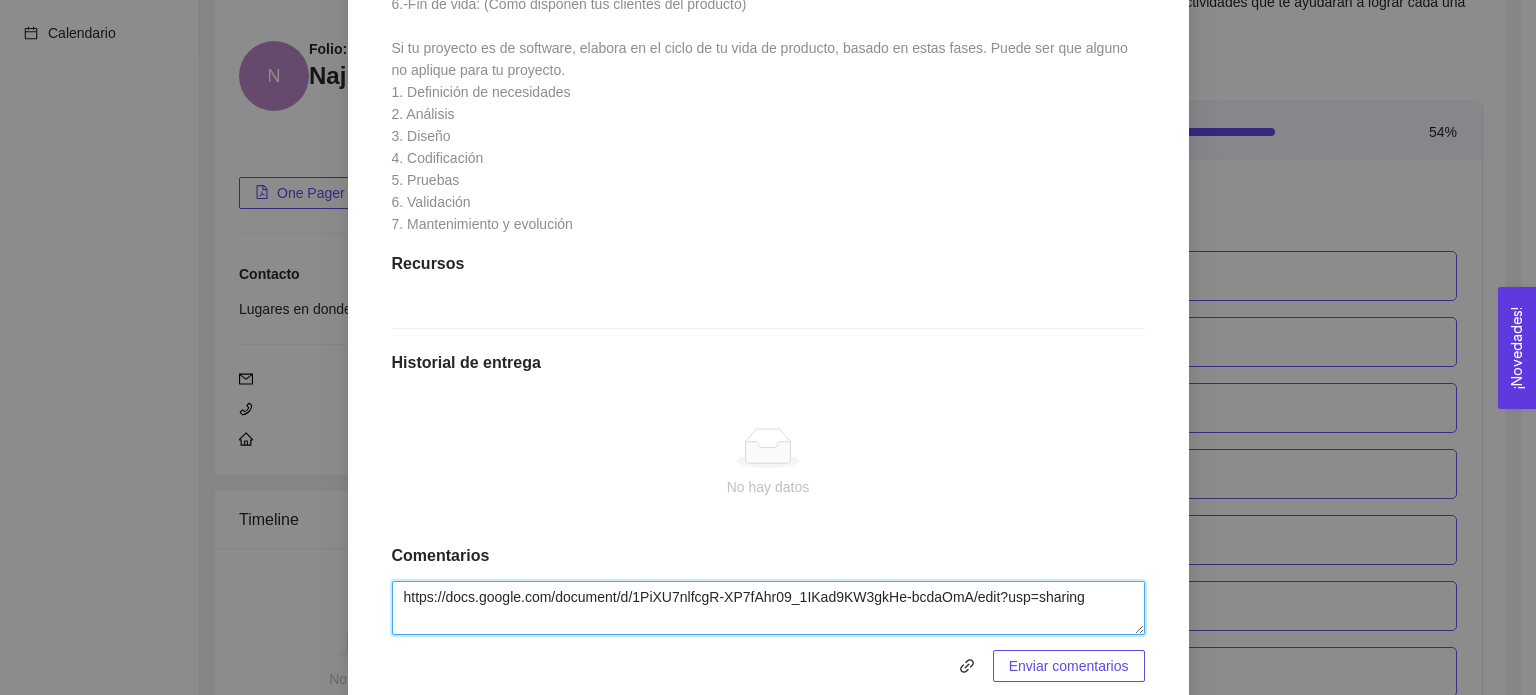 type on "https://docs.google.com/document/d/1PiXU7nlfcgR-XP7fAhr09_1IKad9KW3gkHe-bcdaOmA/edit?usp=sharing" 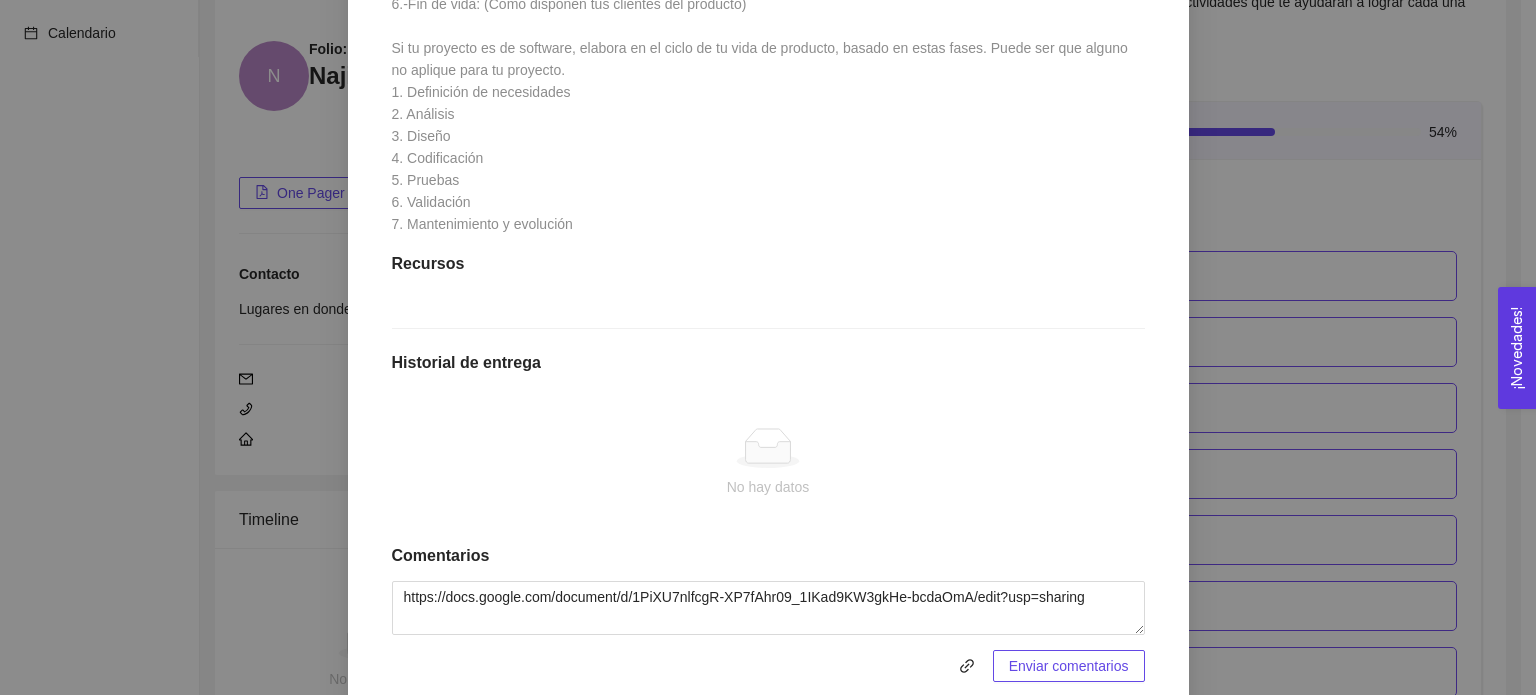 click on "No hay datos" at bounding box center [768, 463] 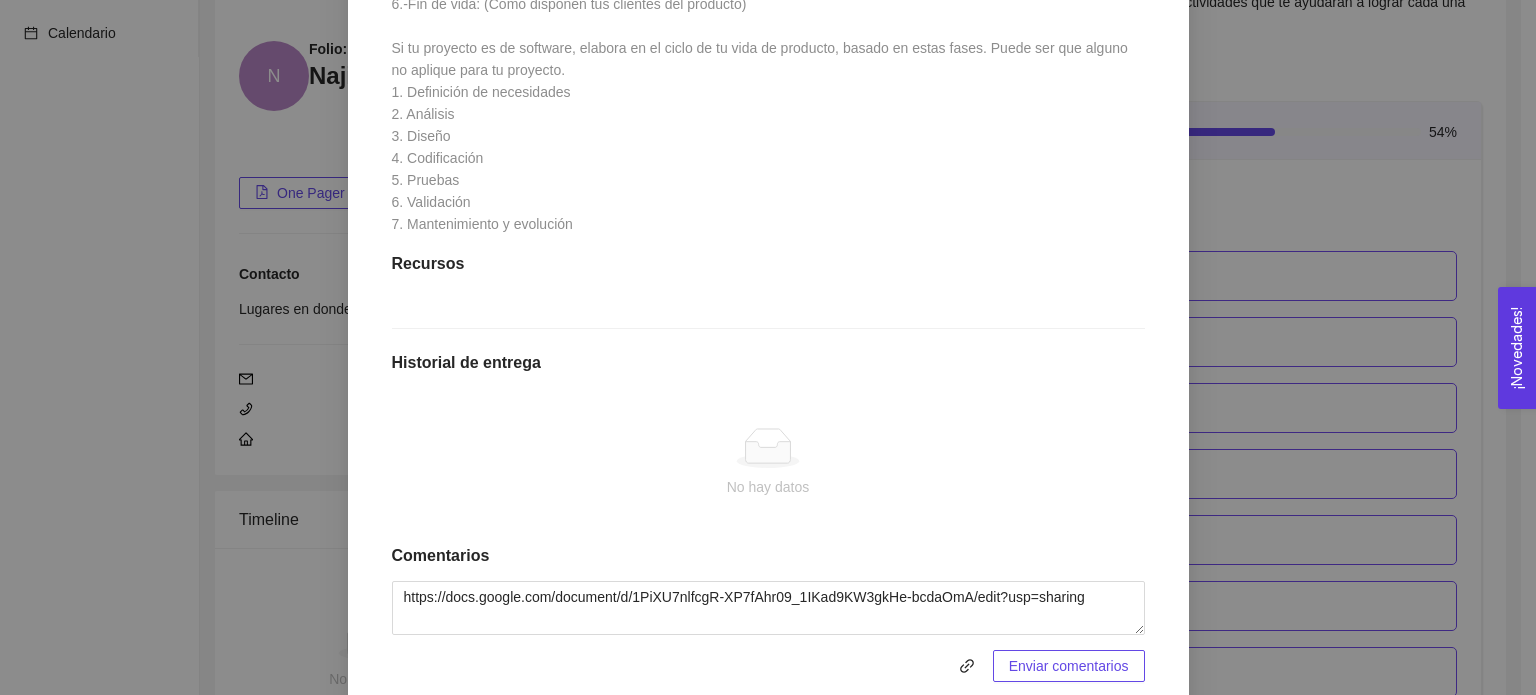 click on "Enviar comentarios" at bounding box center (1069, 666) 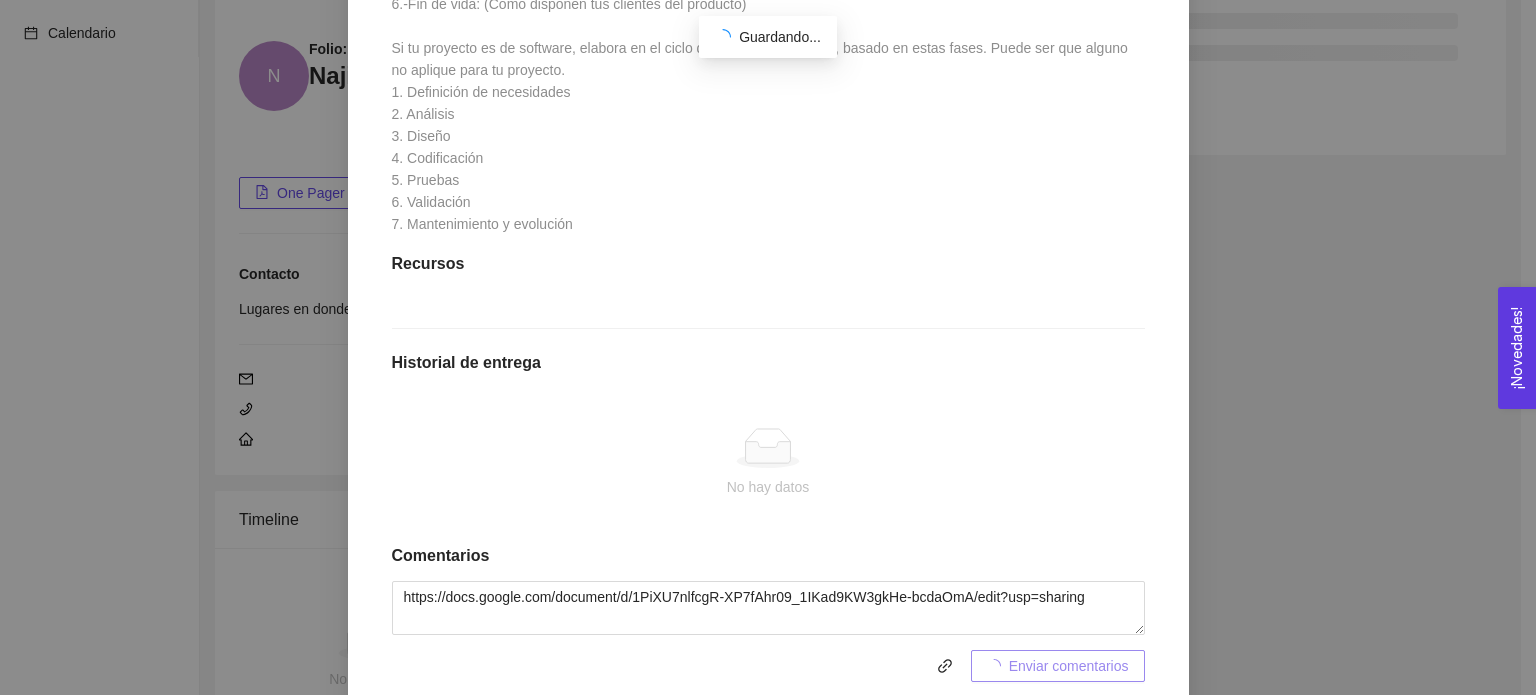 scroll, scrollTop: 764, scrollLeft: 0, axis: vertical 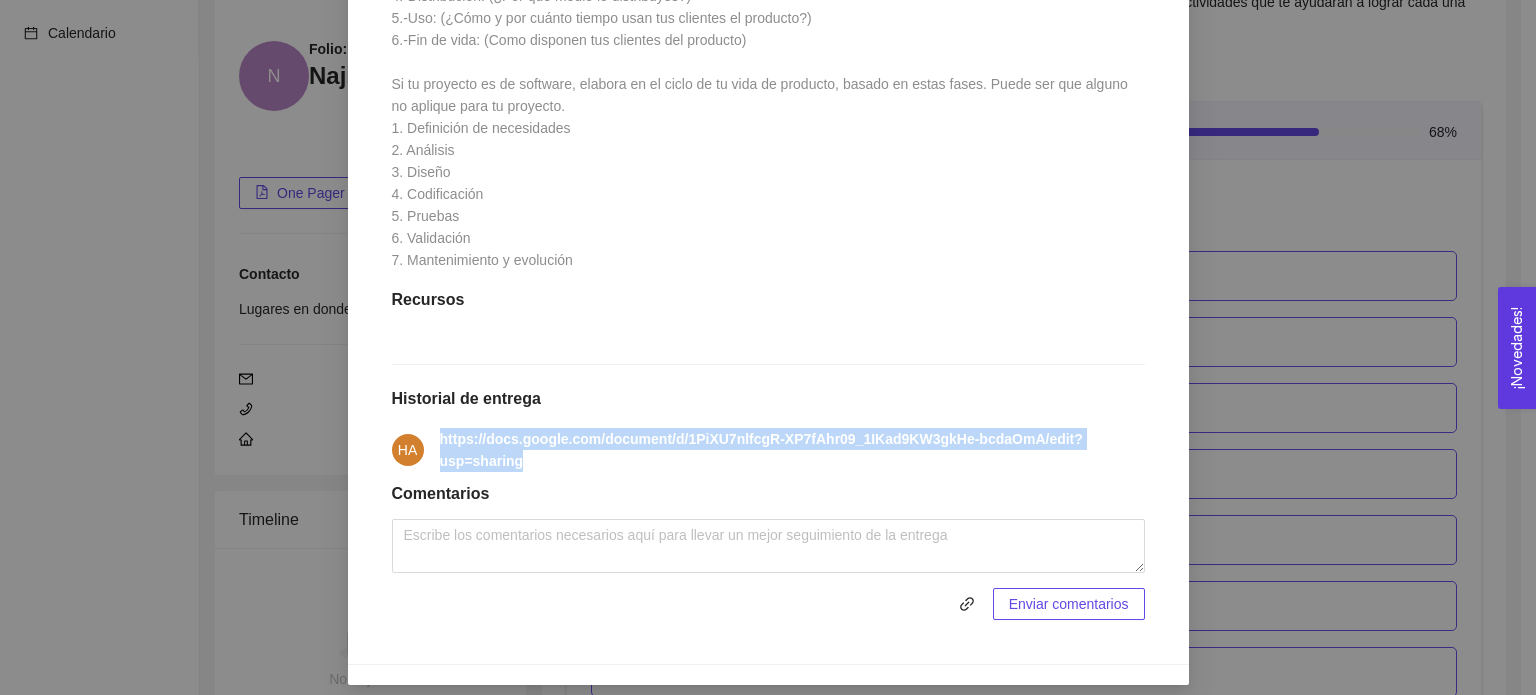 drag, startPoint x: 428, startPoint y: 443, endPoint x: 1143, endPoint y: 446, distance: 715.0063 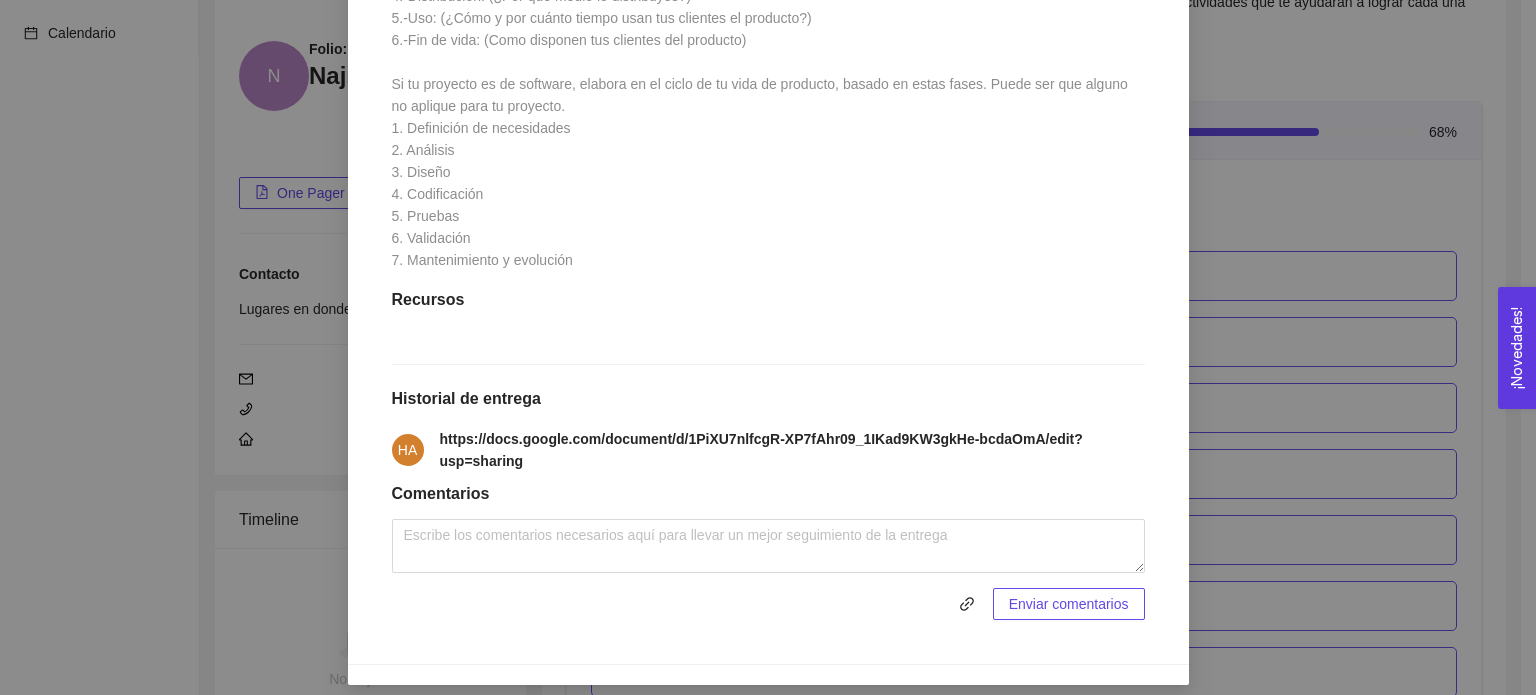 click on "1.7 Actividad: Fases y ciclo de vida de tu producto Actividad Lugar: No especificado Descripción del ciclo de vida del producto o servicio.
Instrucciones Recursos Historial de entrega HA https://docs.google.com/document/d/1PiXU7nlfcgR-XP7fAhr09_1IKad9KW3gkHe-bcdaOmA/edit?usp=sharing Comentarios Enviar comentarios" at bounding box center (768, 105) 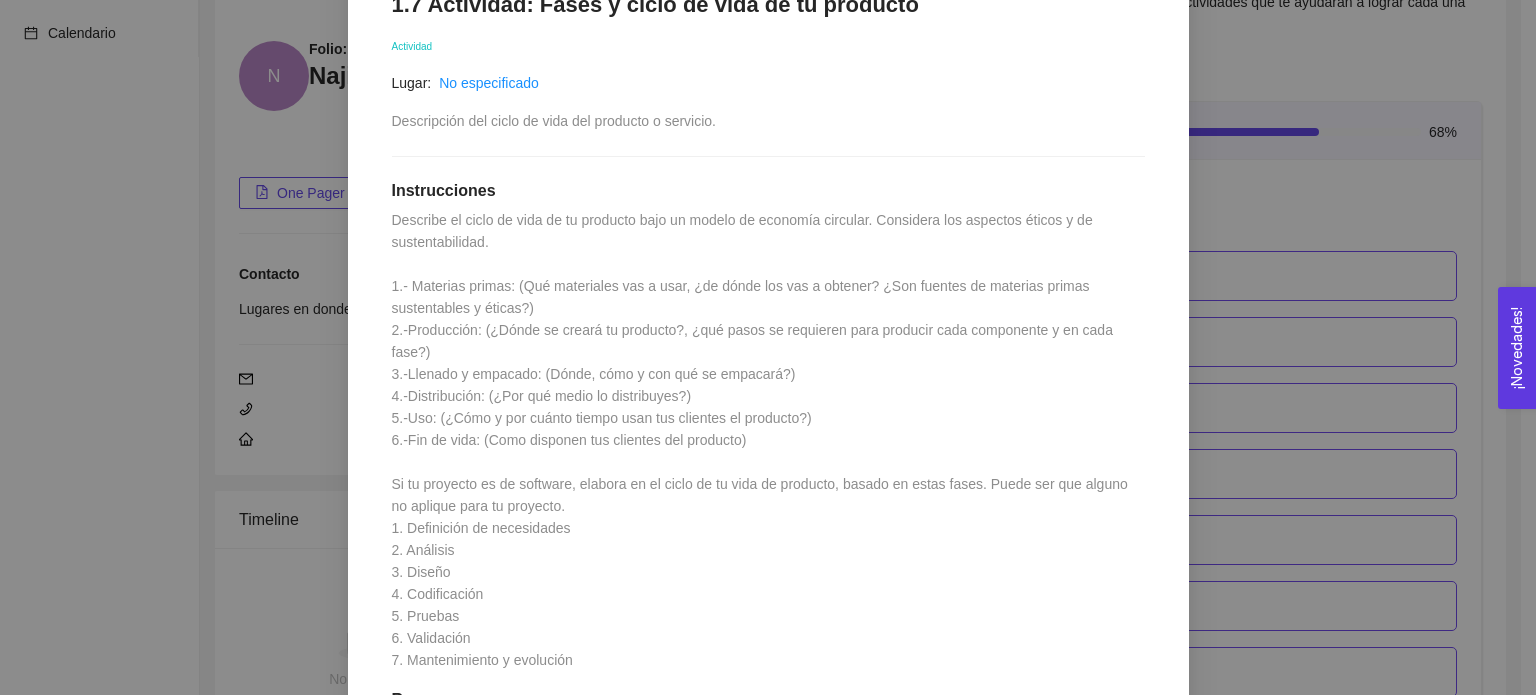 scroll, scrollTop: 0, scrollLeft: 0, axis: both 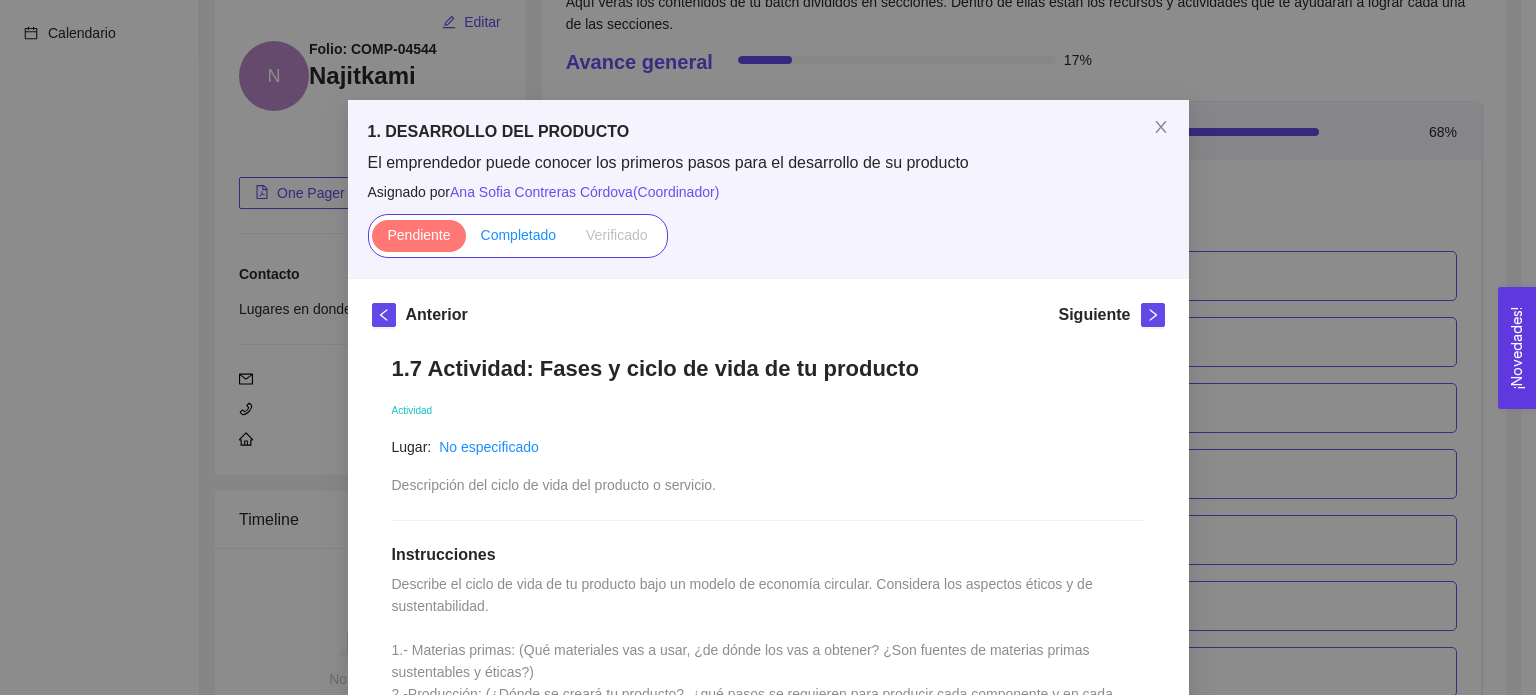 click on "Completado" at bounding box center [519, 235] 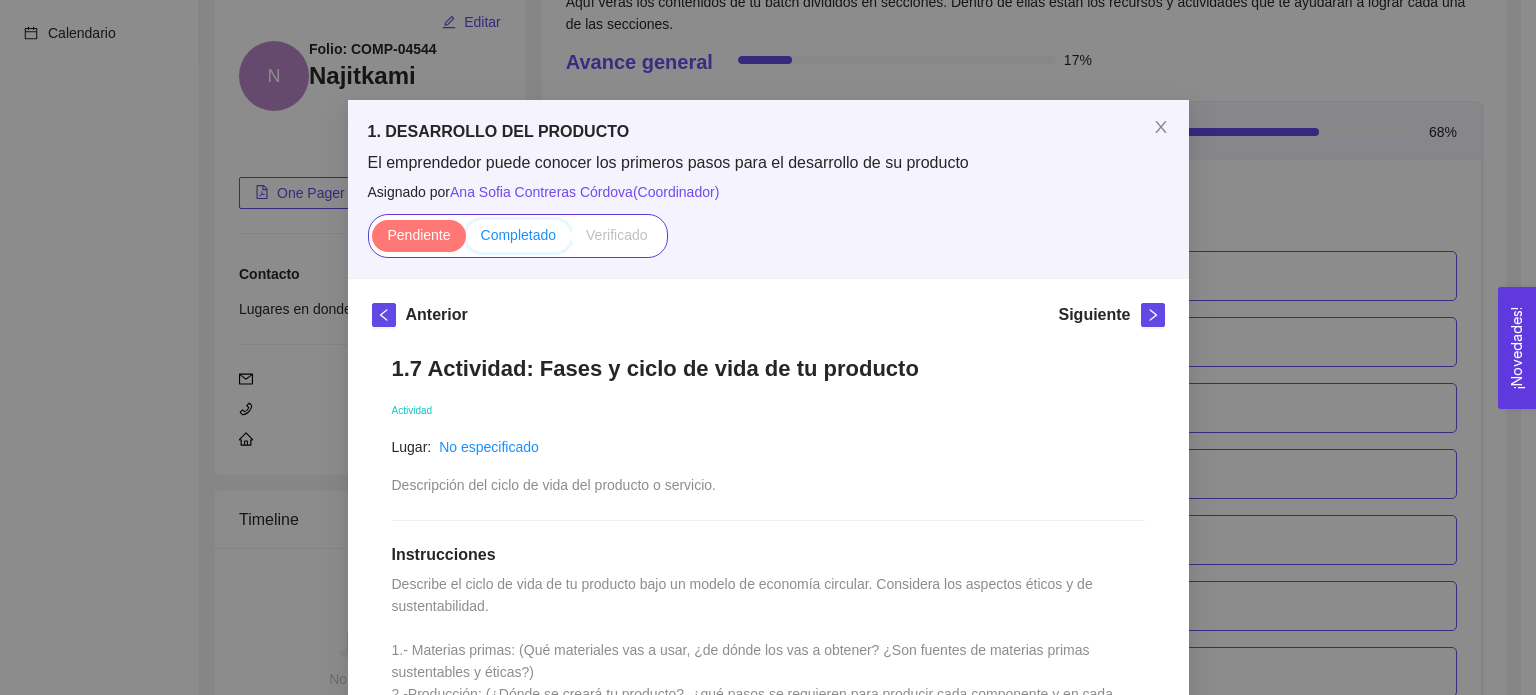 click on "Completado" at bounding box center [466, 240] 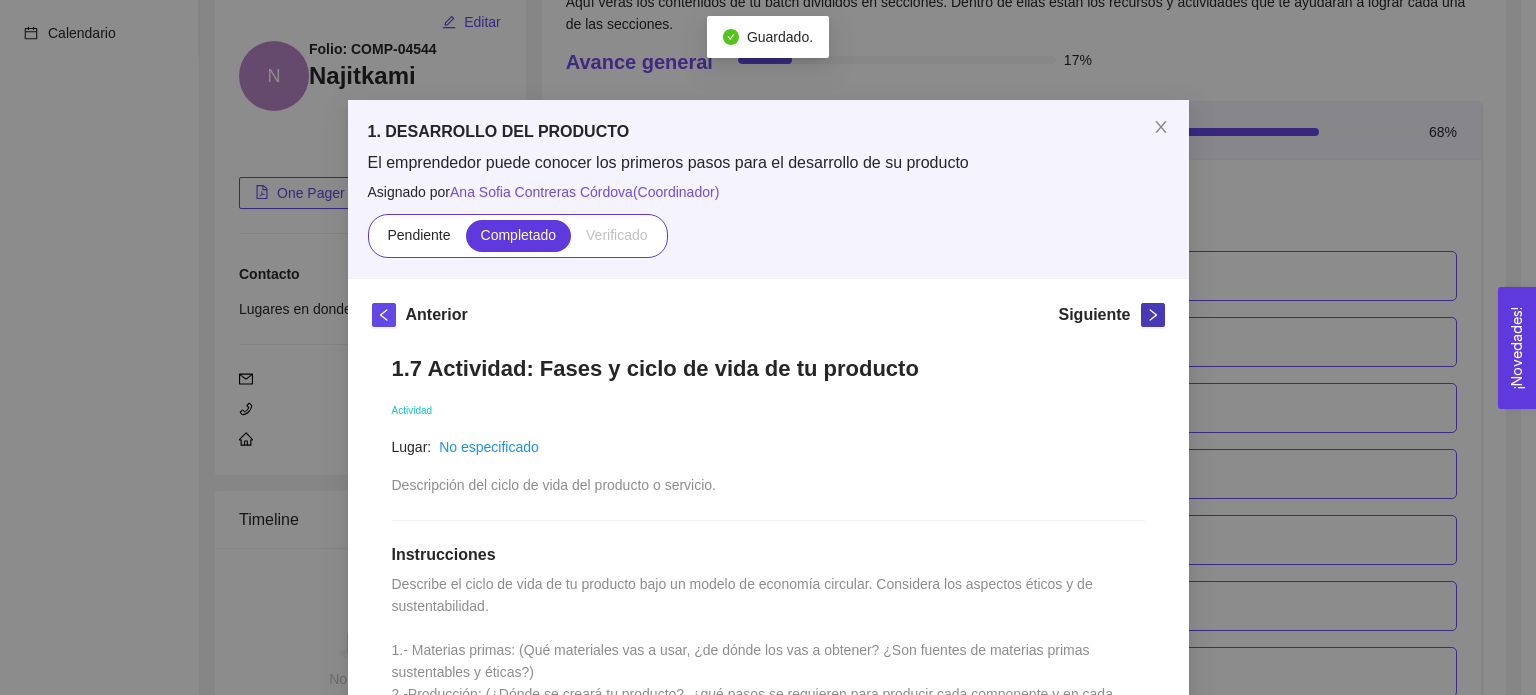 click at bounding box center [1153, 315] 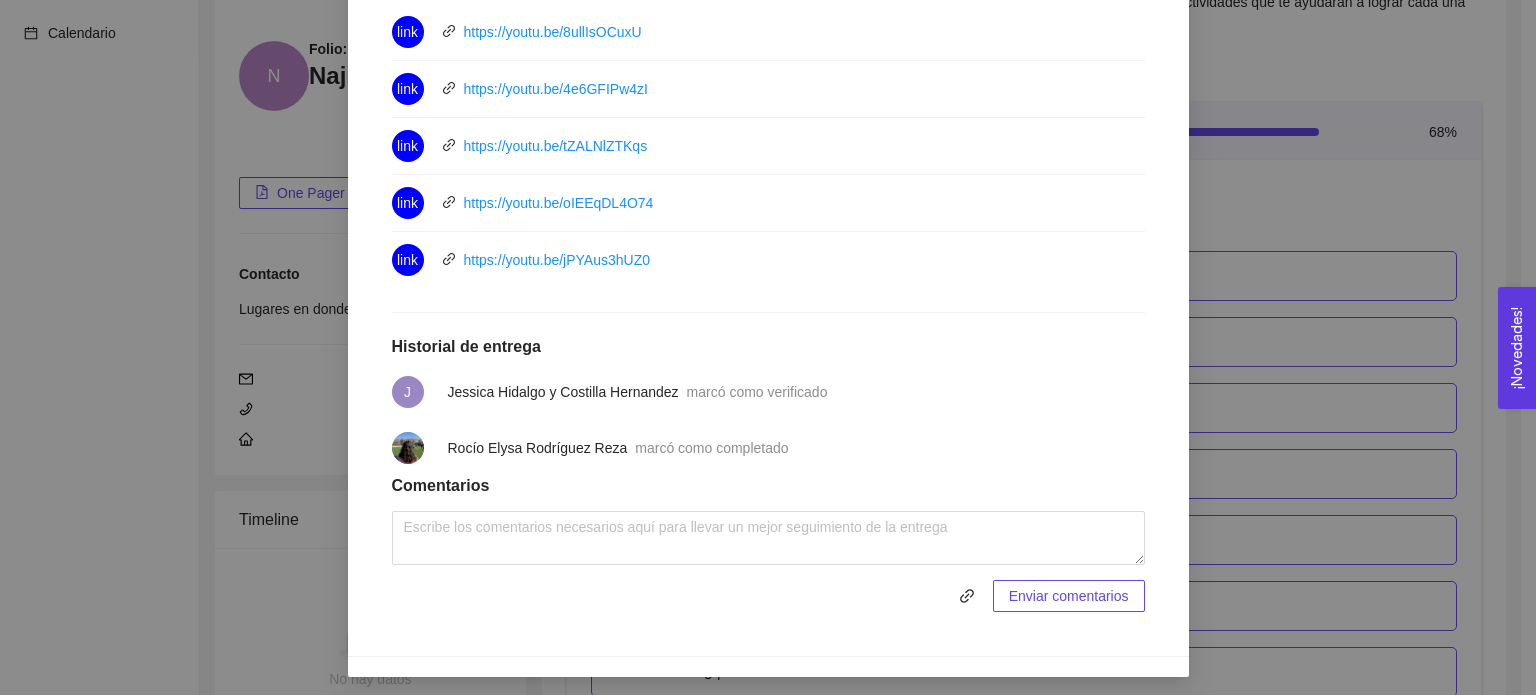 scroll, scrollTop: 1128, scrollLeft: 0, axis: vertical 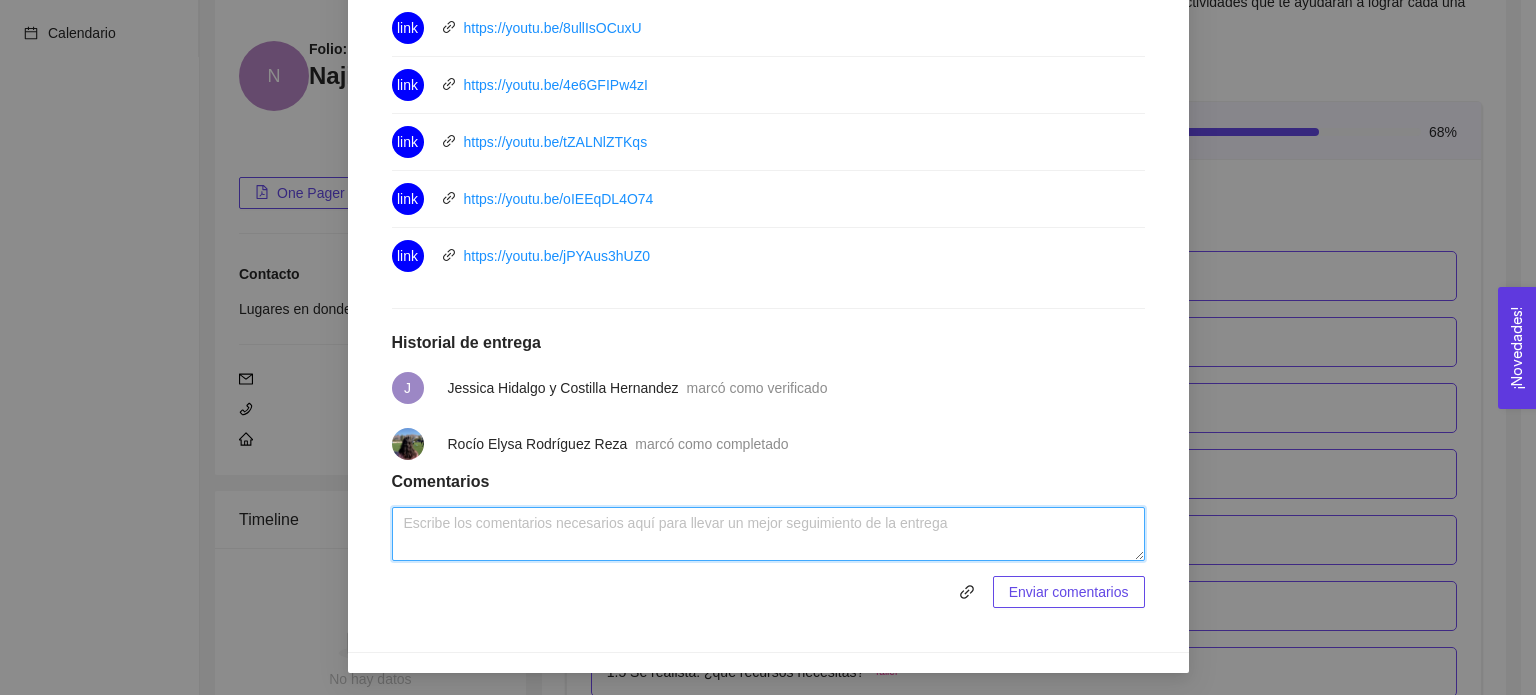 click at bounding box center (768, 534) 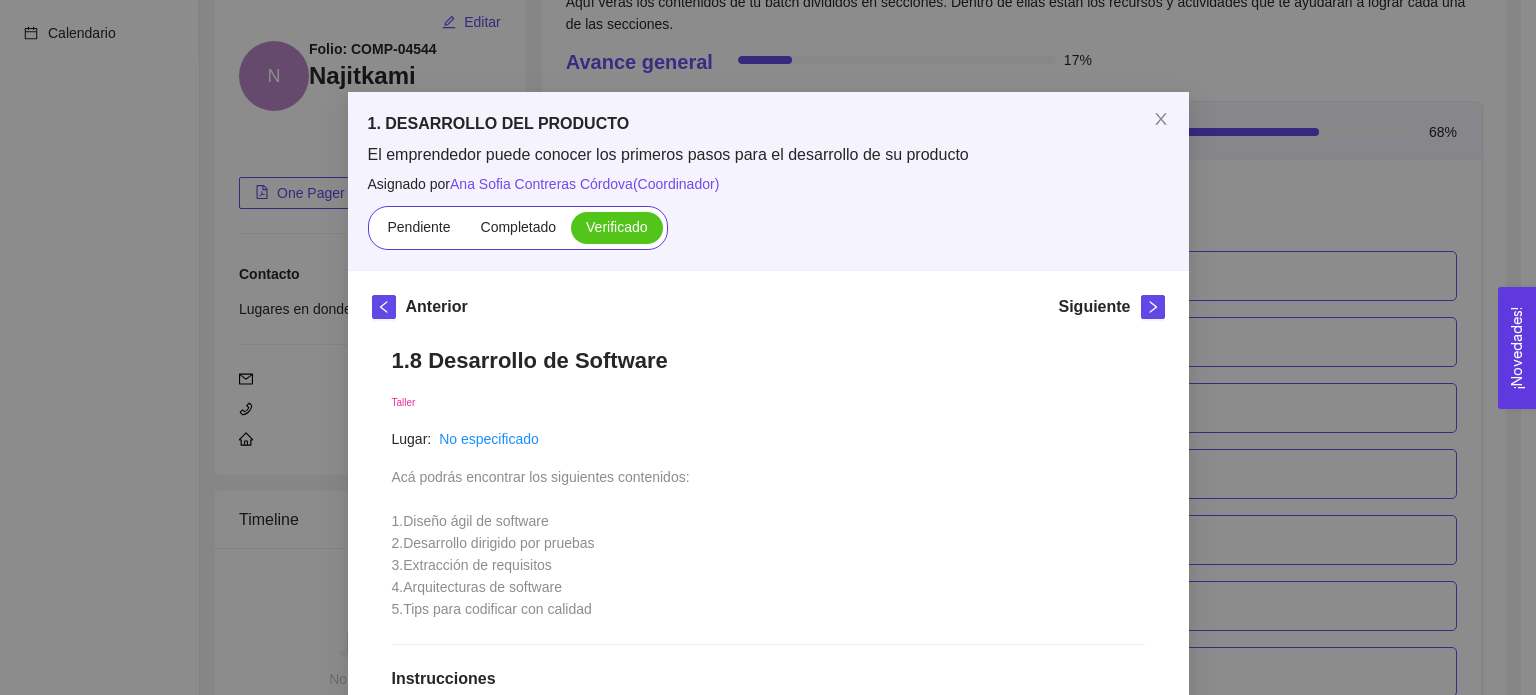 scroll, scrollTop: 0, scrollLeft: 0, axis: both 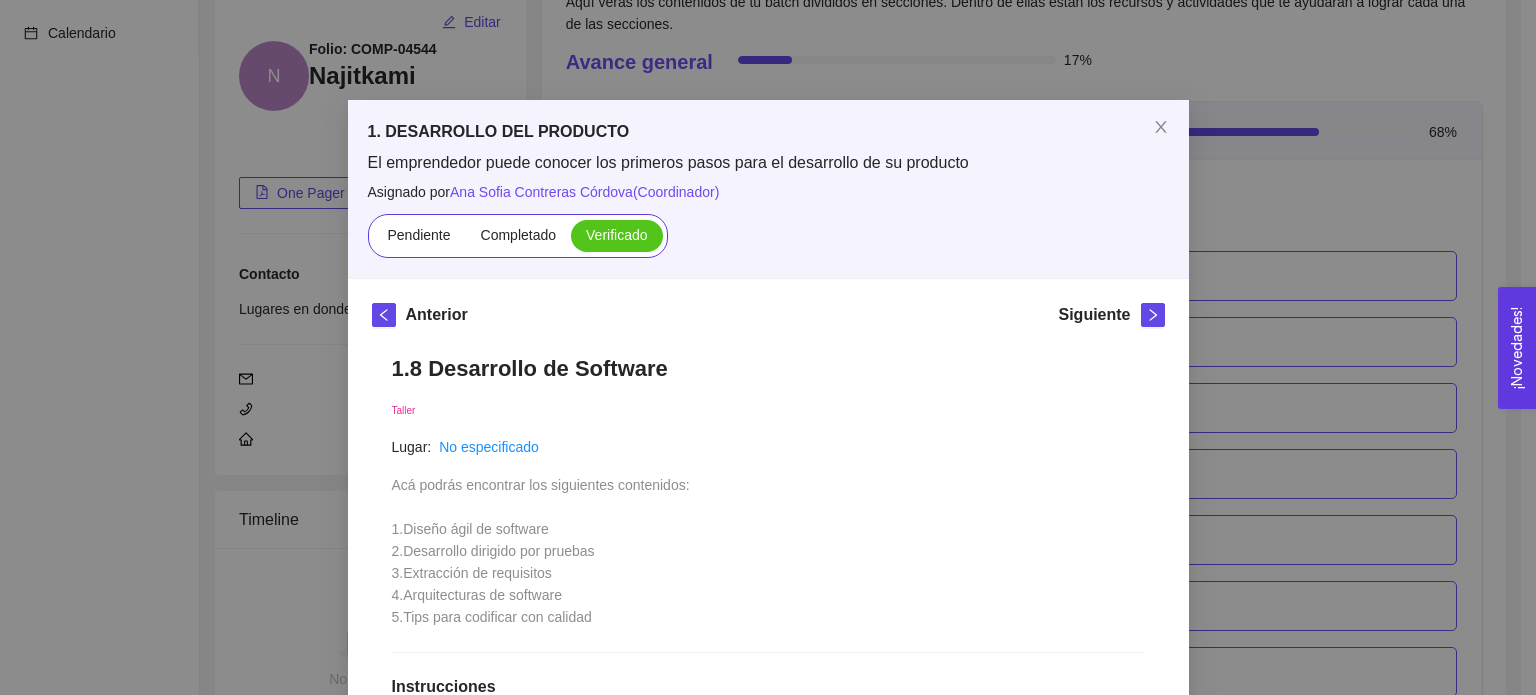 click on "1.8 Desarrollo de Software Taller Lugar: No especificado Acá podrás encontrar los siguientes contenidos:
1.Diseño ágil de software
2.Desarrollo dirigido por pruebas
3.Extracción de requisitos
4.Arquitecturas de software
5.Tips para codificar con calidad Instrucciones Recursos 1 2 3 4 5 link https://youtu.be/8ullIsOCuxU link https://youtu.be/4e6GFIPw4zI link https://youtu.be/tZALNlZTKqs link https://youtu.be/oIEEqDL4O74 link https://youtu.be/jPYAus3hUZ0 Historial de entrega J [FIRST] [LAST] y [FIRST] [LAST] marcó como verificado [FIRST] [LAST] marcó como completado Comentarios Enviar comentarios" at bounding box center (768, 1045) 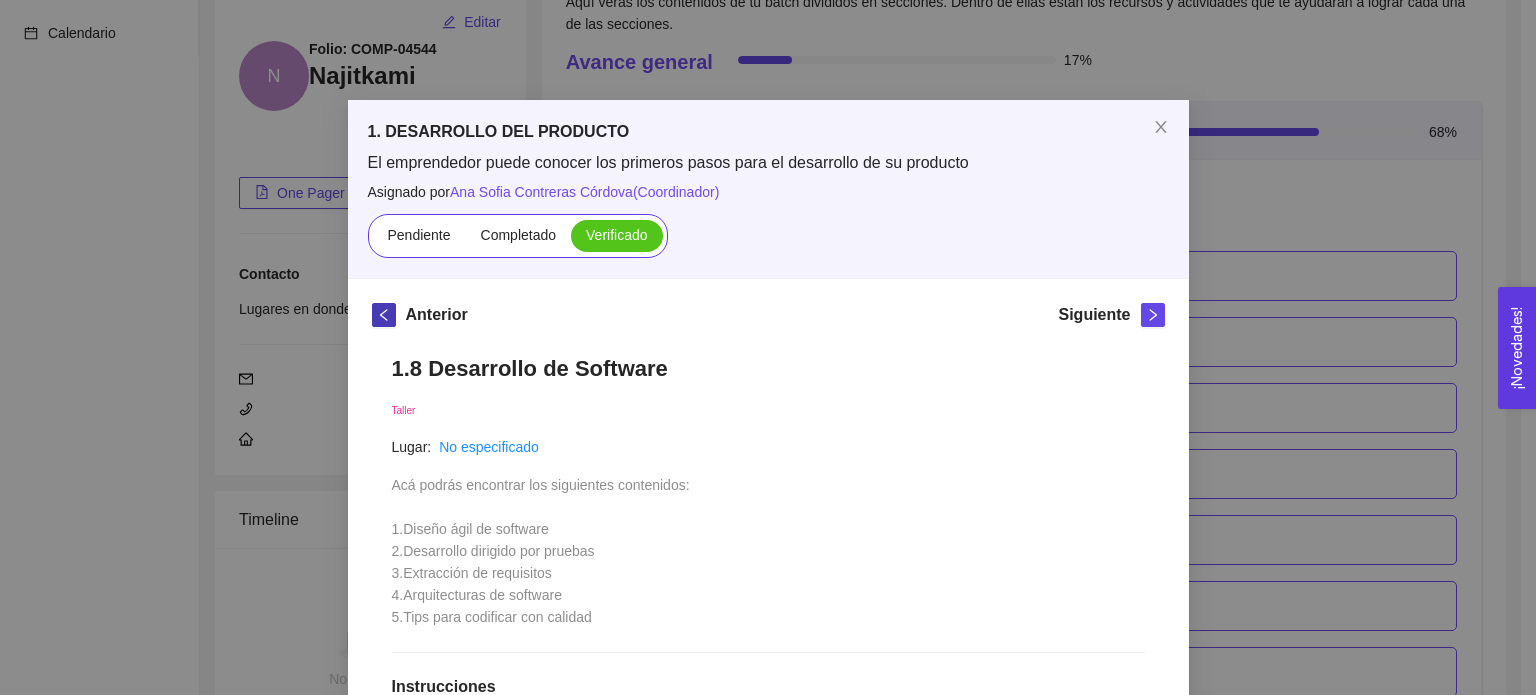 click at bounding box center [384, 315] 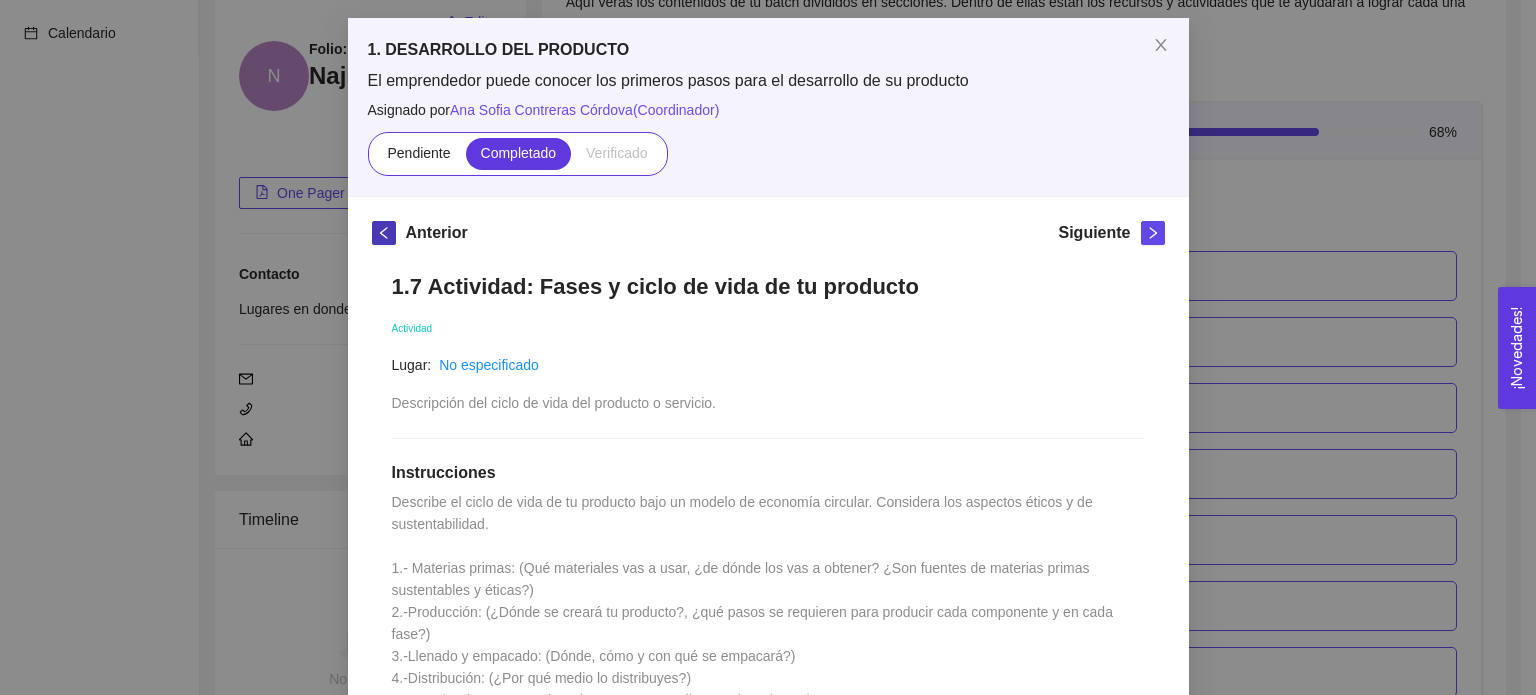 scroll, scrollTop: 0, scrollLeft: 0, axis: both 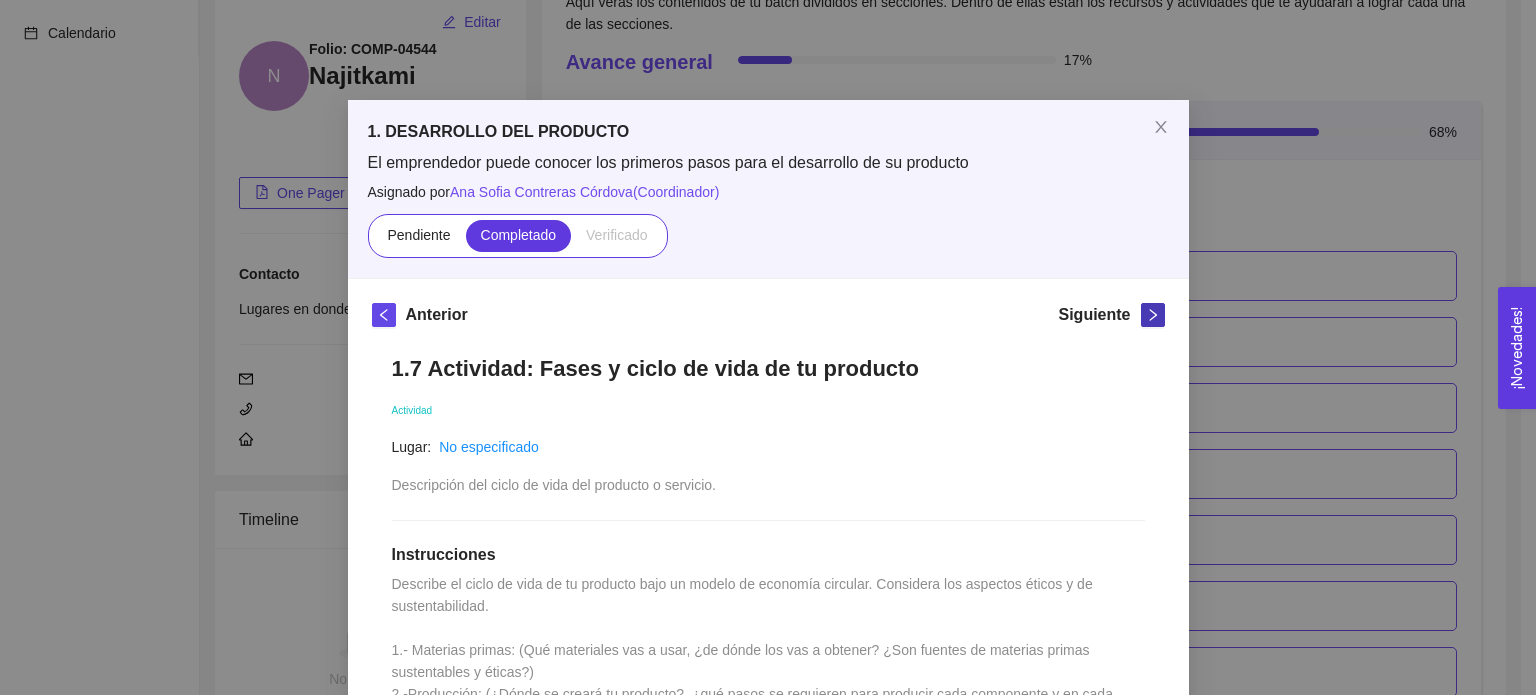 click 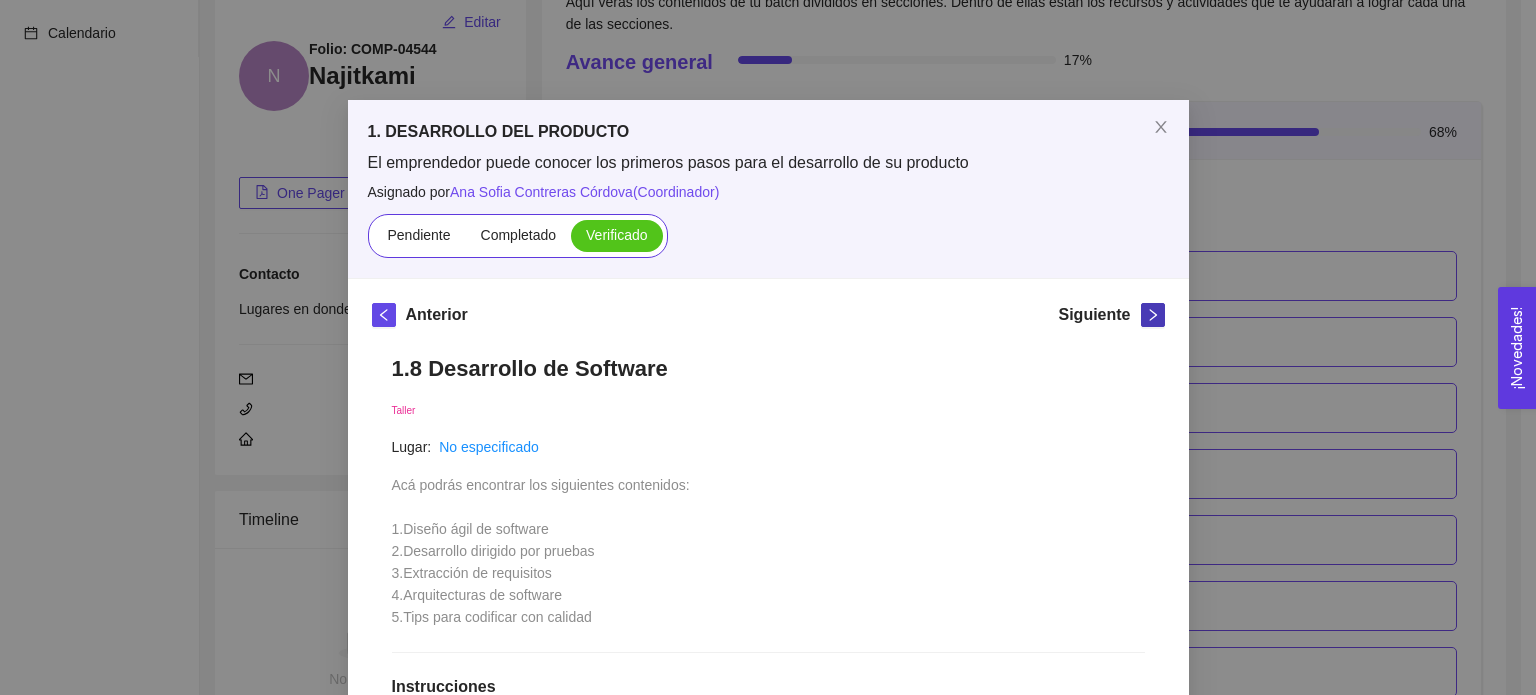 click 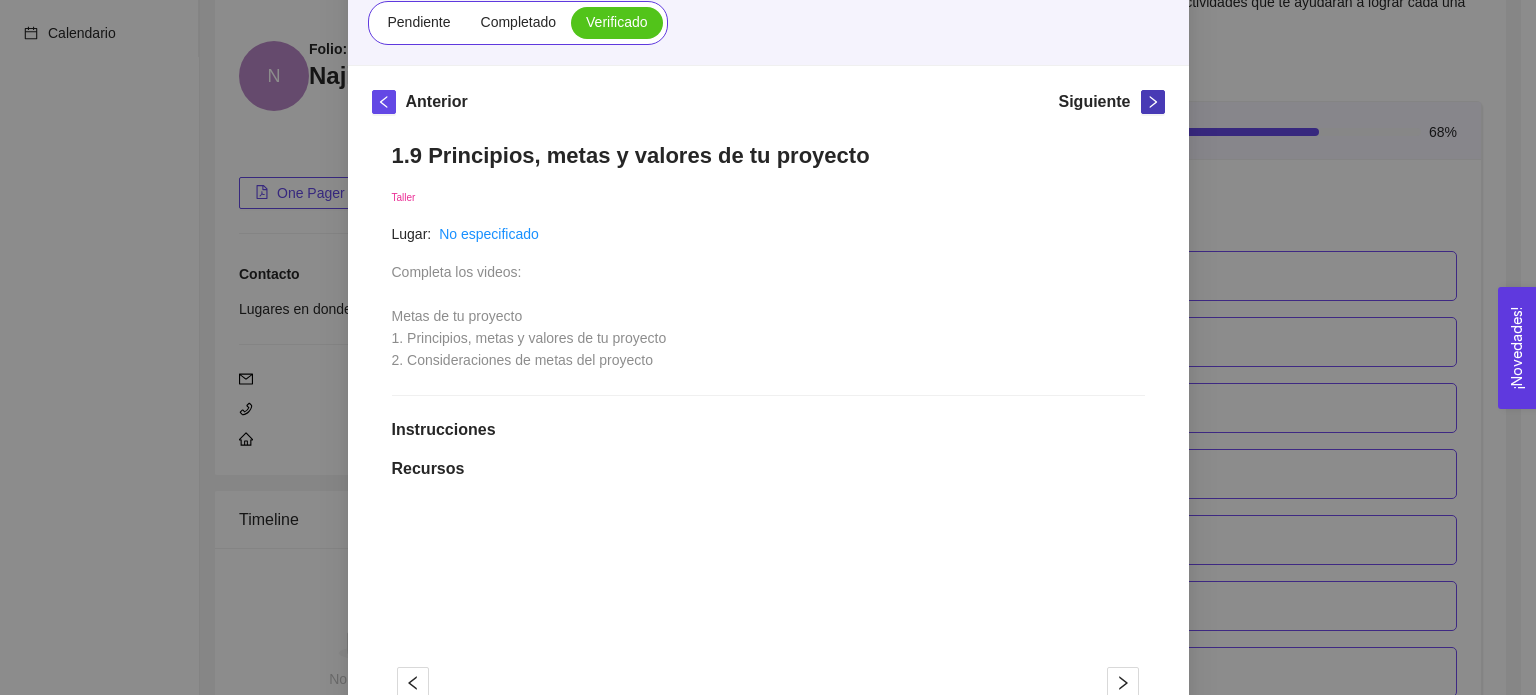 scroll, scrollTop: 913, scrollLeft: 0, axis: vertical 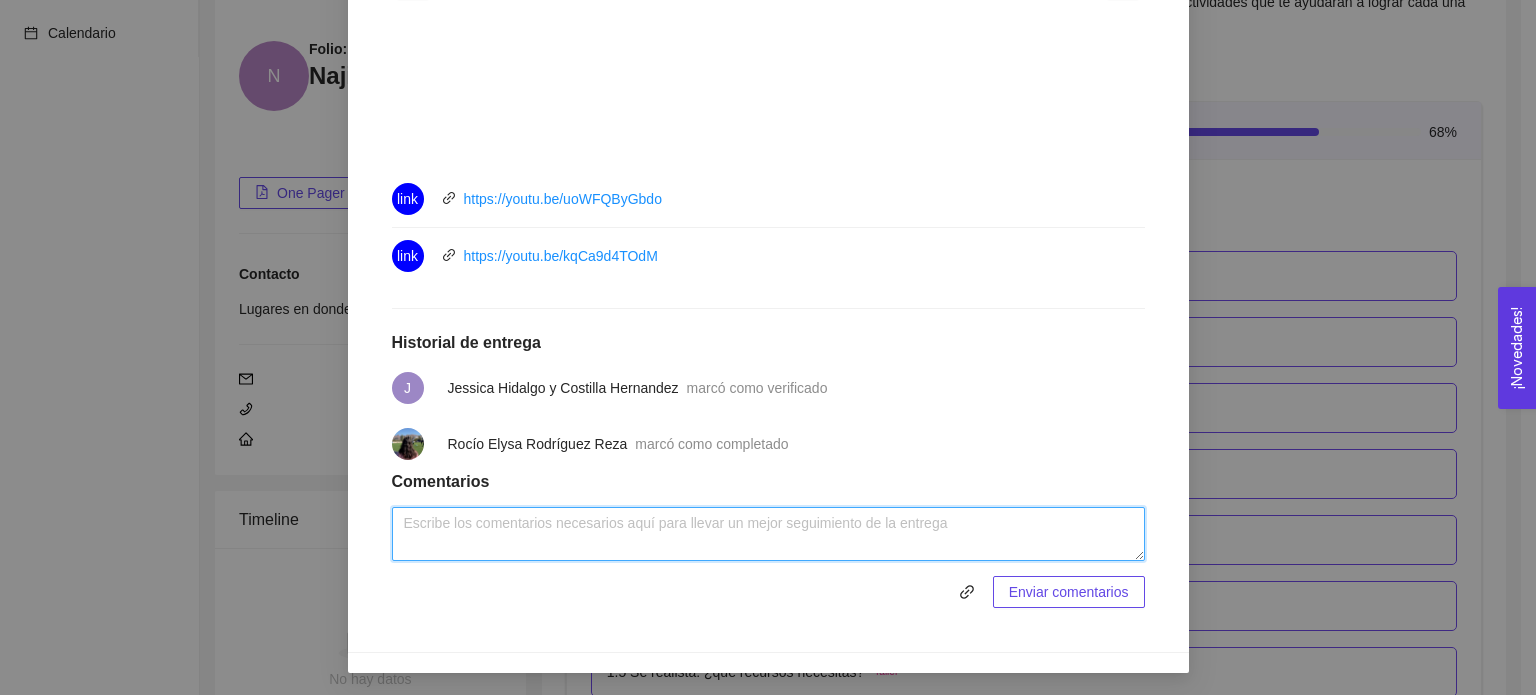 click at bounding box center (768, 534) 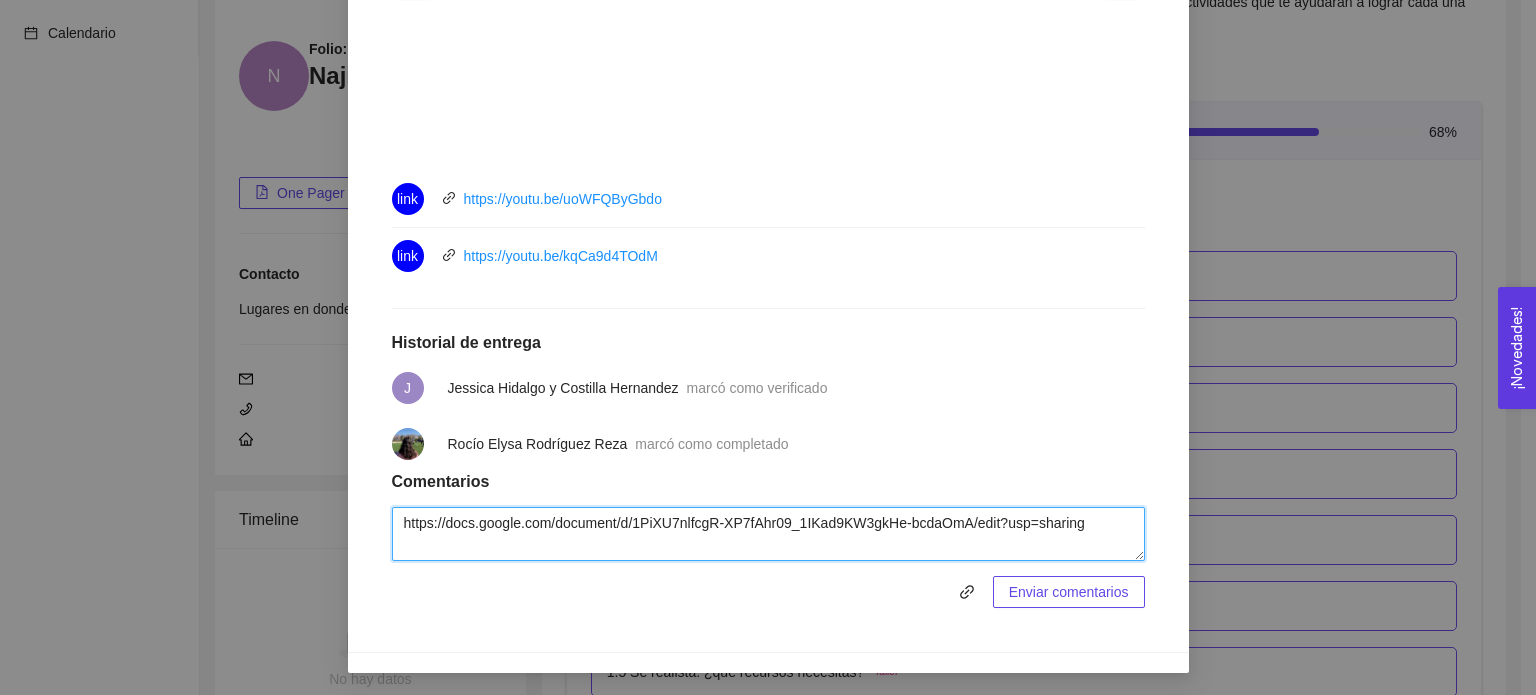 type on "https://docs.google.com/document/d/1PiXU7nlfcgR-XP7fAhr09_1IKad9KW3gkHe-bcdaOmA/edit?usp=sharing" 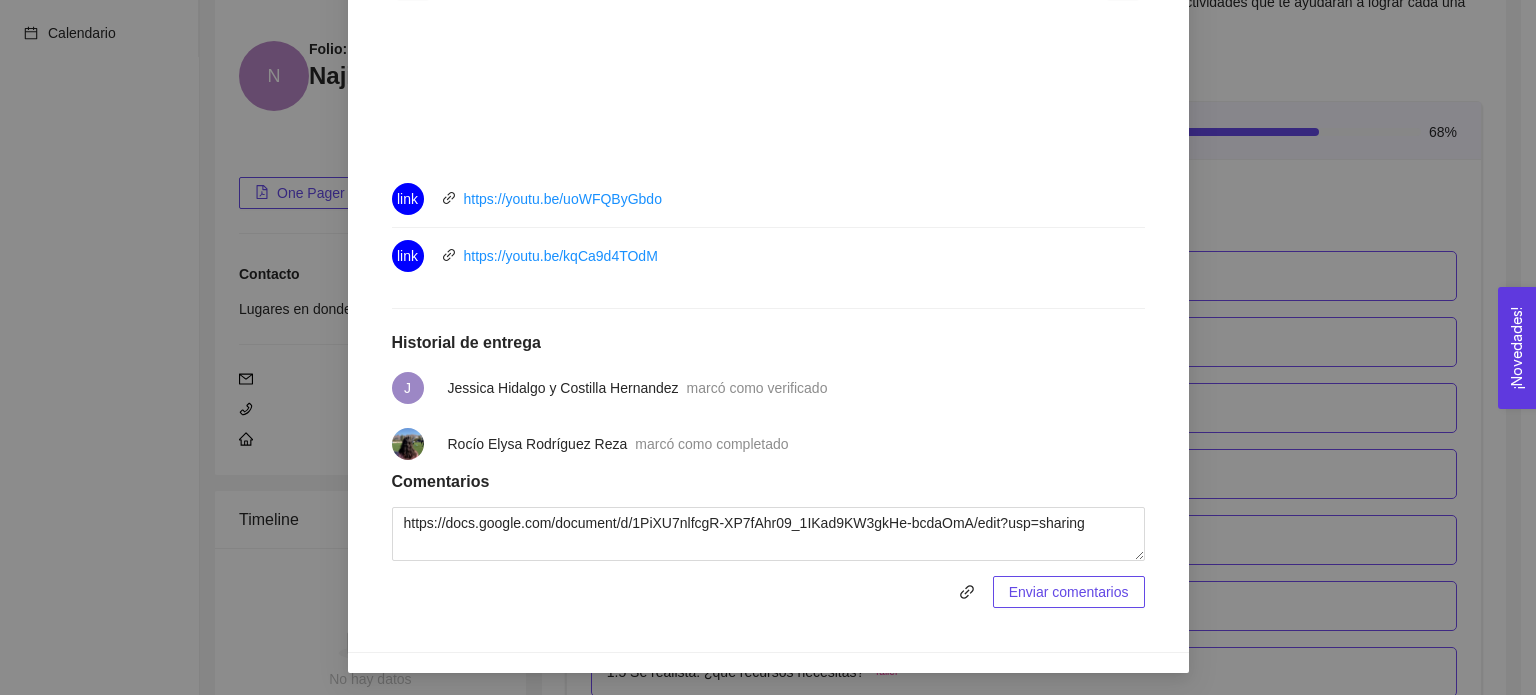 click on "Enviar comentarios" at bounding box center [1069, 592] 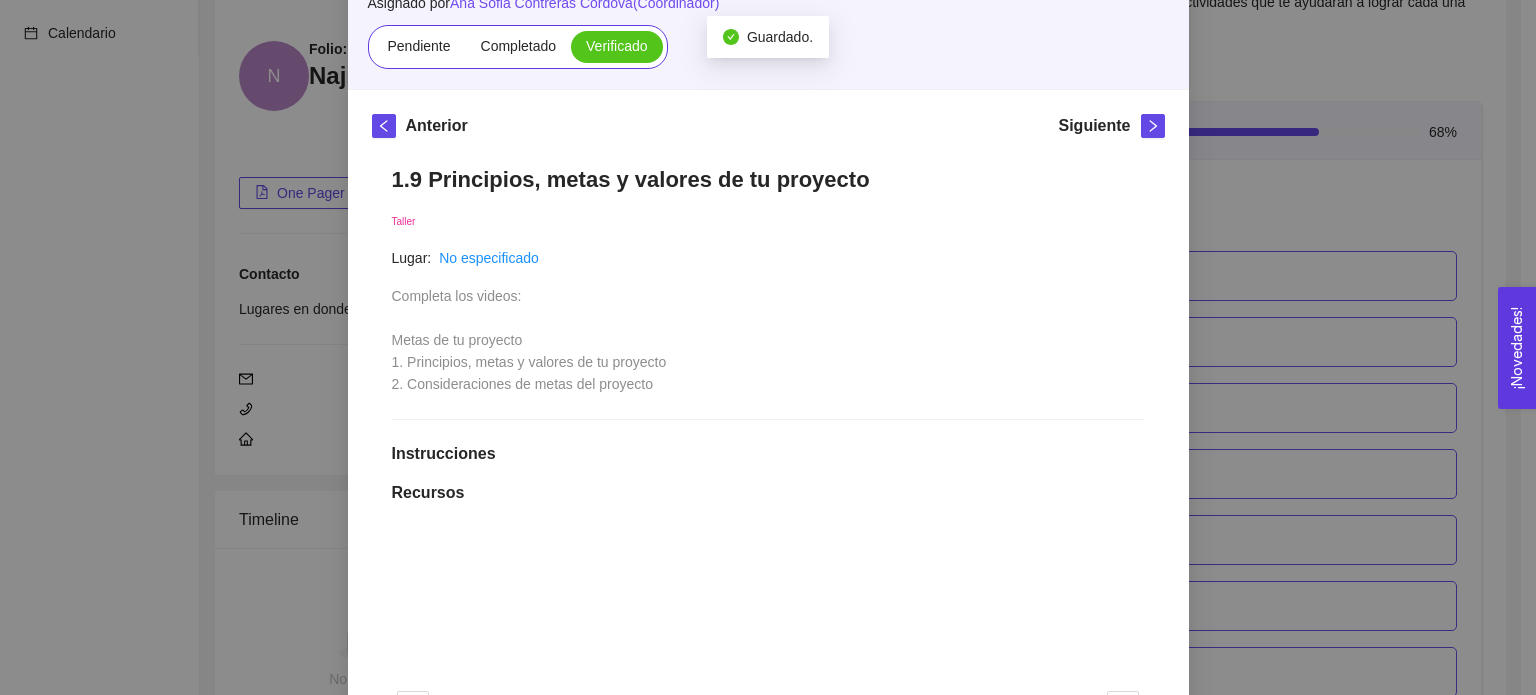 scroll, scrollTop: 13, scrollLeft: 0, axis: vertical 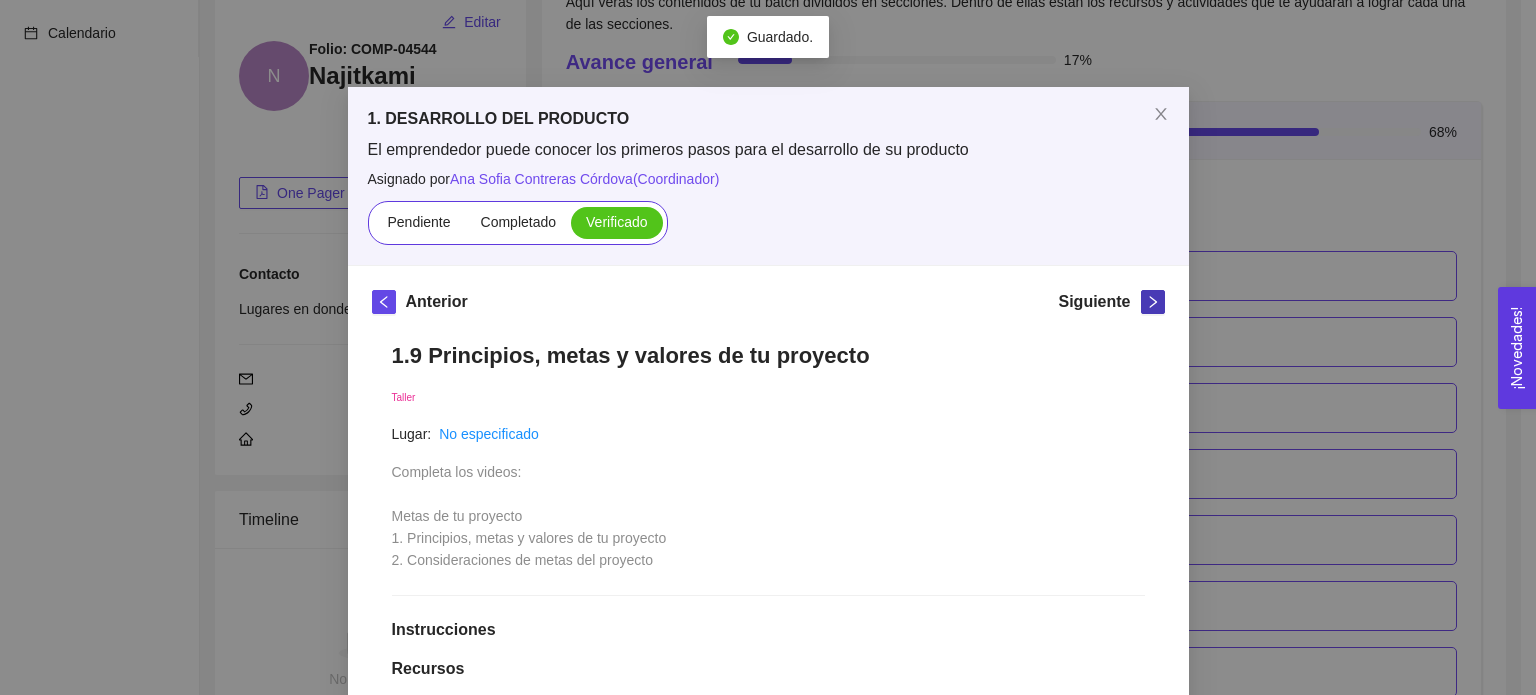 click 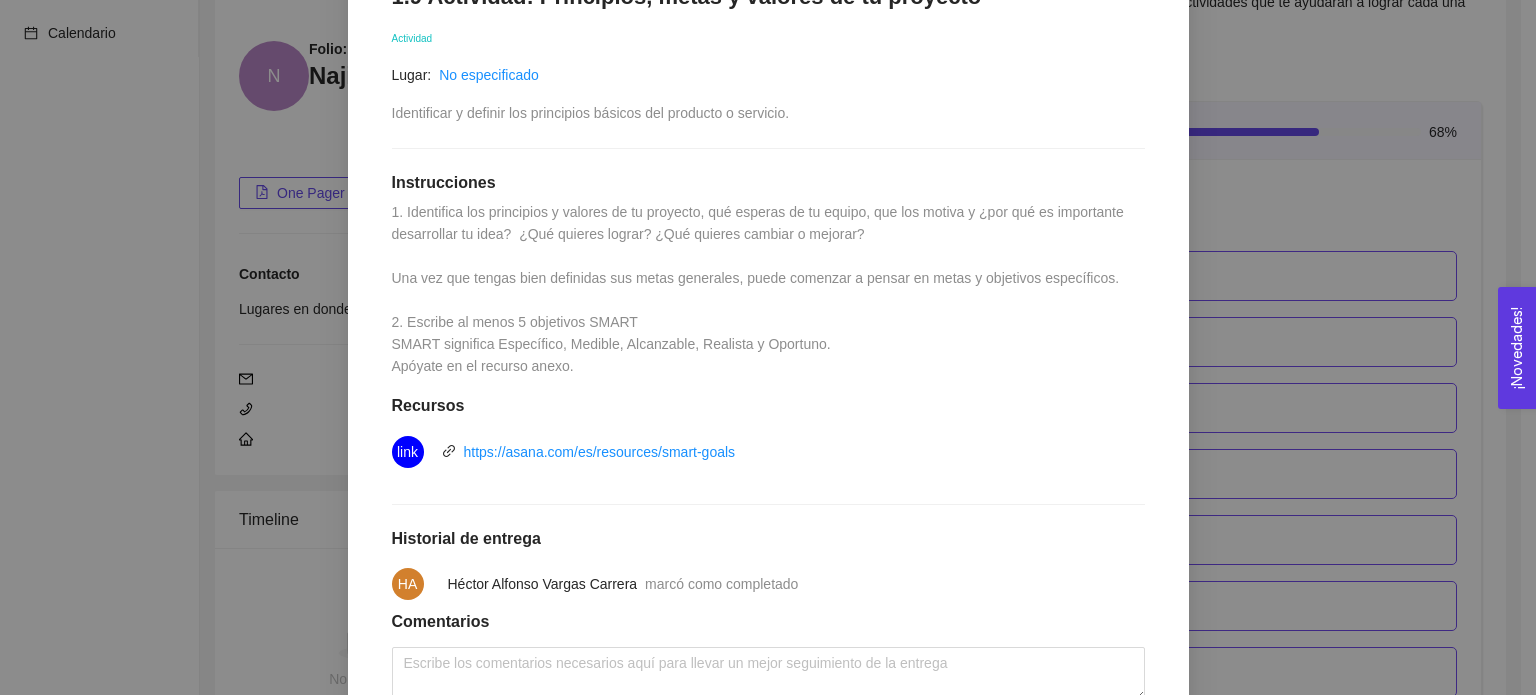 scroll, scrollTop: 112, scrollLeft: 0, axis: vertical 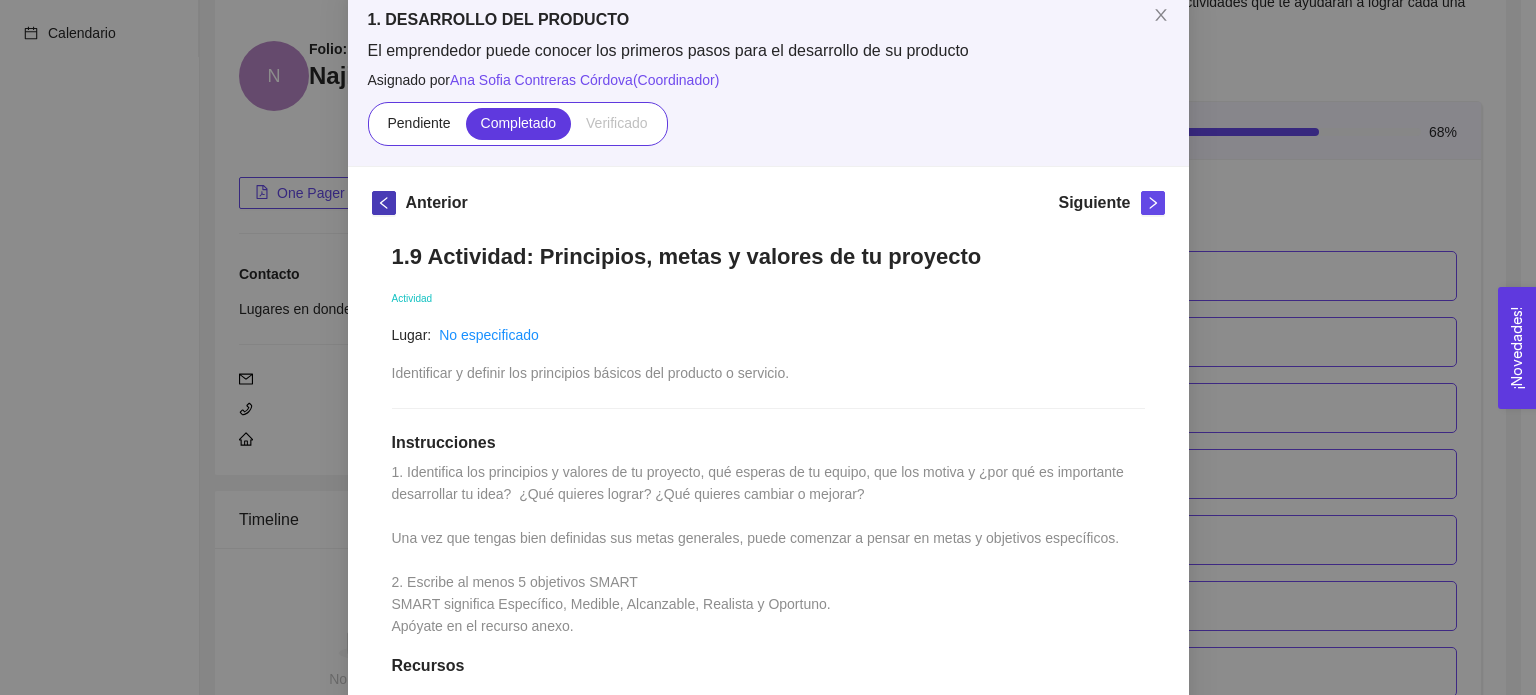 click 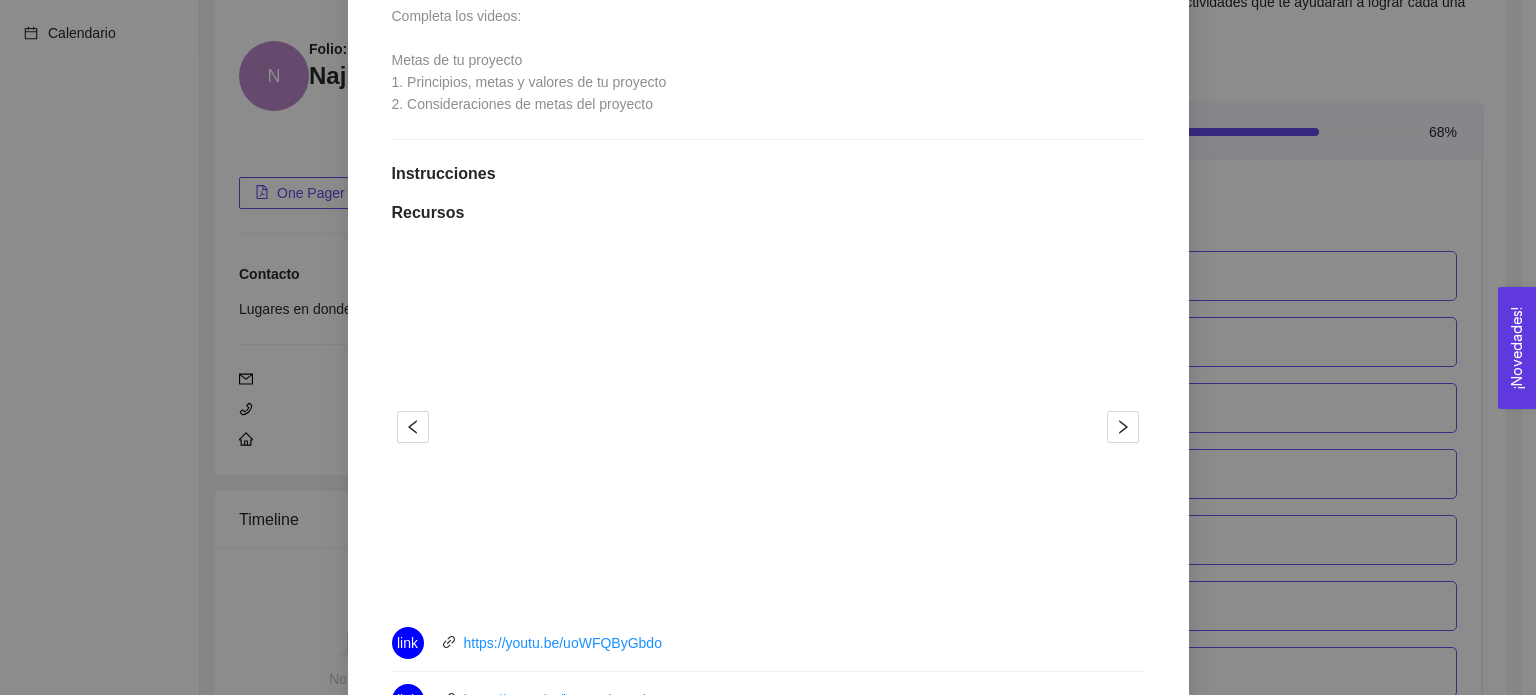 scroll, scrollTop: 69, scrollLeft: 0, axis: vertical 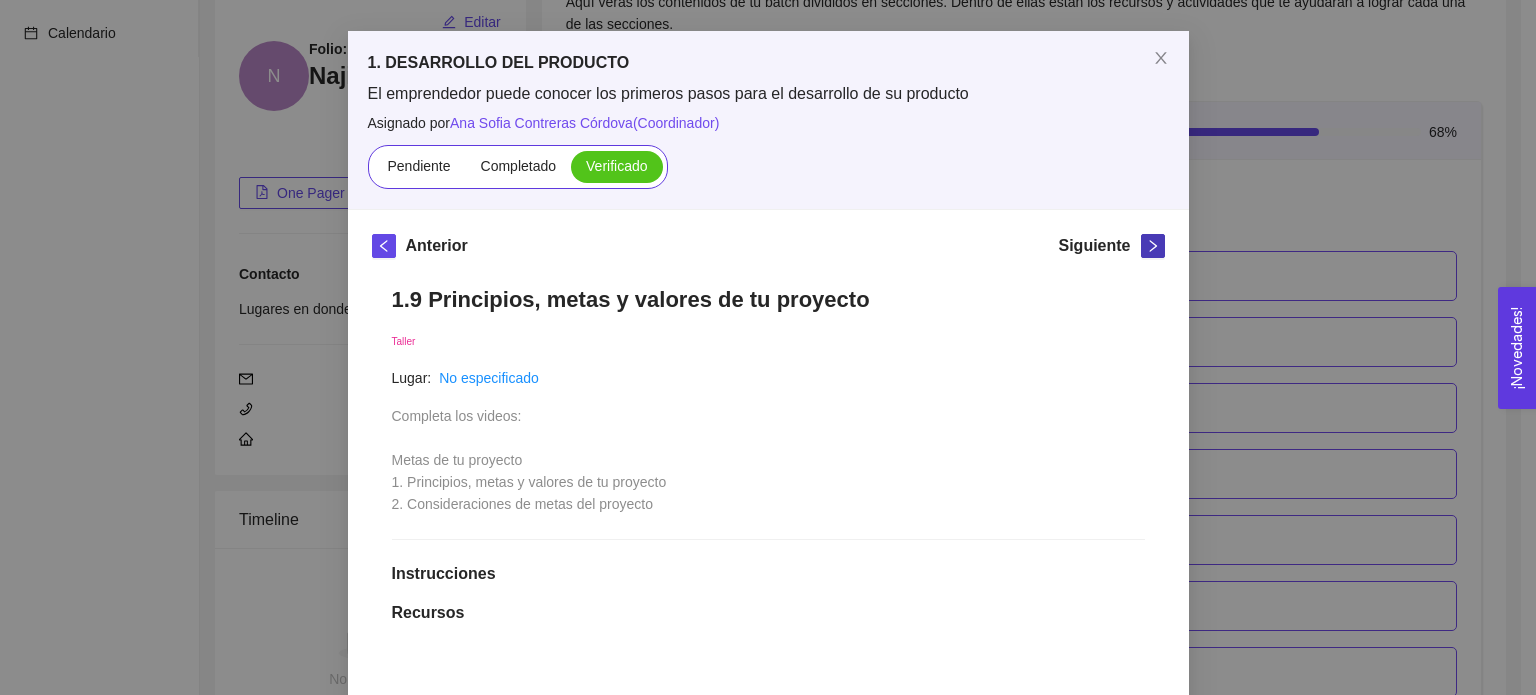 click at bounding box center (1153, 246) 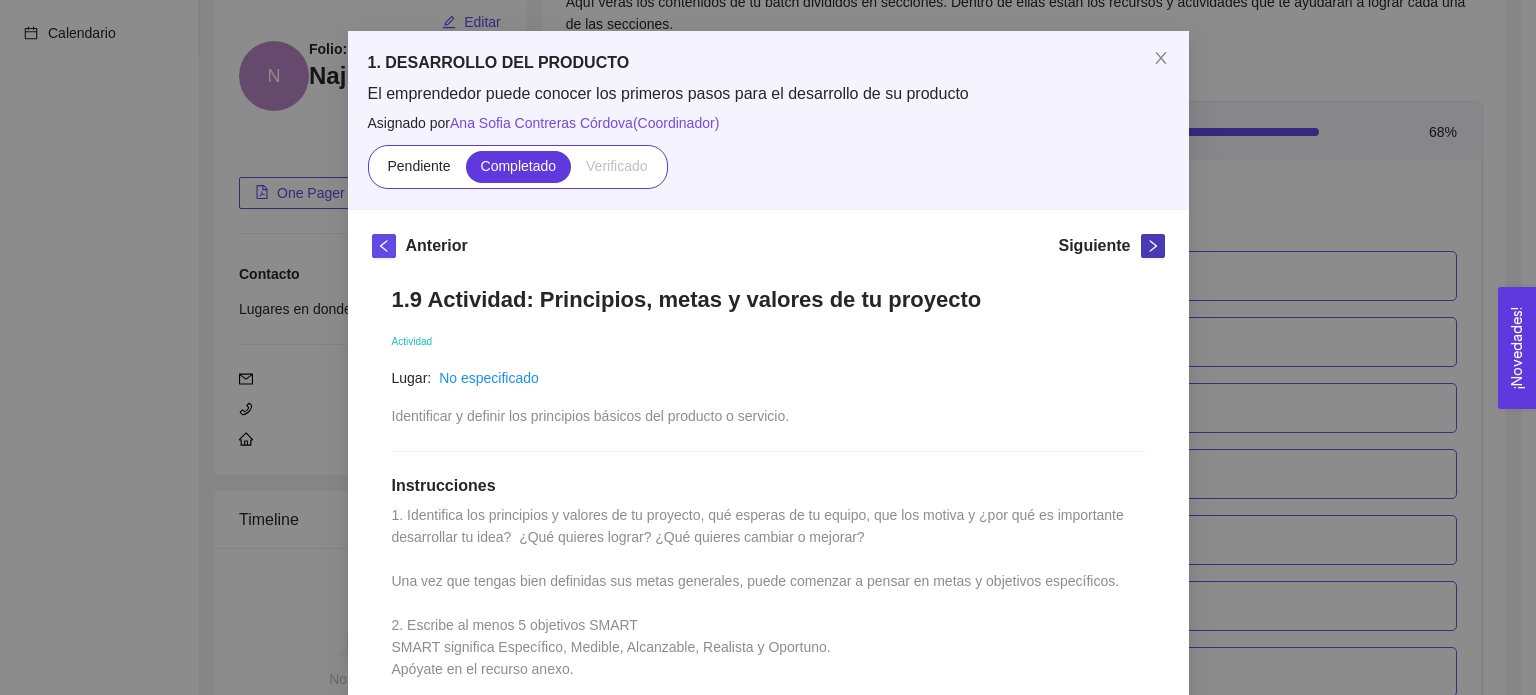 scroll, scrollTop: 512, scrollLeft: 0, axis: vertical 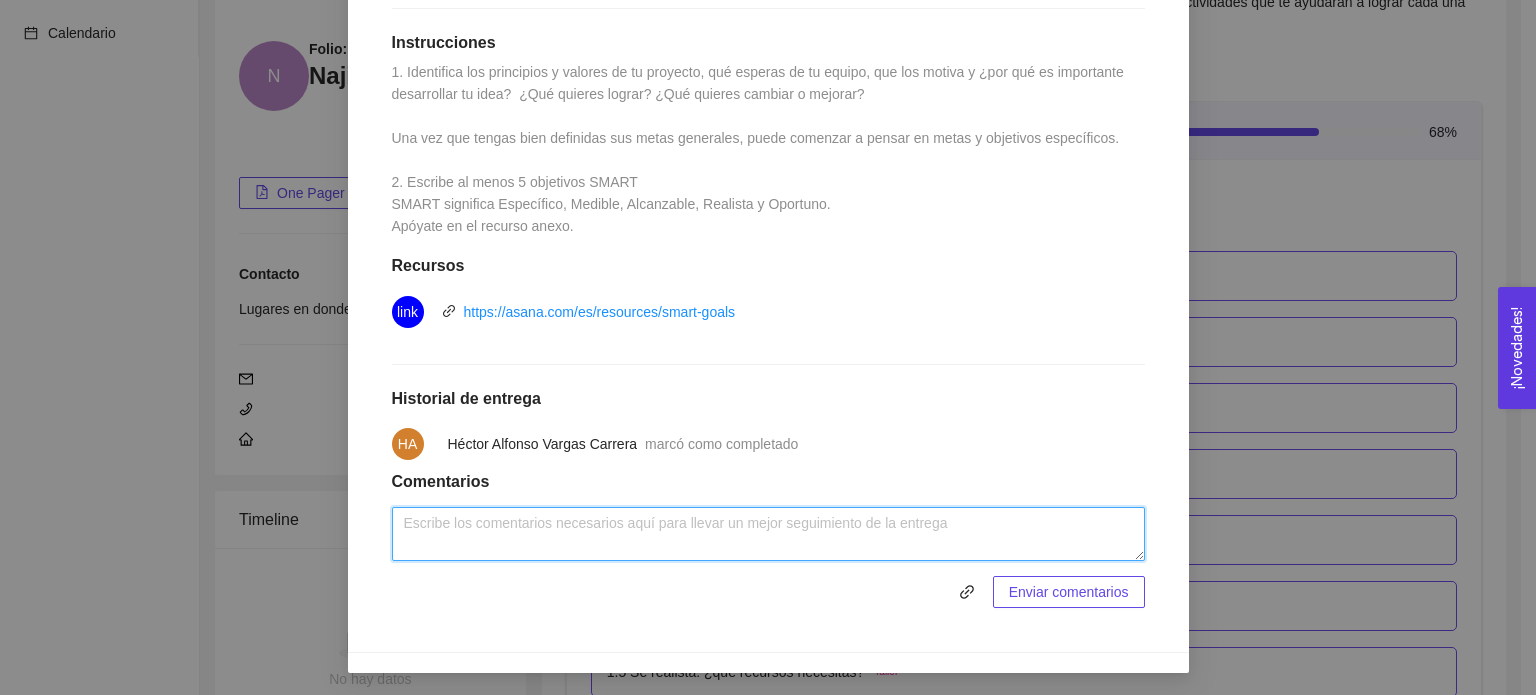 click at bounding box center [768, 534] 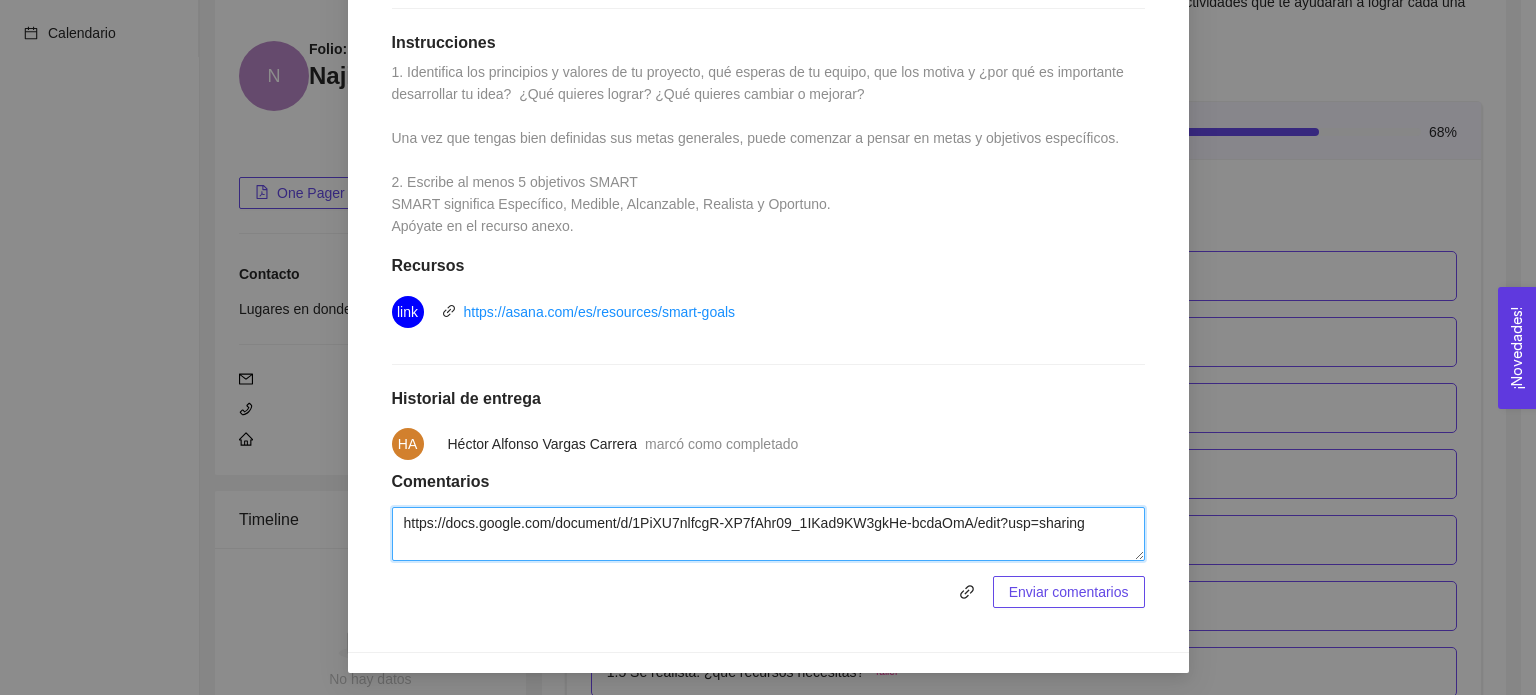 type on "https://docs.google.com/document/d/1PiXU7nlfcgR-XP7fAhr09_1IKad9KW3gkHe-bcdaOmA/edit?usp=sharing" 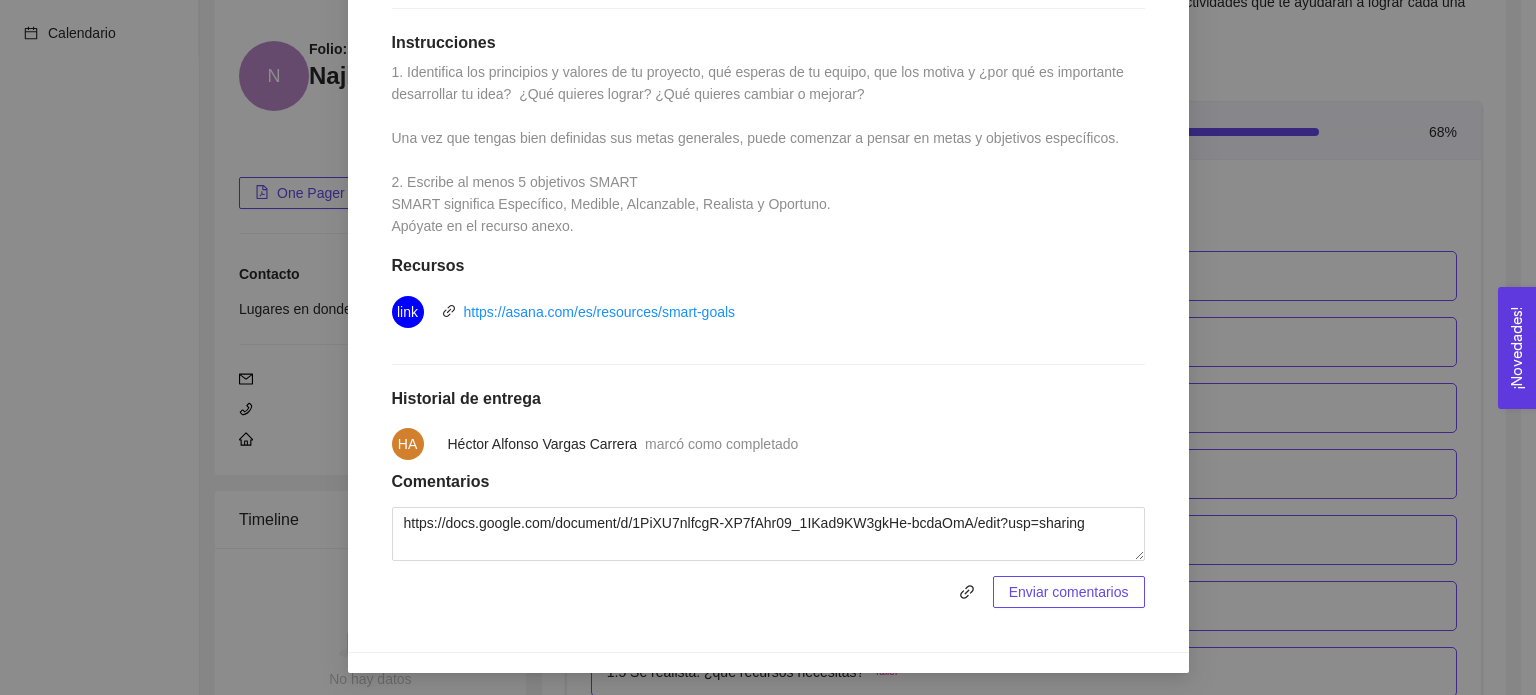 click on "Enviar comentarios" at bounding box center (1069, 592) 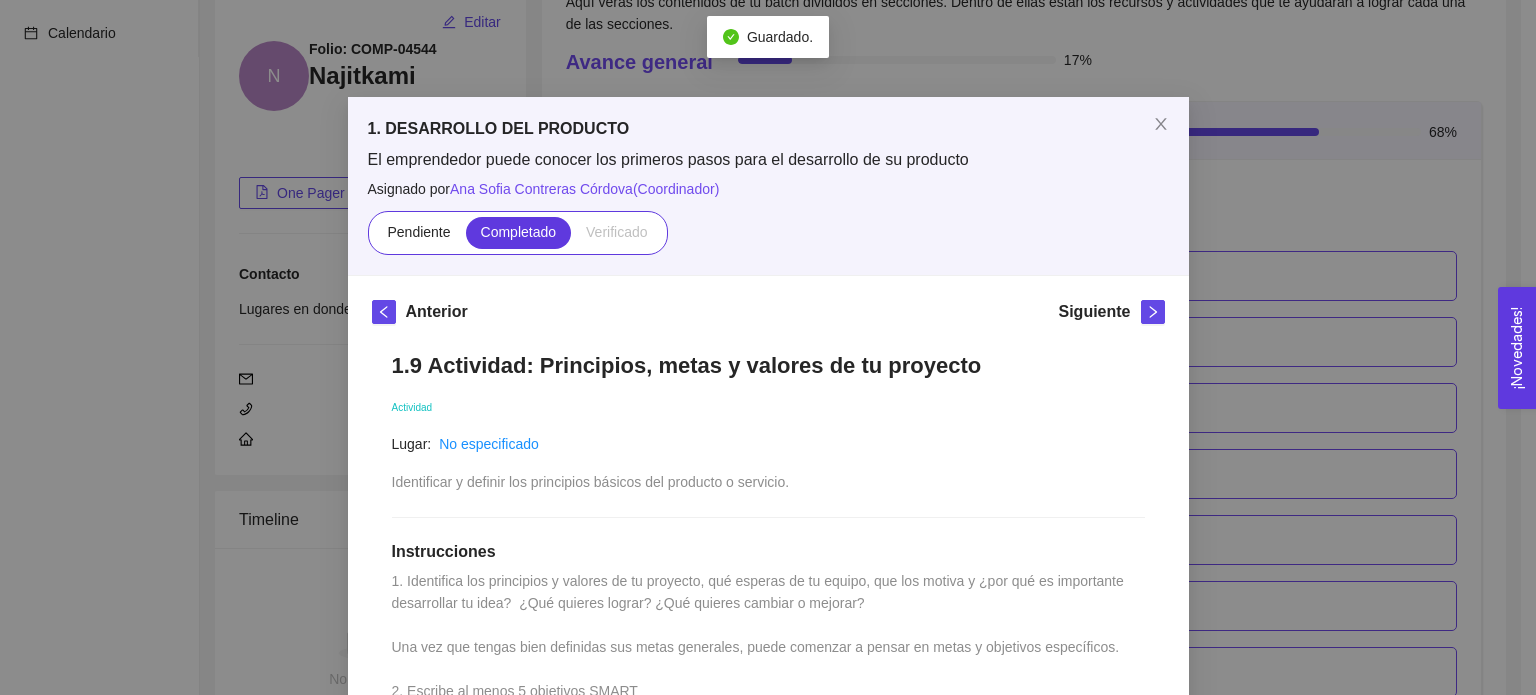 scroll, scrollTop: 0, scrollLeft: 0, axis: both 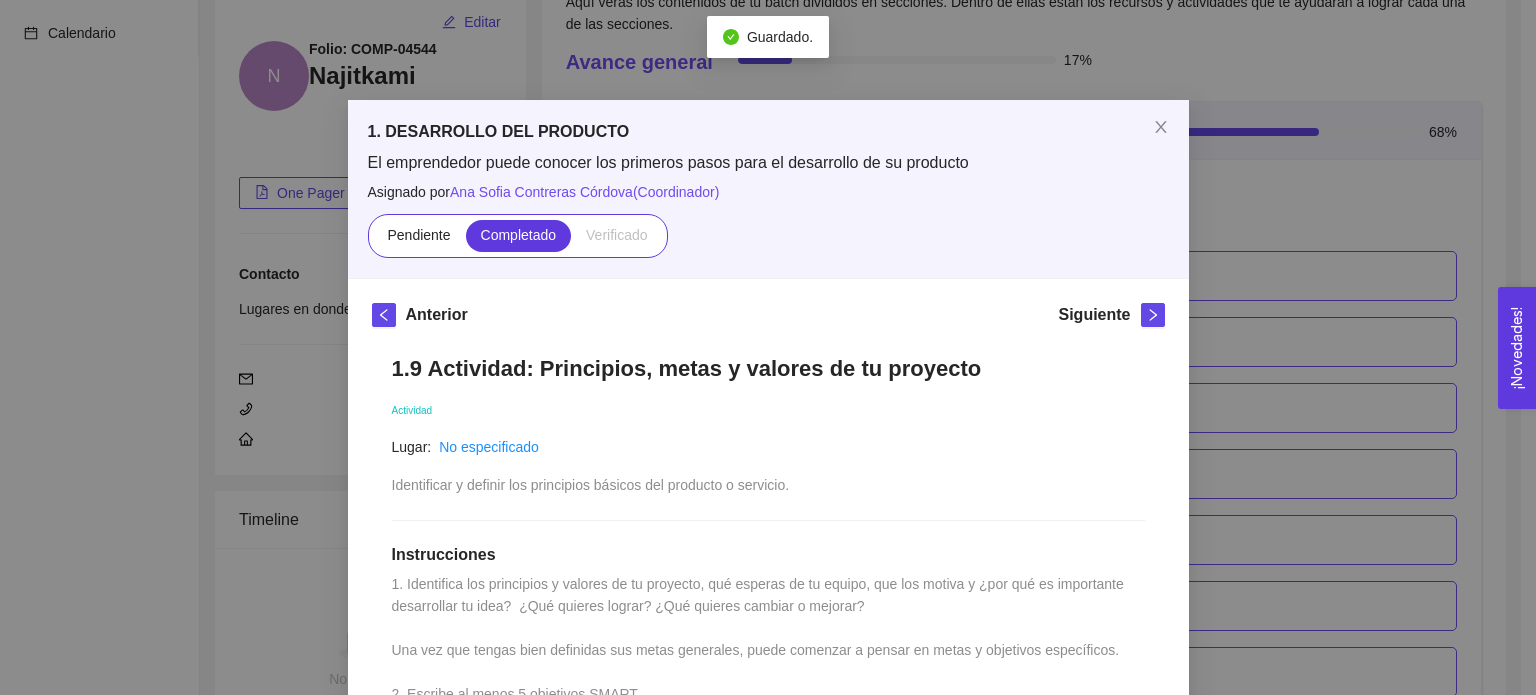click on "Siguiente" at bounding box center (1111, 319) 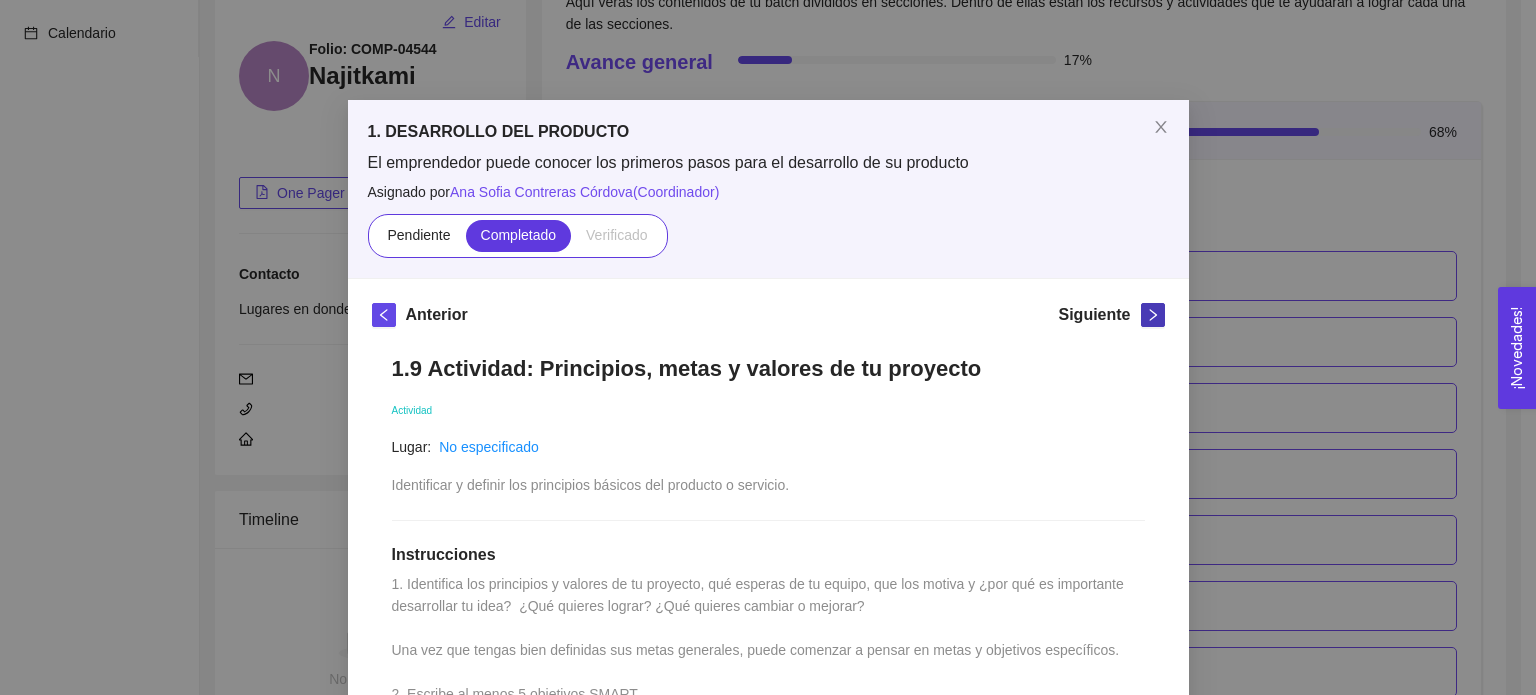 click 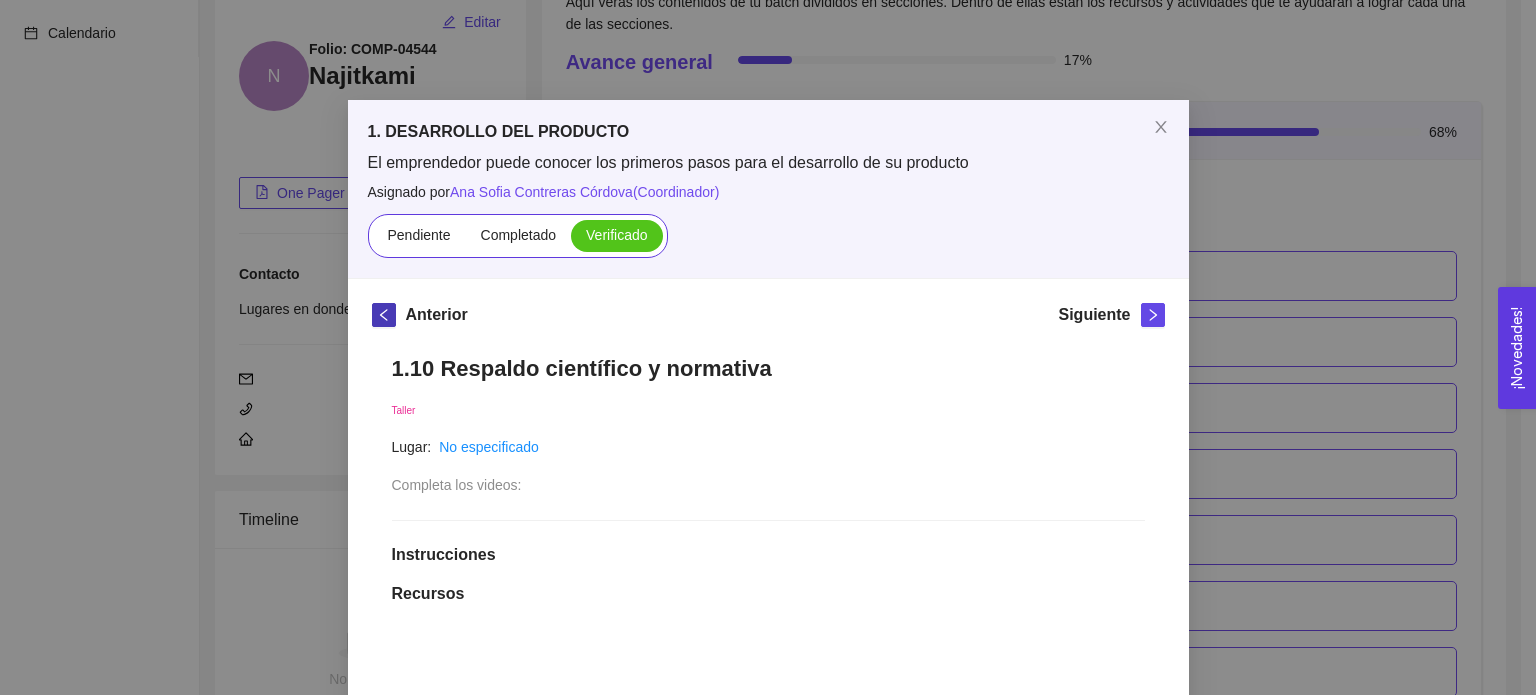click 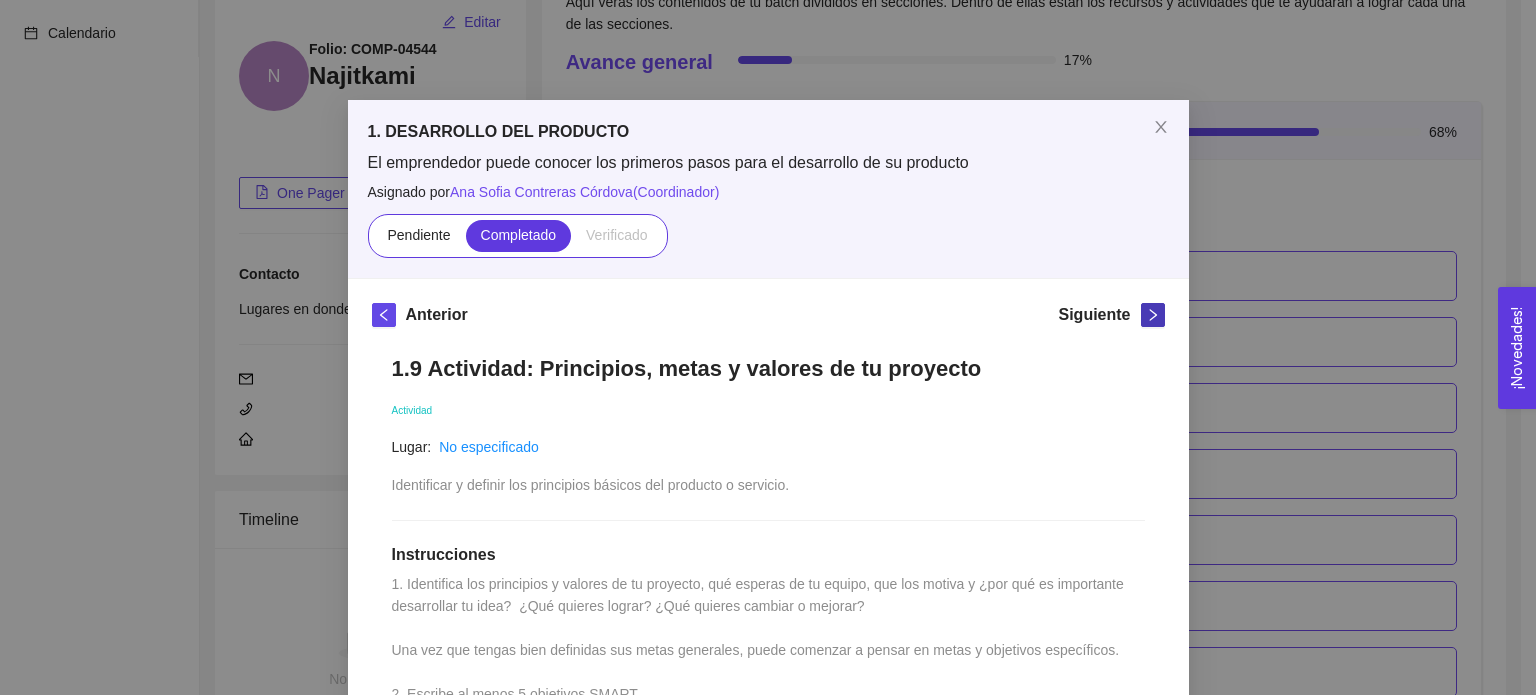 click 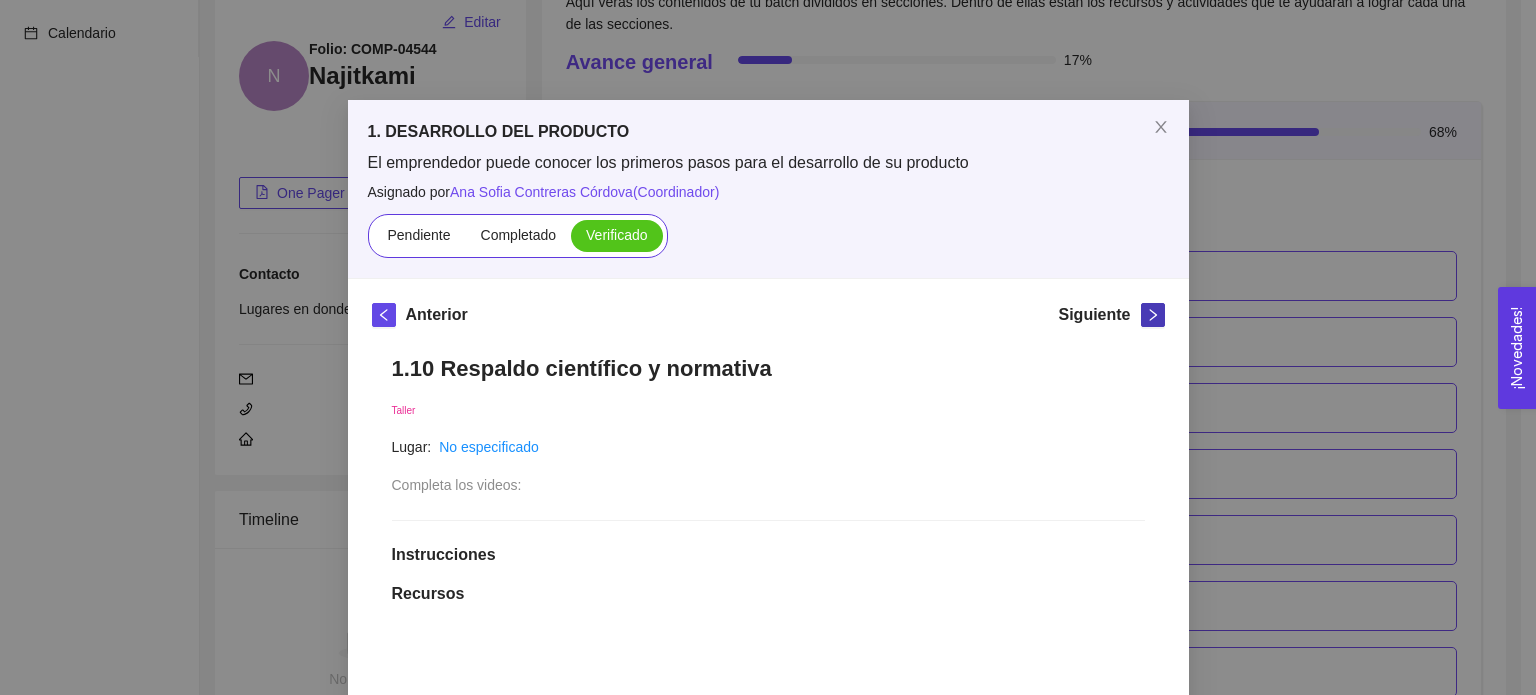click 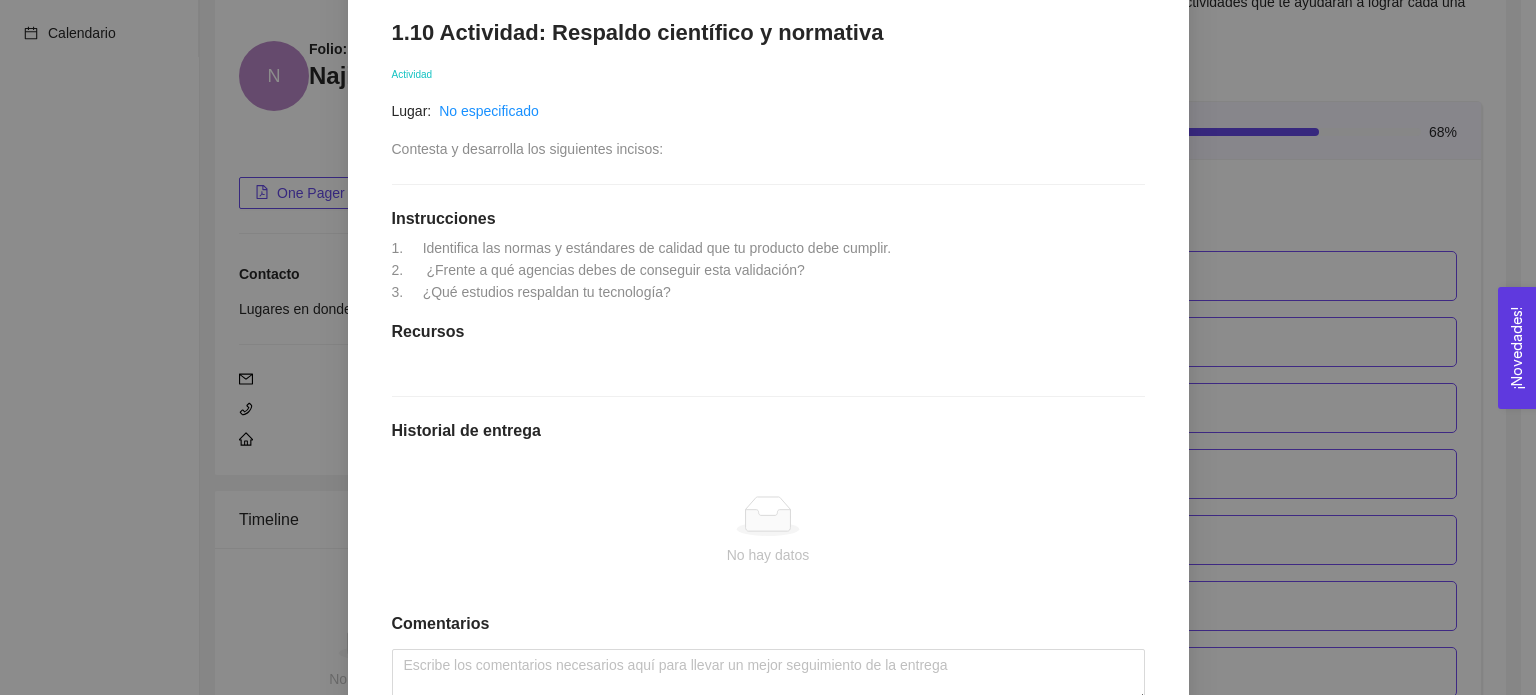 scroll, scrollTop: 478, scrollLeft: 0, axis: vertical 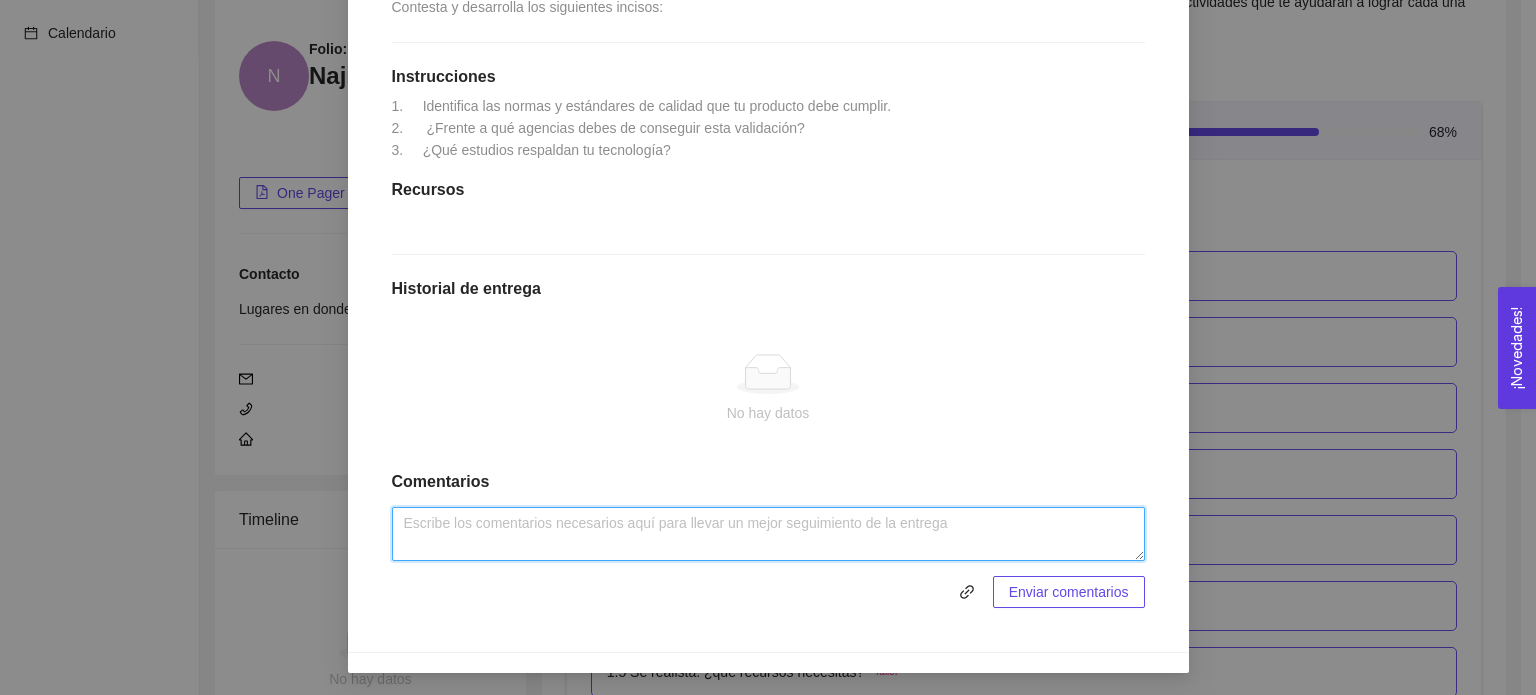 click at bounding box center [768, 534] 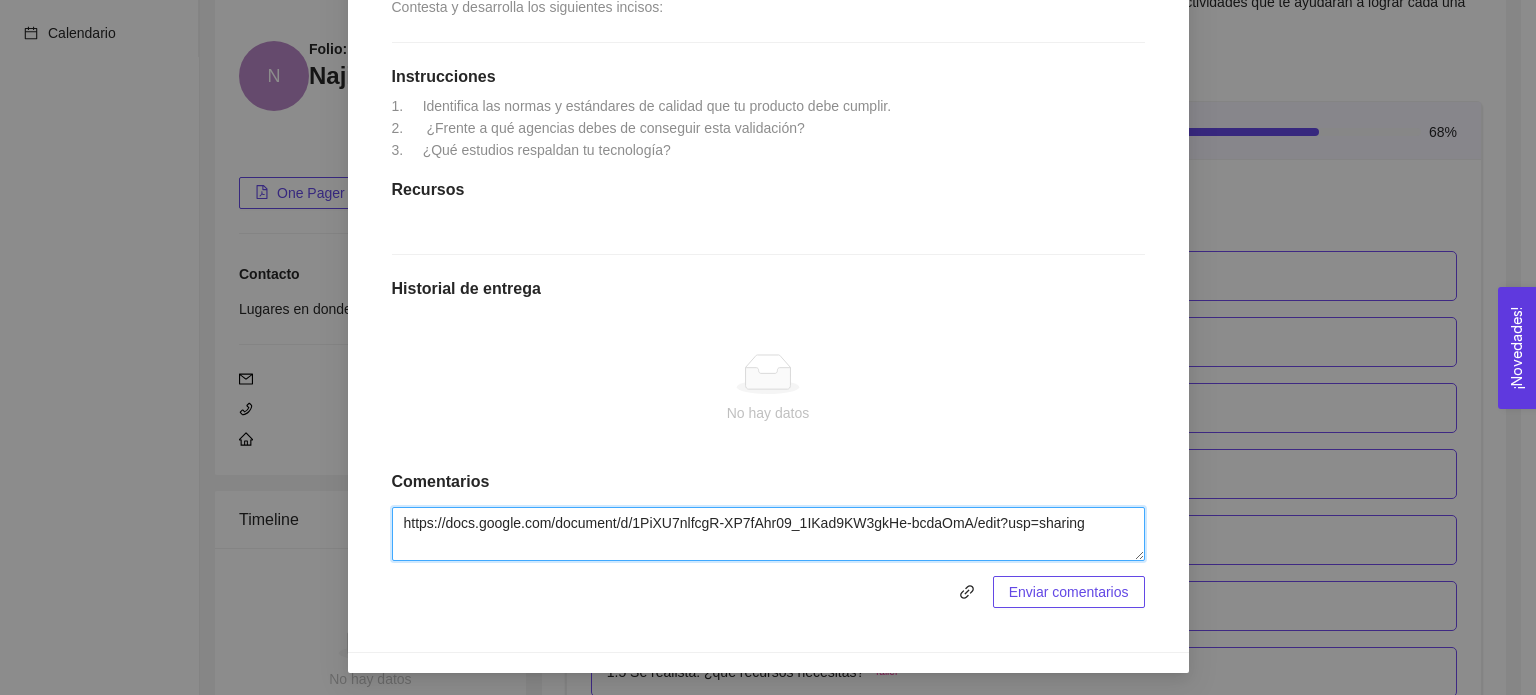 type on "https://docs.google.com/document/d/1PiXU7nlfcgR-XP7fAhr09_1IKad9KW3gkHe-bcdaOmA/edit?usp=sharing" 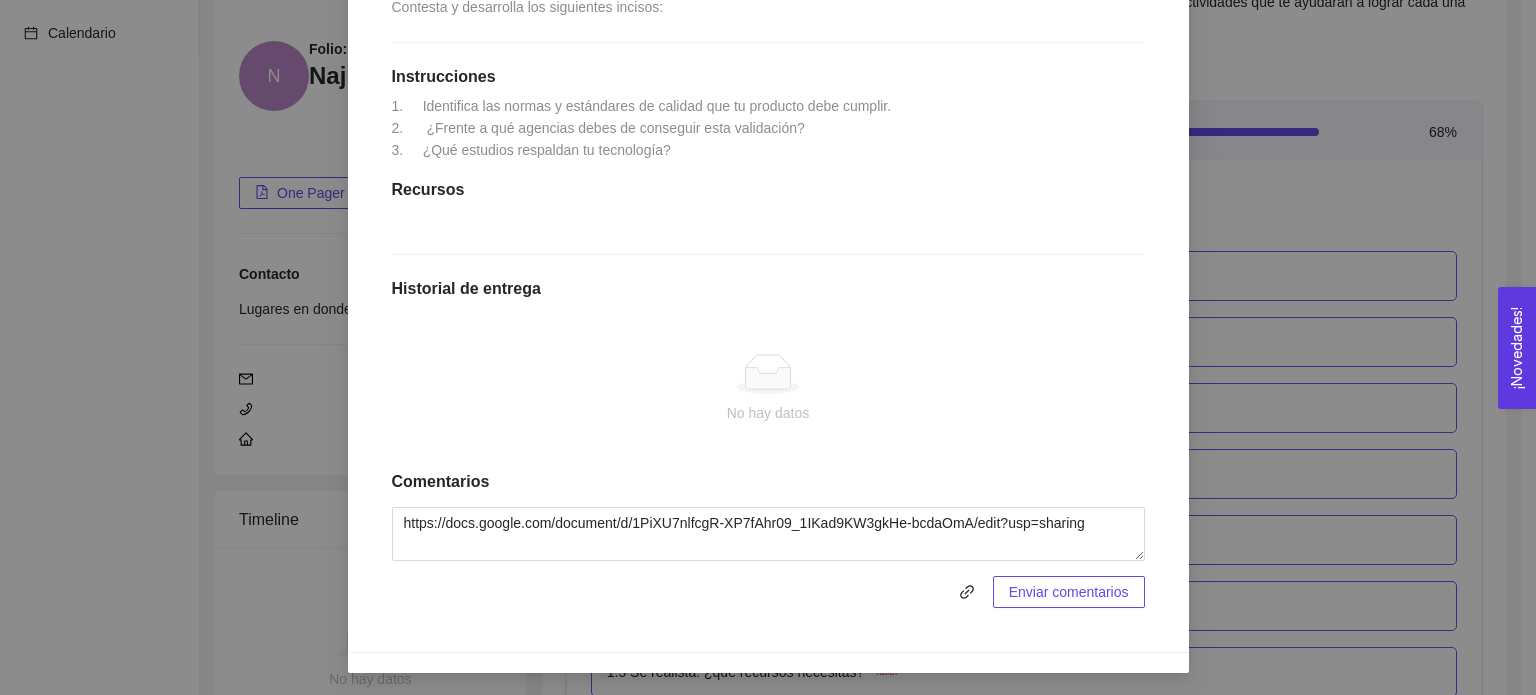 click on "Enviar comentarios" at bounding box center [1069, 592] 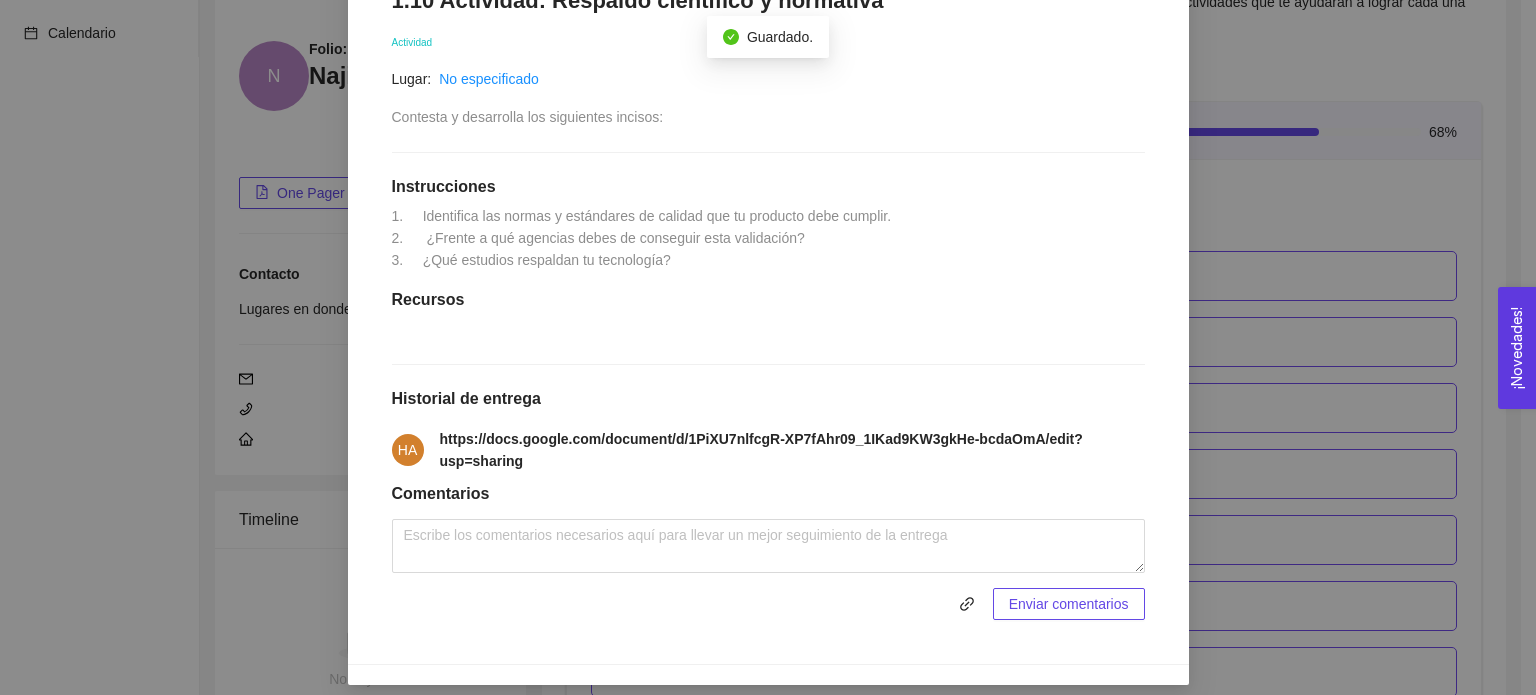 scroll, scrollTop: 0, scrollLeft: 0, axis: both 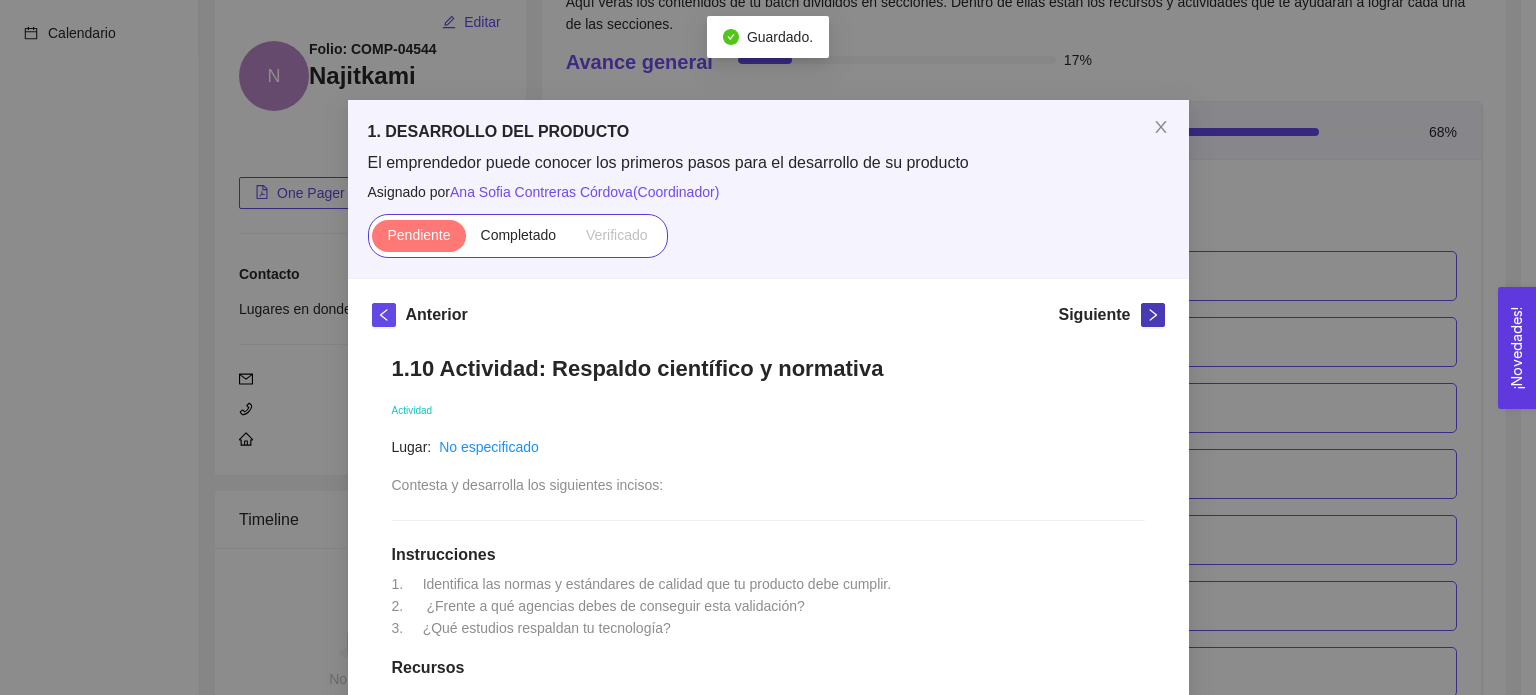 click 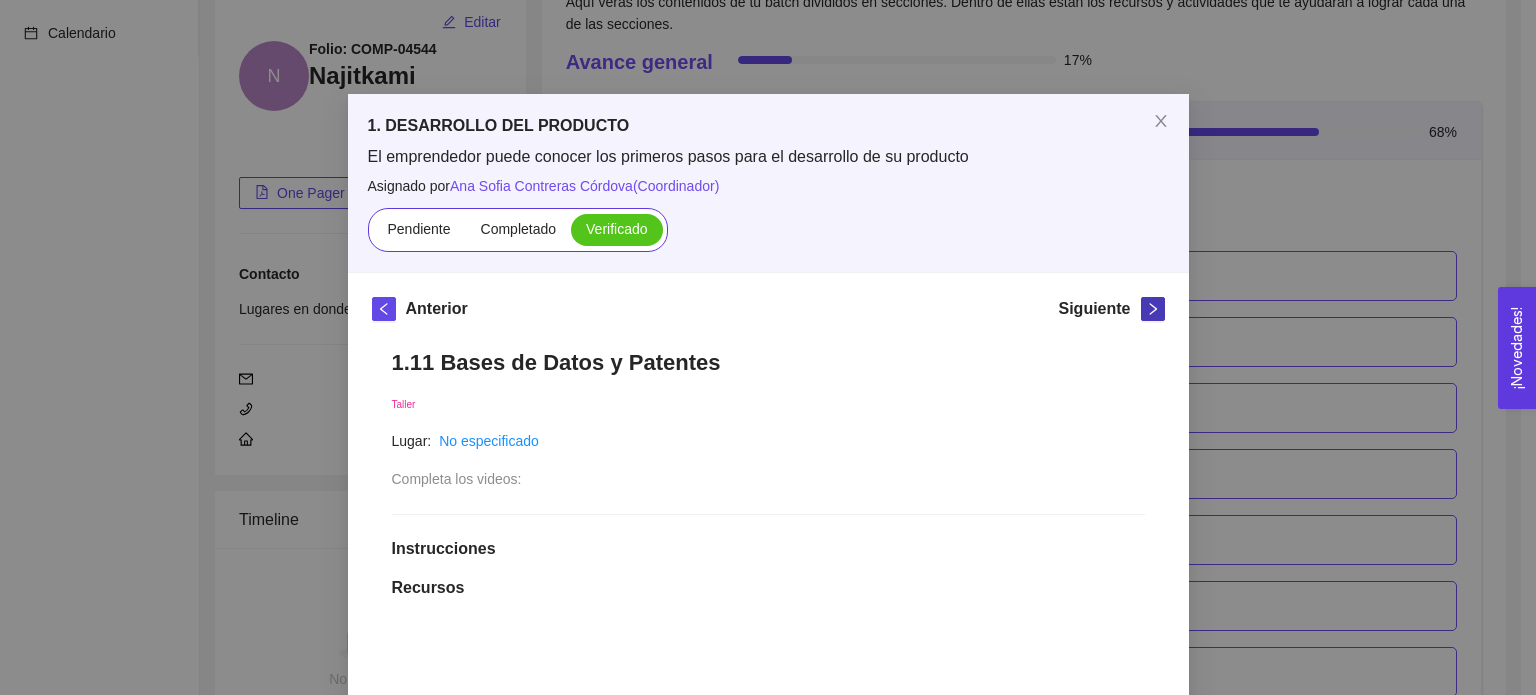 scroll, scrollTop: 0, scrollLeft: 0, axis: both 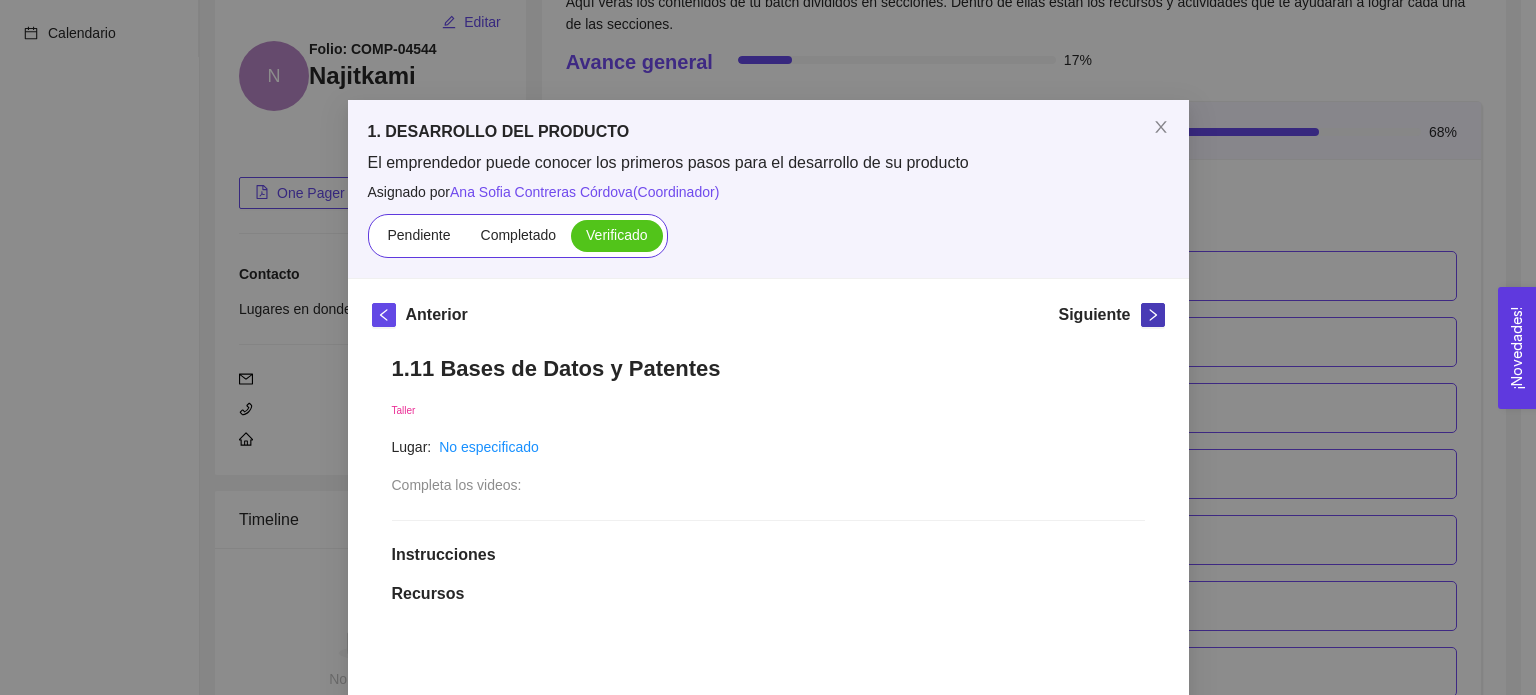 click 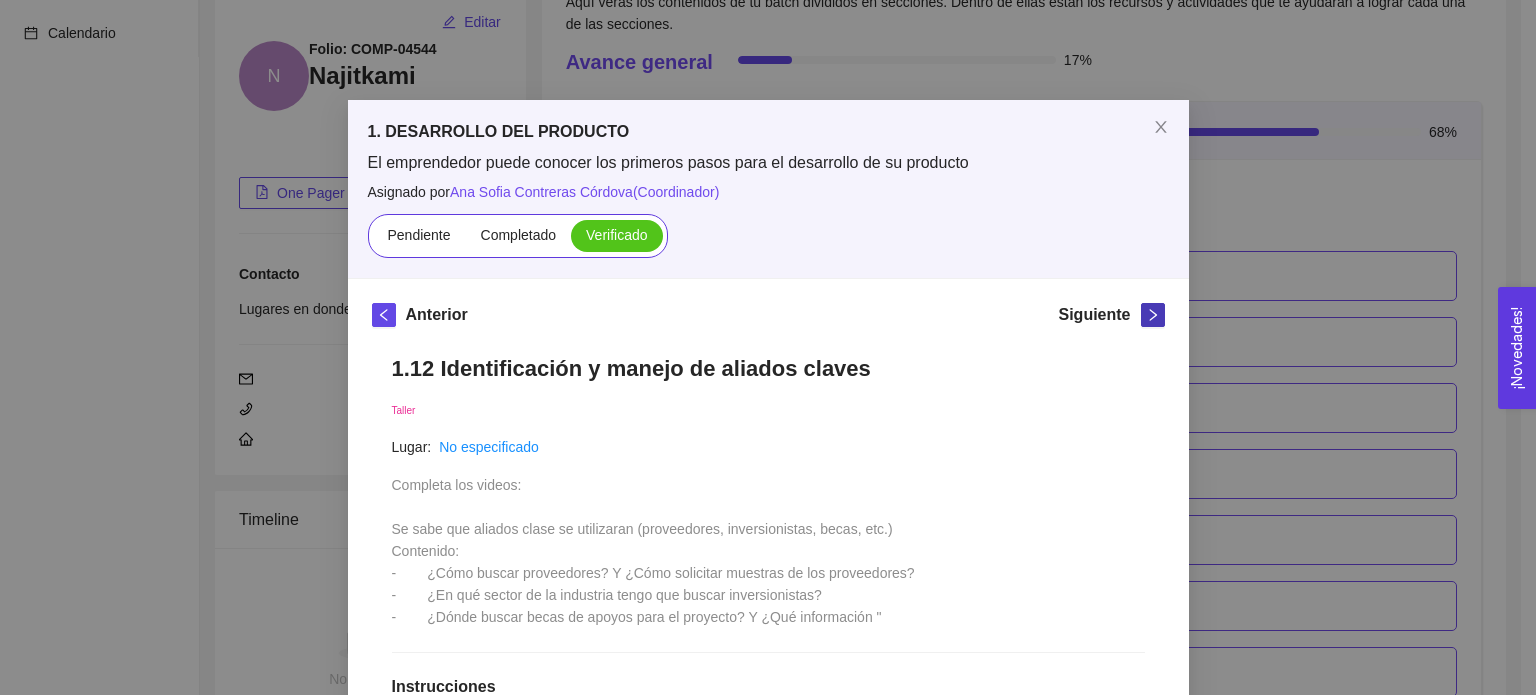 click 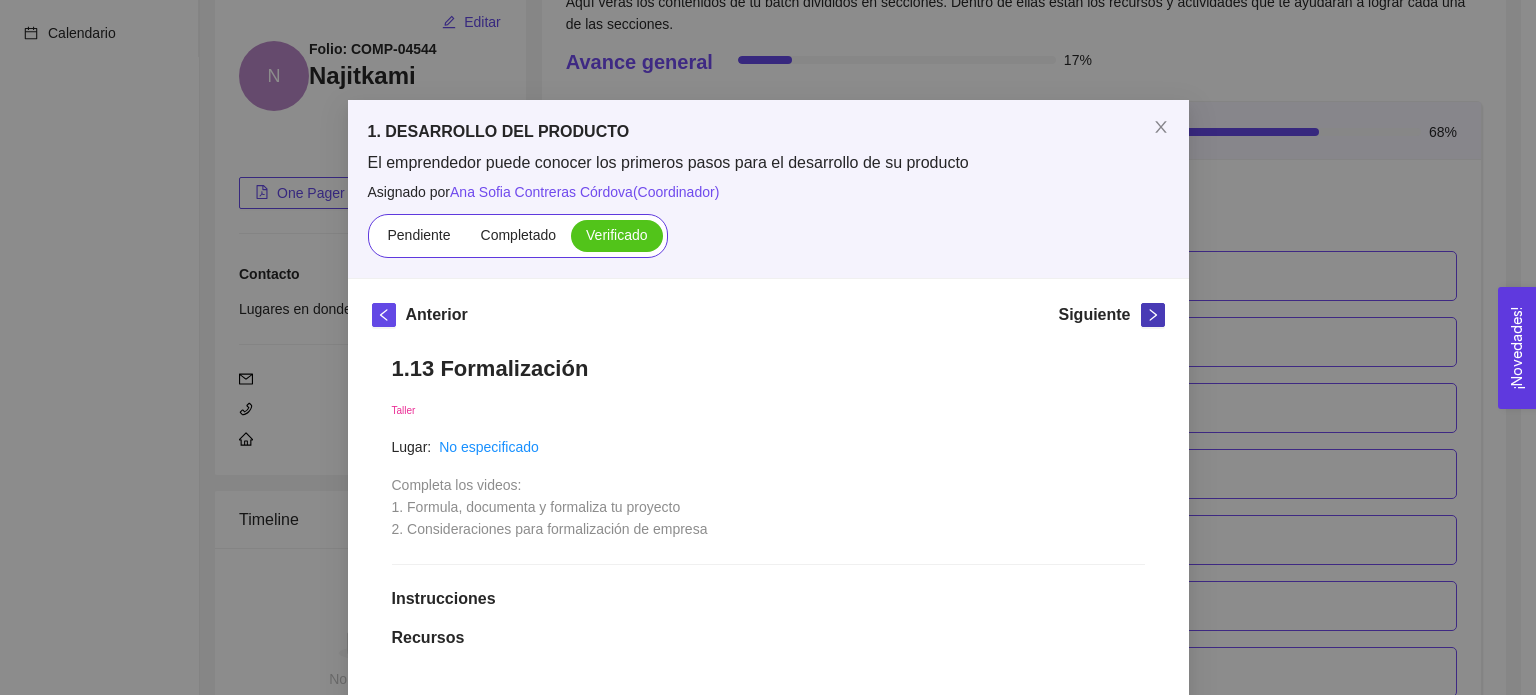 click 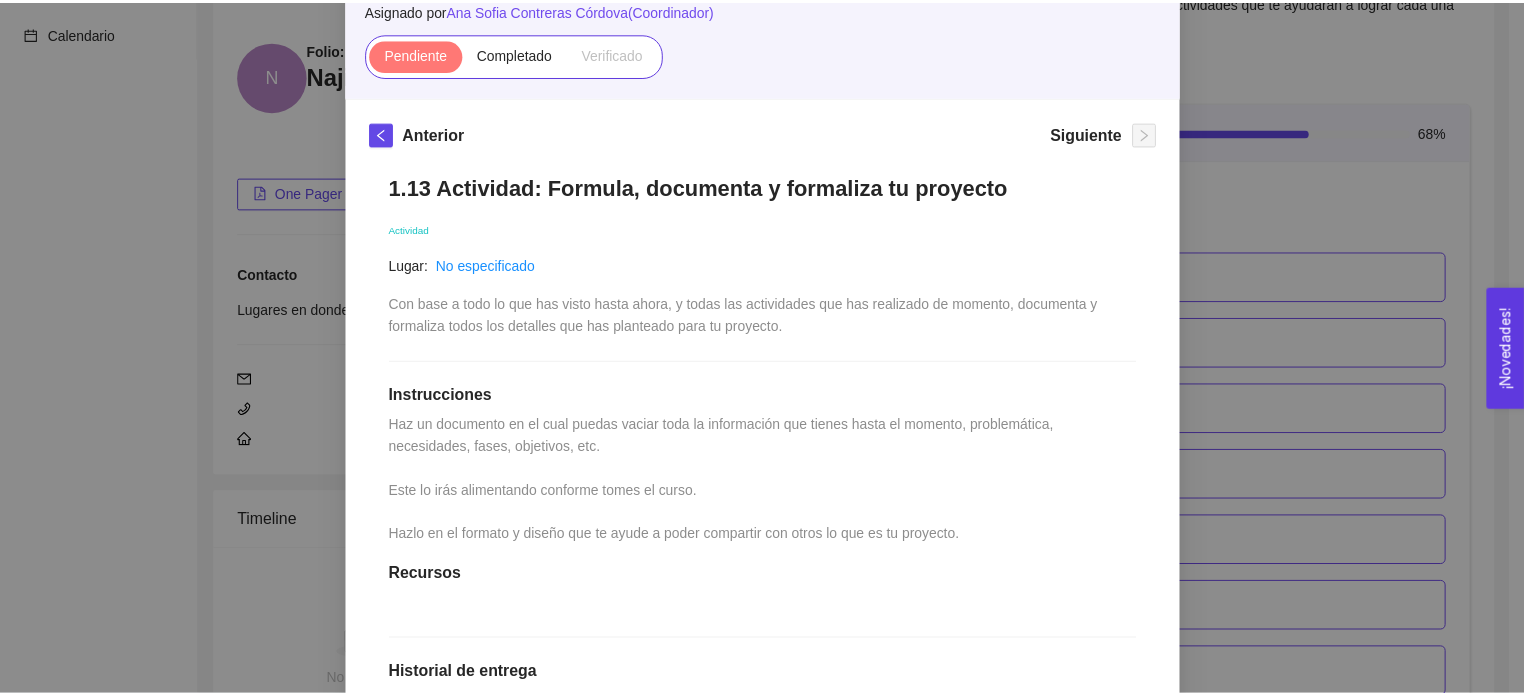 scroll, scrollTop: 166, scrollLeft: 0, axis: vertical 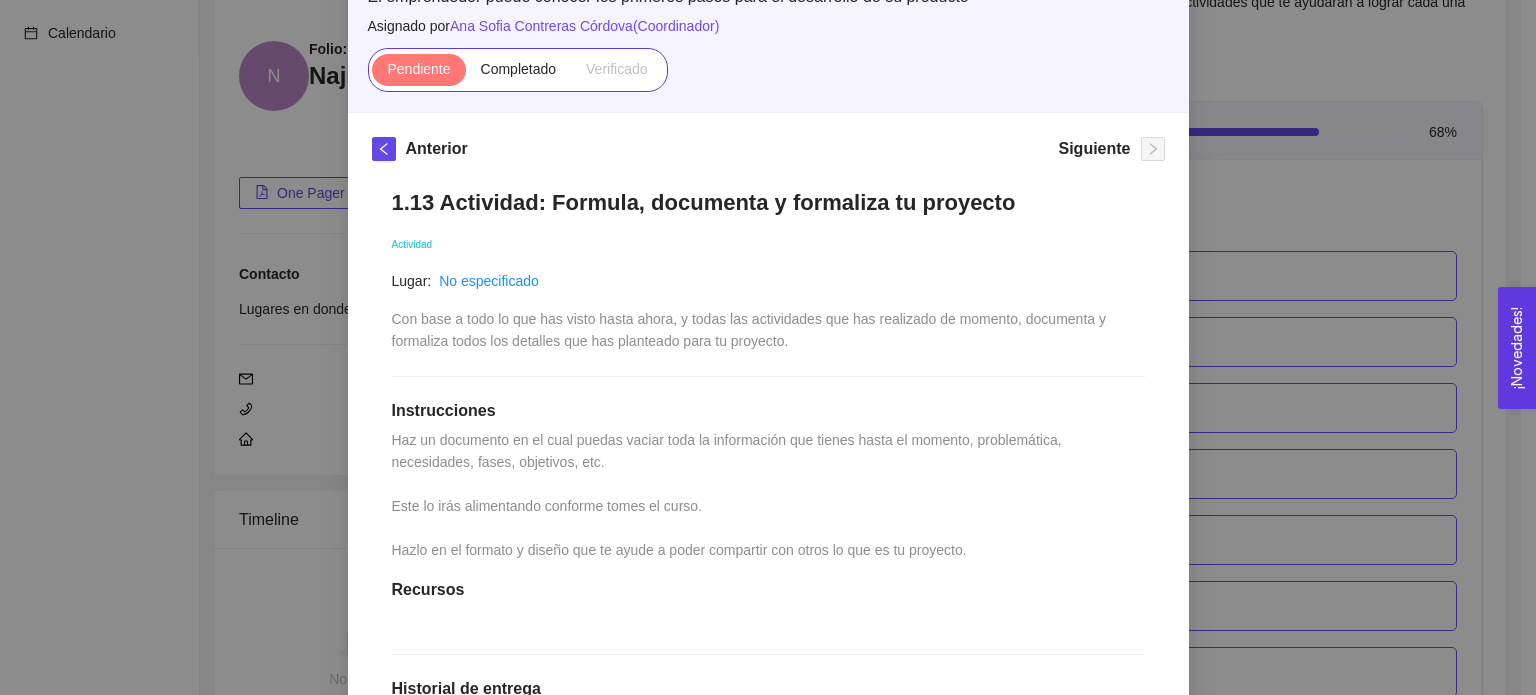 click on "1. DESARROLLO DEL PRODUCTO El emprendedor puede conocer los primeros pasos para el desarrollo de su producto
Asignado por  [FIRST] [LAST]   ( Coordinador ) Pendiente Completado Verificado Anterior Siguiente 1.13 Actividad: Formula, documenta y formaliza tu proyecto Actividad Lugar: No especificado Con base a todo lo que has visto hasta ahora, y todas las actividades que has realizado de momento, documenta y formaliza todos los detalles que has planteado para tu proyecto. Instrucciones Haz un documento en el cual puedas vaciar toda la información que tienes hasta el momento, problemática, necesidades, fases, objetivos, etc.
Este lo irás alimentando conforme tomes el curso.
Hazlo en el formato y diseño que te ayude a poder compartir con otros lo que es tu proyecto. Recursos Historial de entrega No hay datos Comentarios Enviar comentarios Cancelar Aceptar" at bounding box center [768, 347] 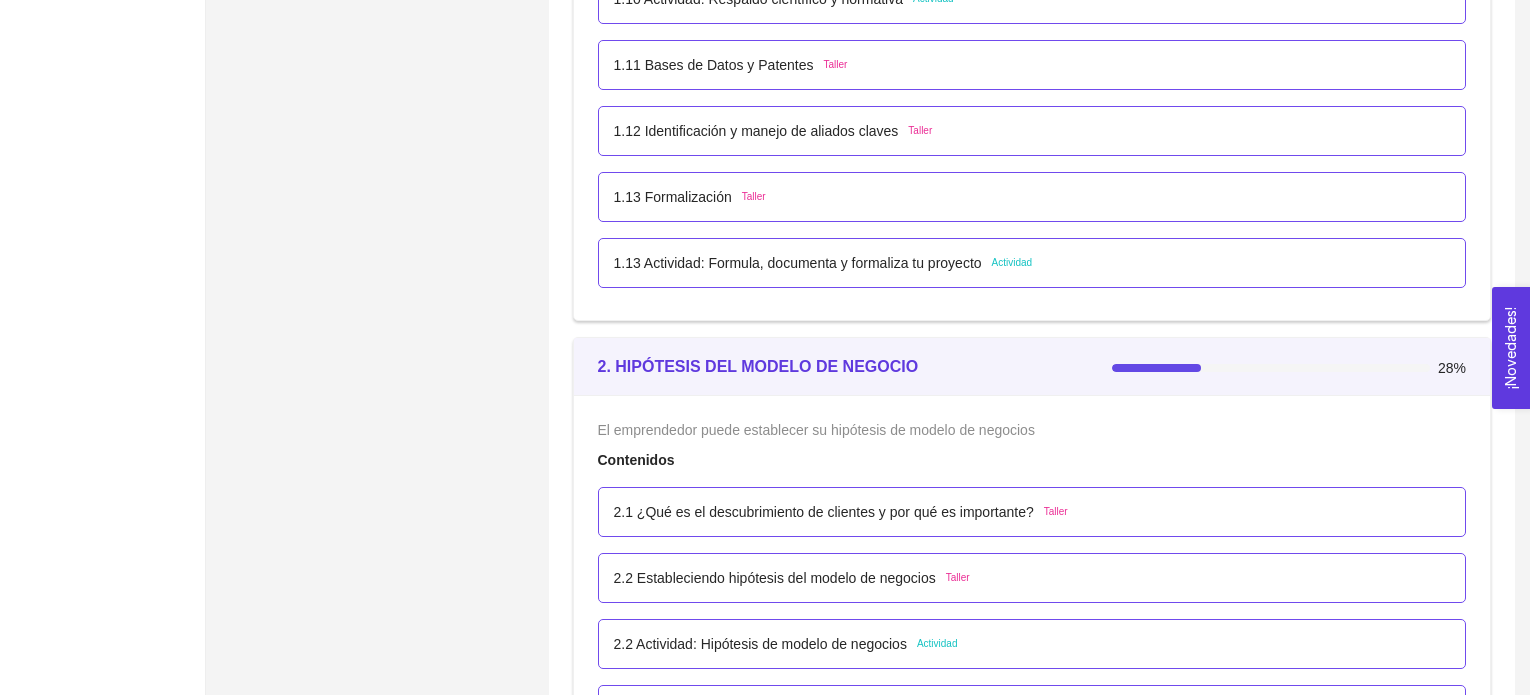 scroll, scrollTop: 1500, scrollLeft: 0, axis: vertical 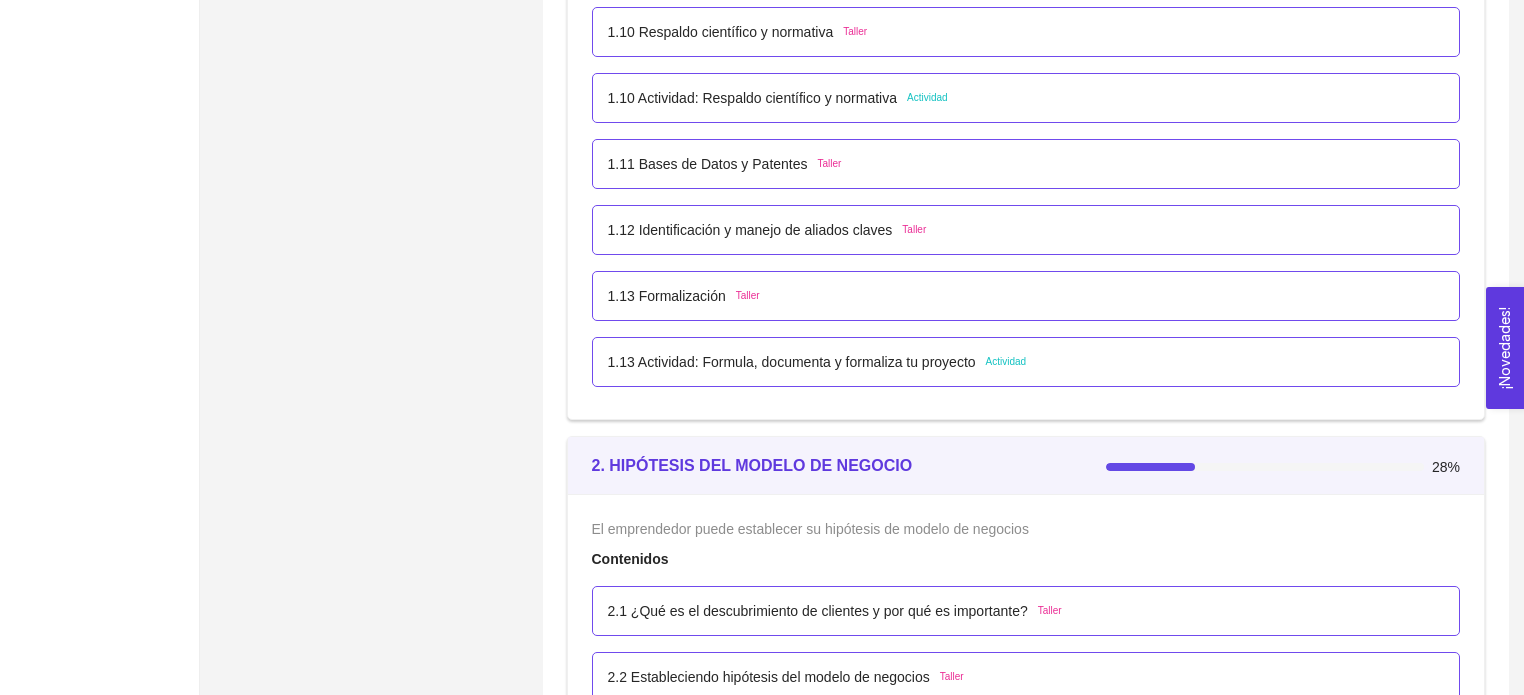 click on "1.13 Formalización" at bounding box center (667, 296) 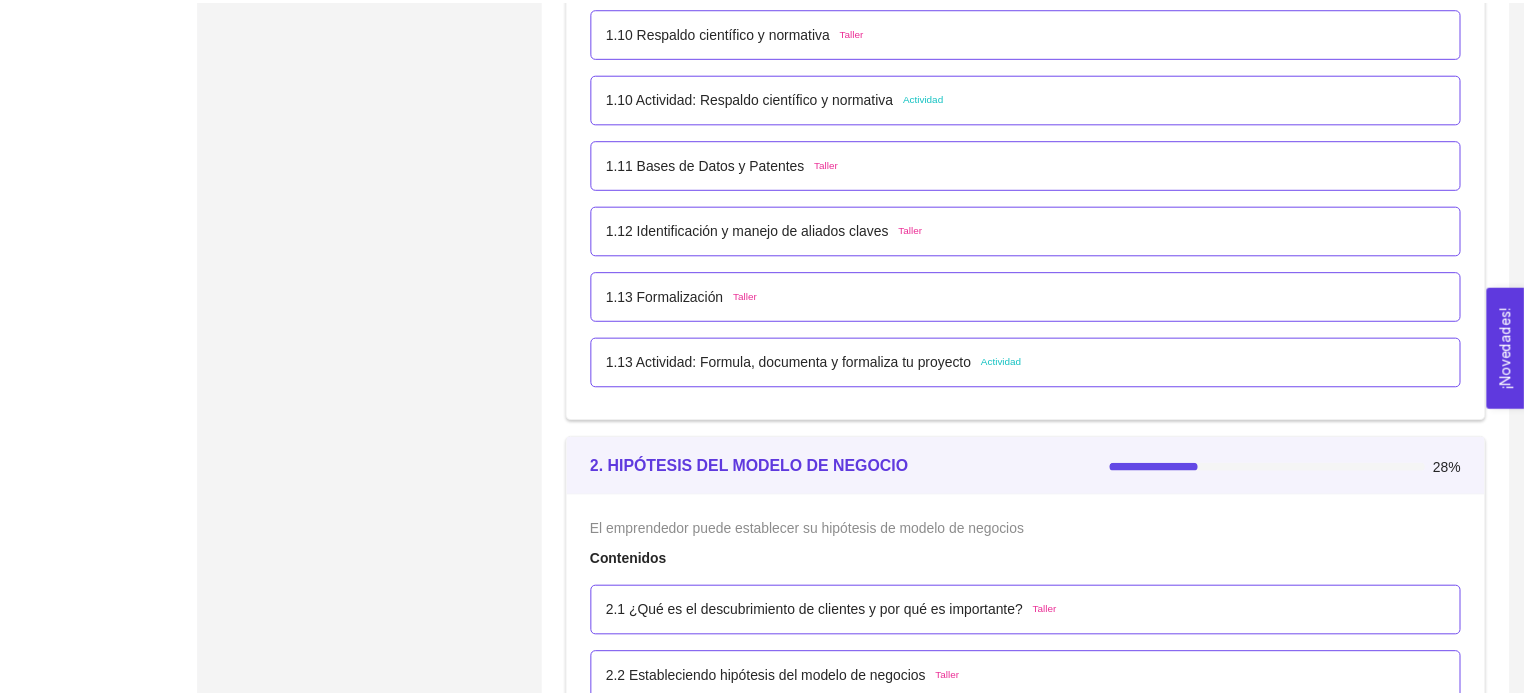 scroll, scrollTop: 0, scrollLeft: 0, axis: both 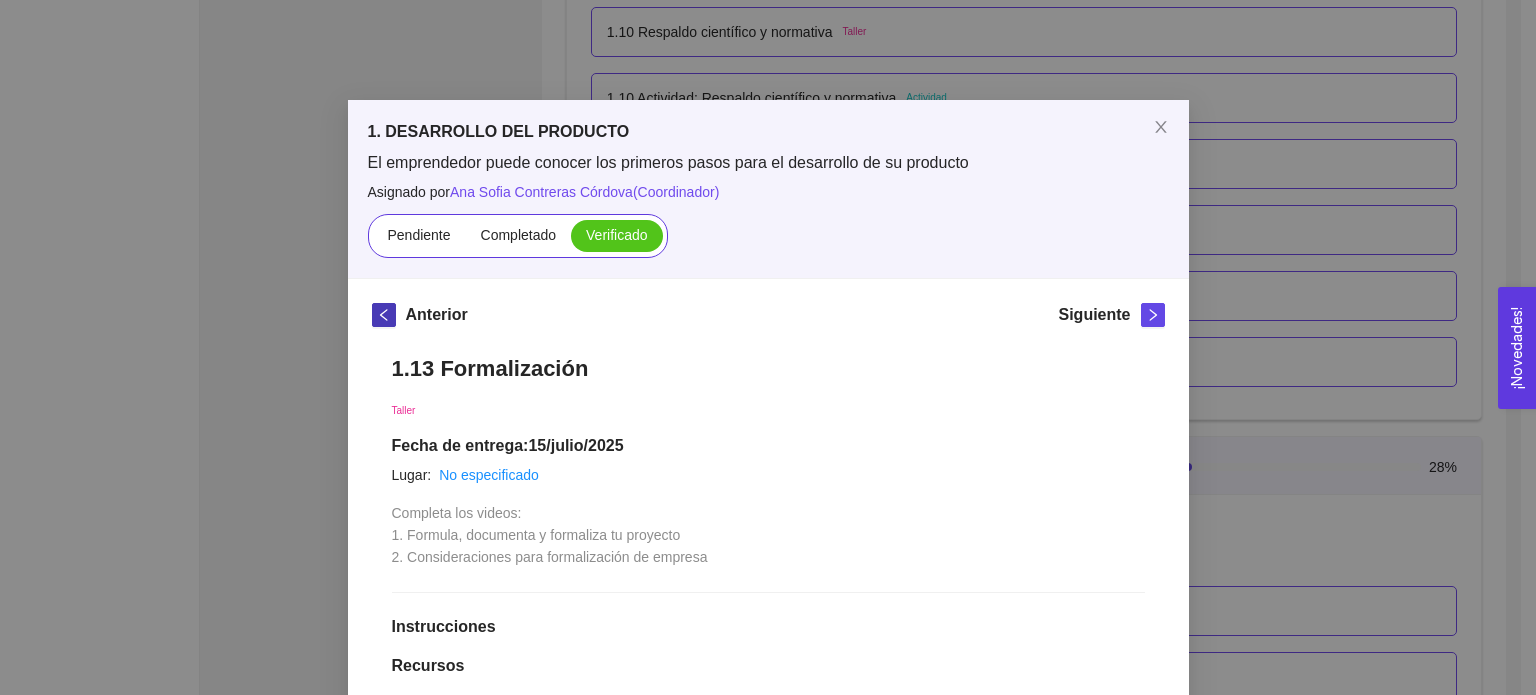 click 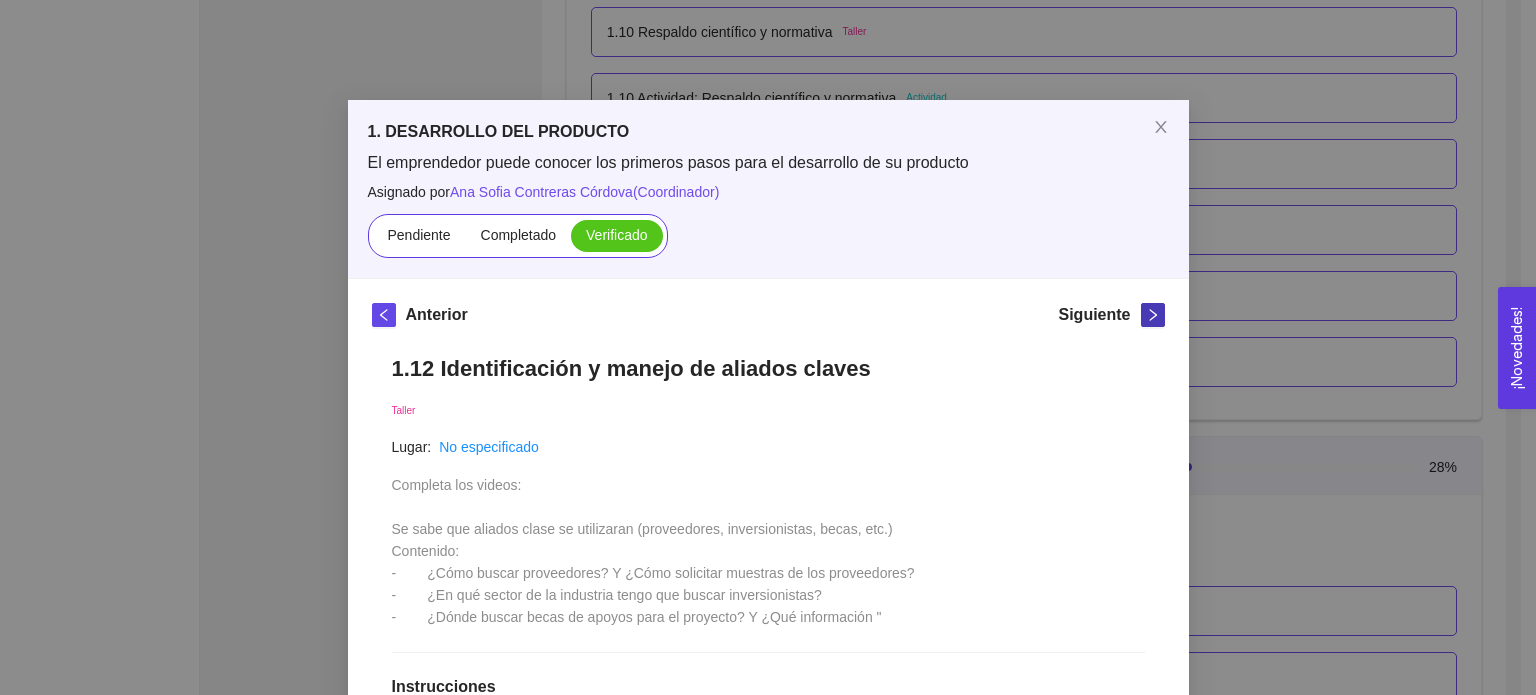 click 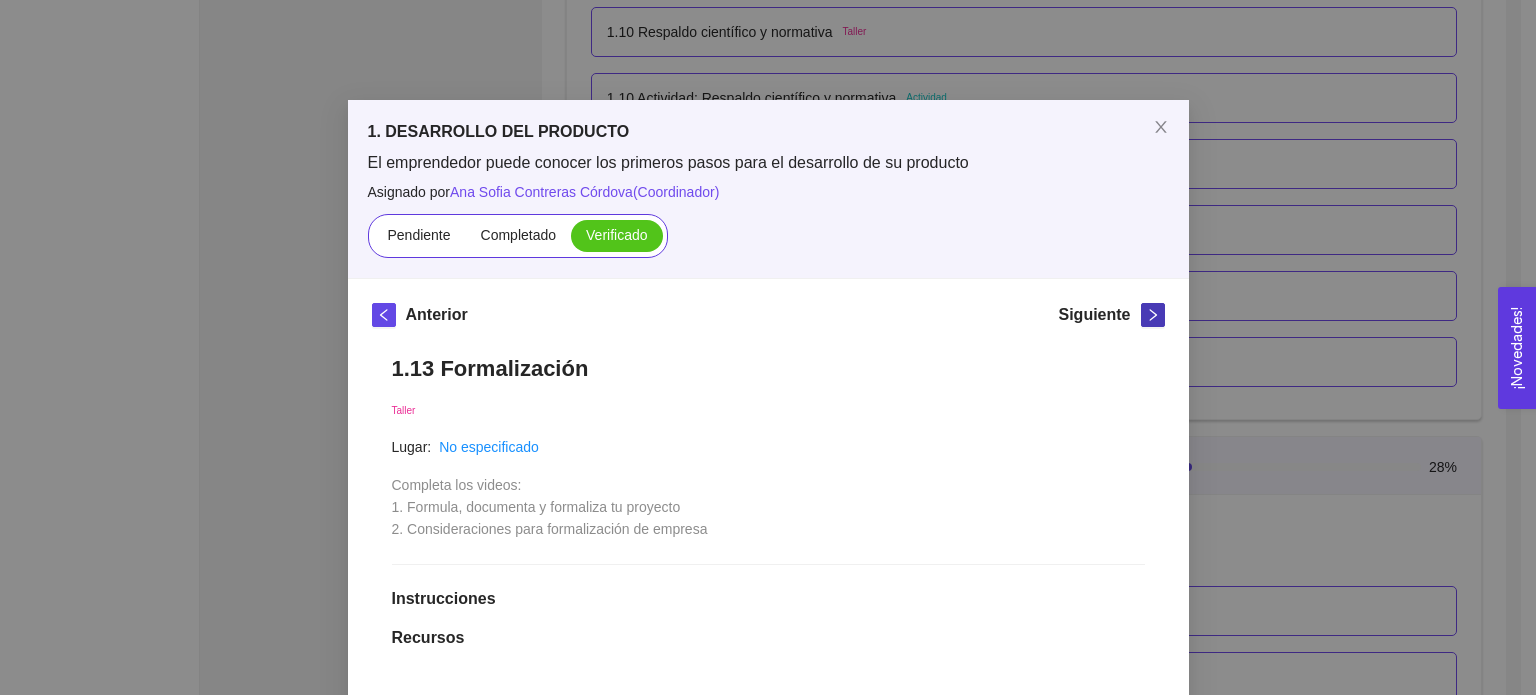 click 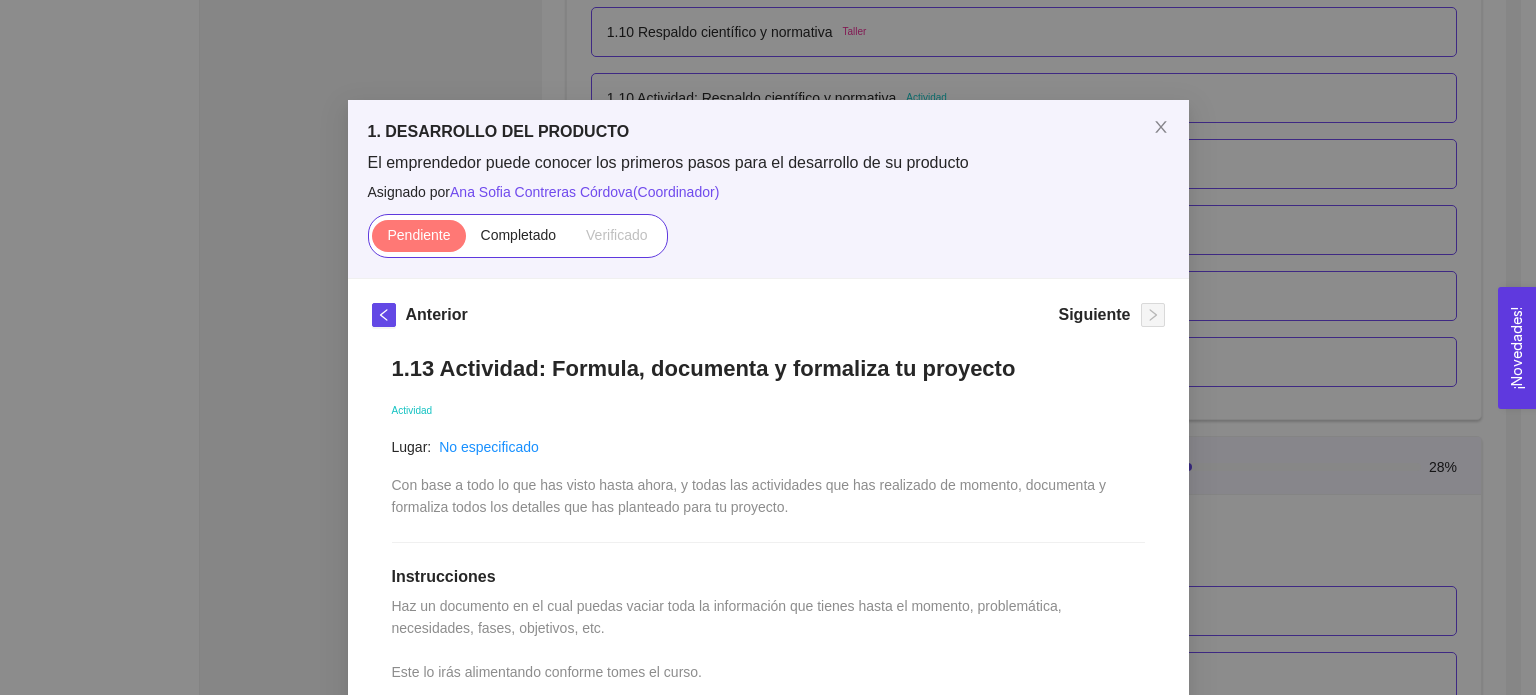 click on "1. DESARROLLO DEL PRODUCTO El emprendedor puede conocer los primeros pasos para el desarrollo de su producto
Asignado por  [FIRST] [LAST]   ( Coordinador ) Pendiente Completado Verificado Anterior Siguiente 1.13 Actividad: Formula, documenta y formaliza tu proyecto Actividad Lugar: No especificado Con base a todo lo que has visto hasta ahora, y todas las actividades que has realizado de momento, documenta y formaliza todos los detalles que has planteado para tu proyecto. Instrucciones Haz un documento en el cual puedas vaciar toda la información que tienes hasta el momento, problemática, necesidades, fases, objetivos, etc.
Este lo irás alimentando conforme tomes el curso.
Hazlo en el formato y diseño que te ayude a poder compartir con otros lo que es tu proyecto. Recursos Historial de entrega No hay datos Comentarios Enviar comentarios Cancelar Aceptar" at bounding box center (768, 347) 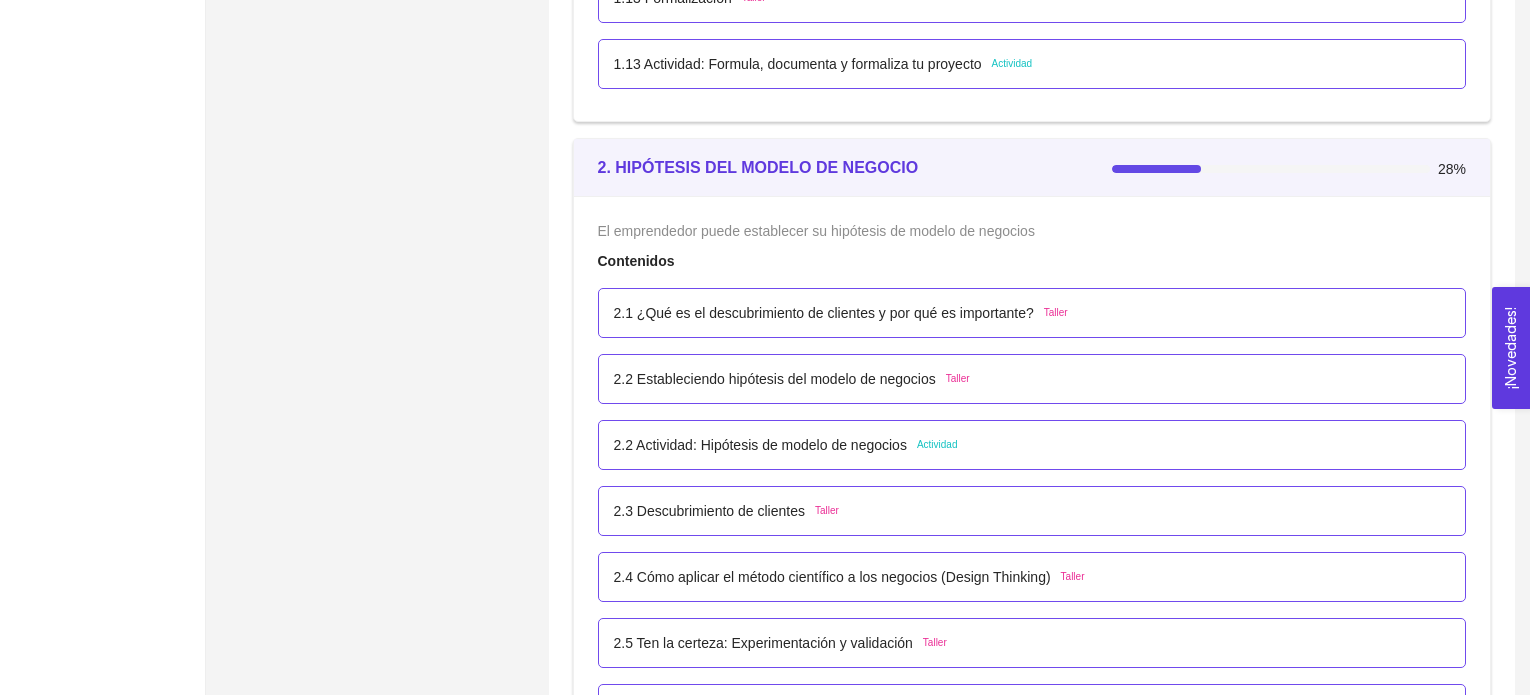 scroll, scrollTop: 1800, scrollLeft: 0, axis: vertical 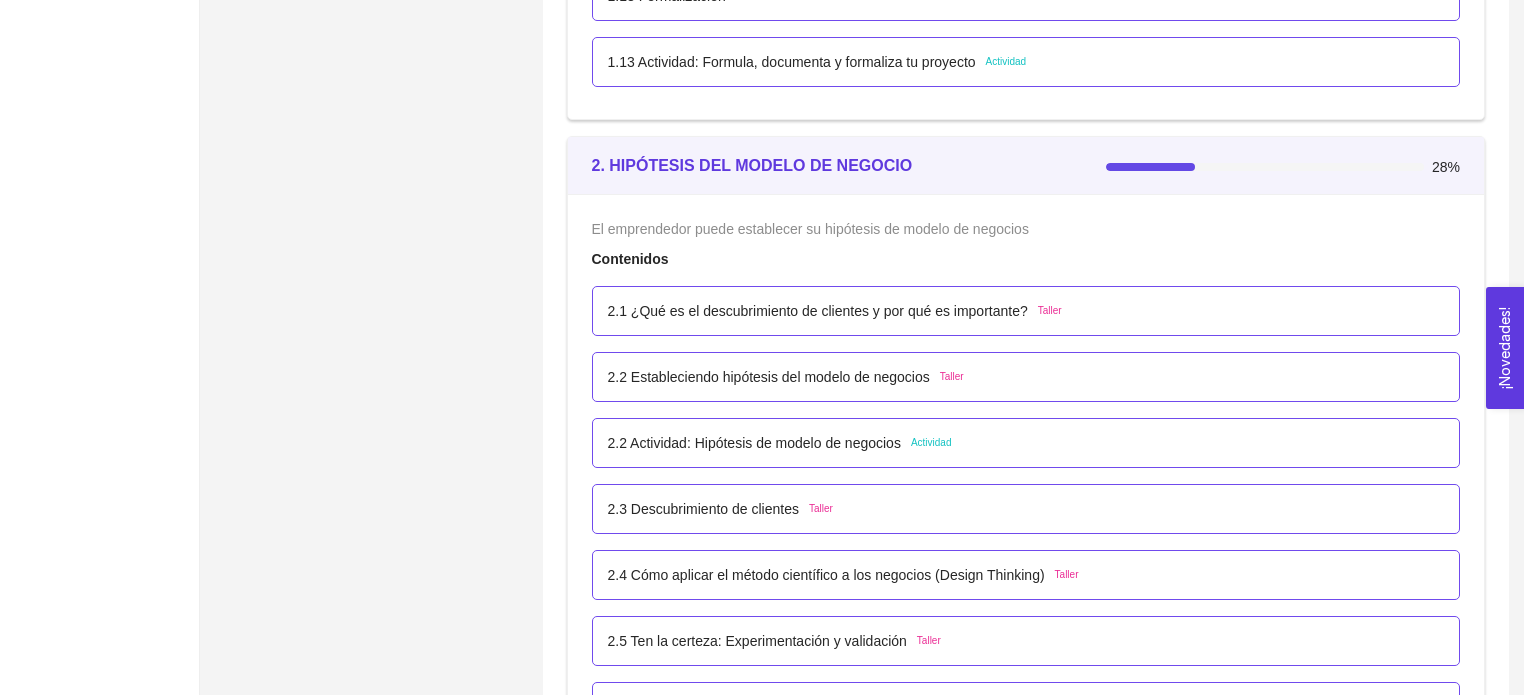 click on "2.2 Actividad: Hipótesis de modelo de negocios Actividad" at bounding box center (1026, 443) 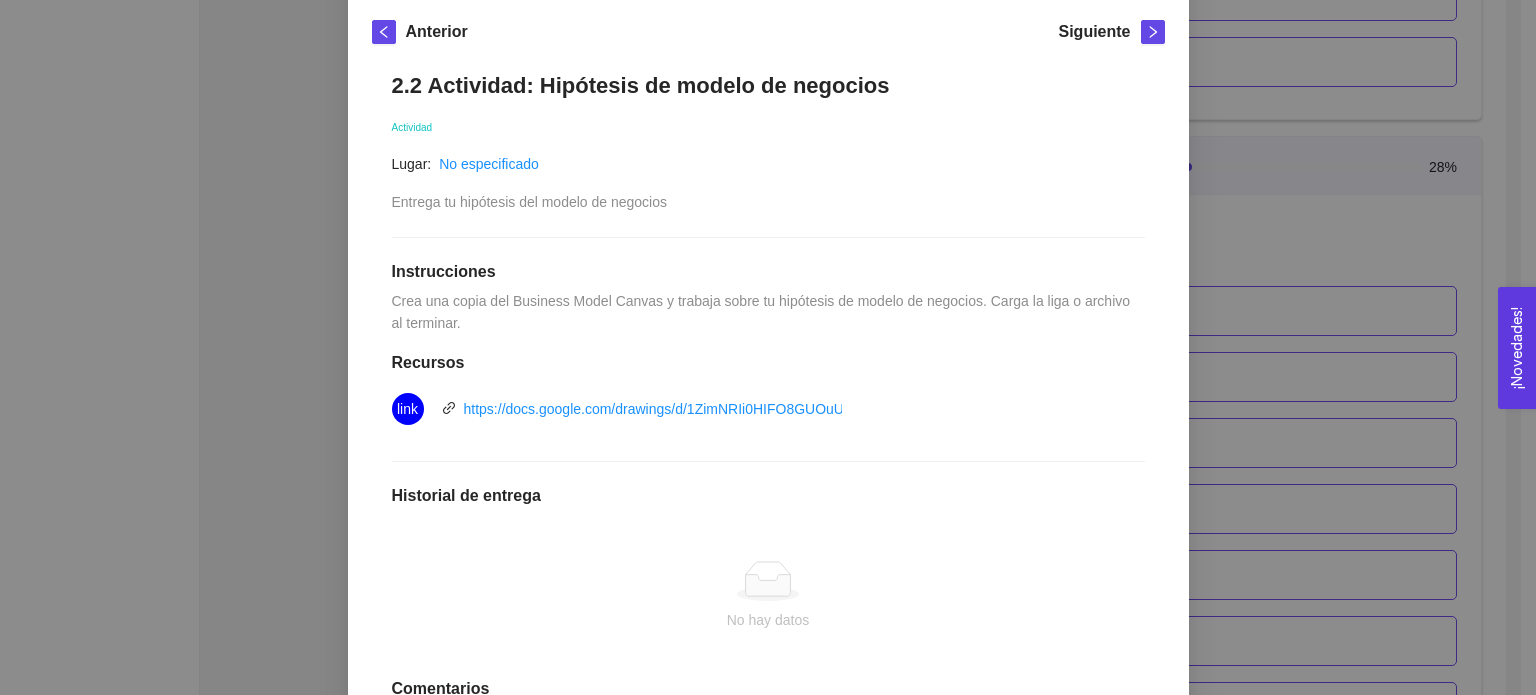 scroll, scrollTop: 490, scrollLeft: 0, axis: vertical 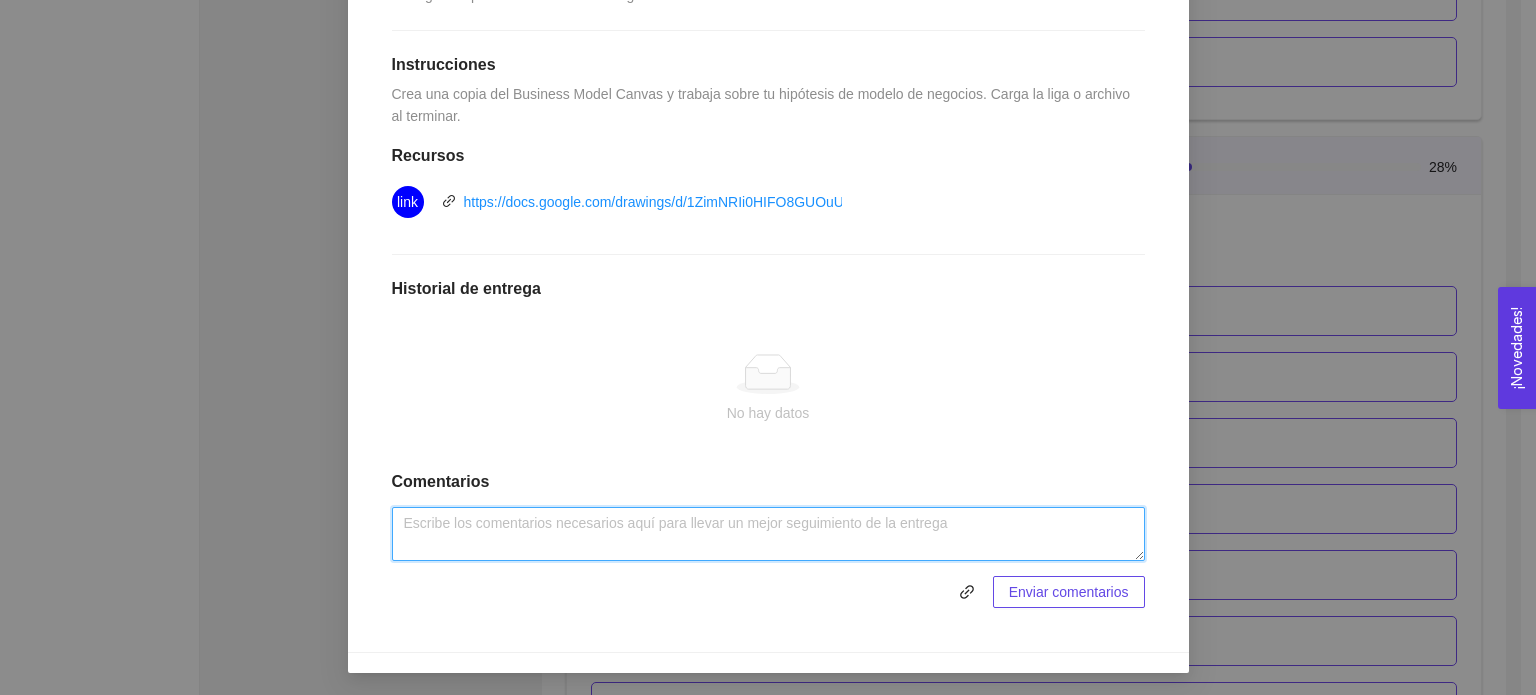 click at bounding box center (768, 534) 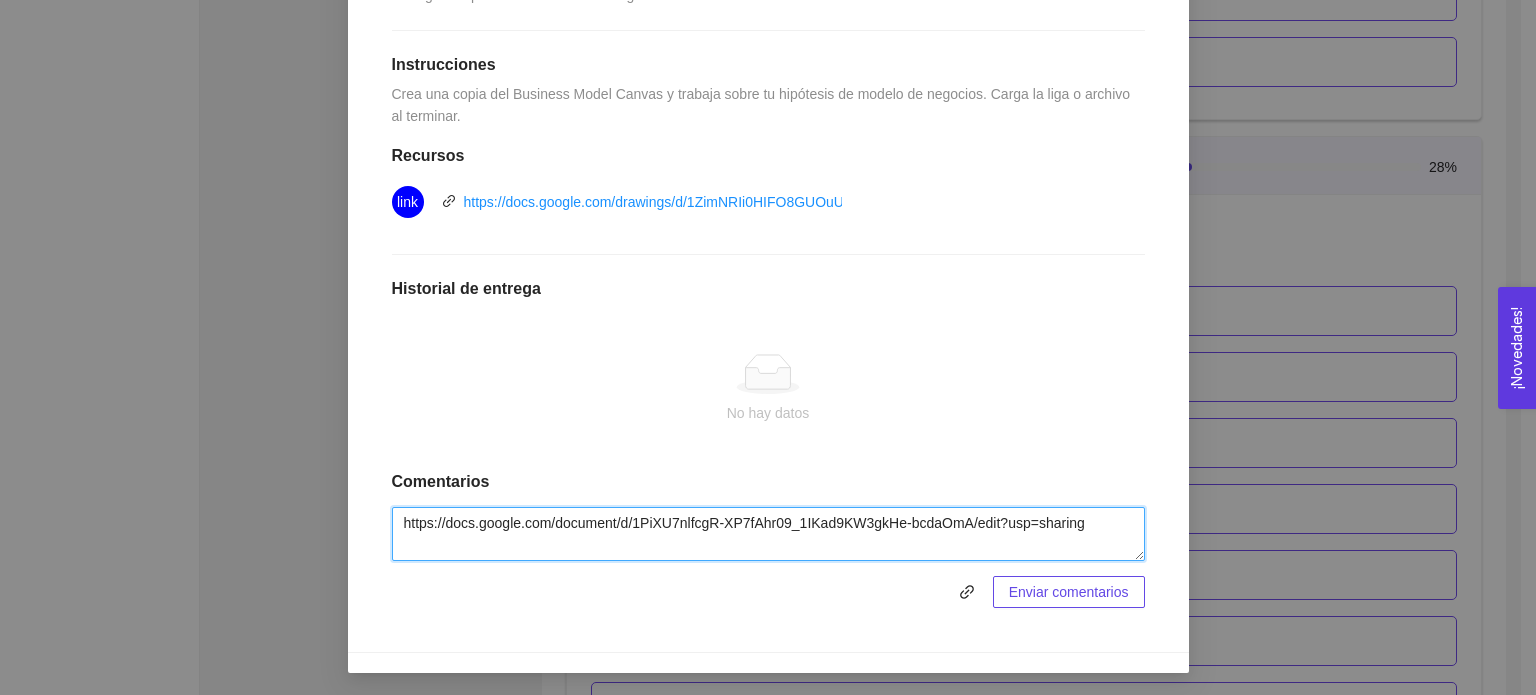 type on "https://docs.google.com/document/d/1PiXU7nlfcgR-XP7fAhr09_1IKad9KW3gkHe-bcdaOmA/edit?usp=sharing" 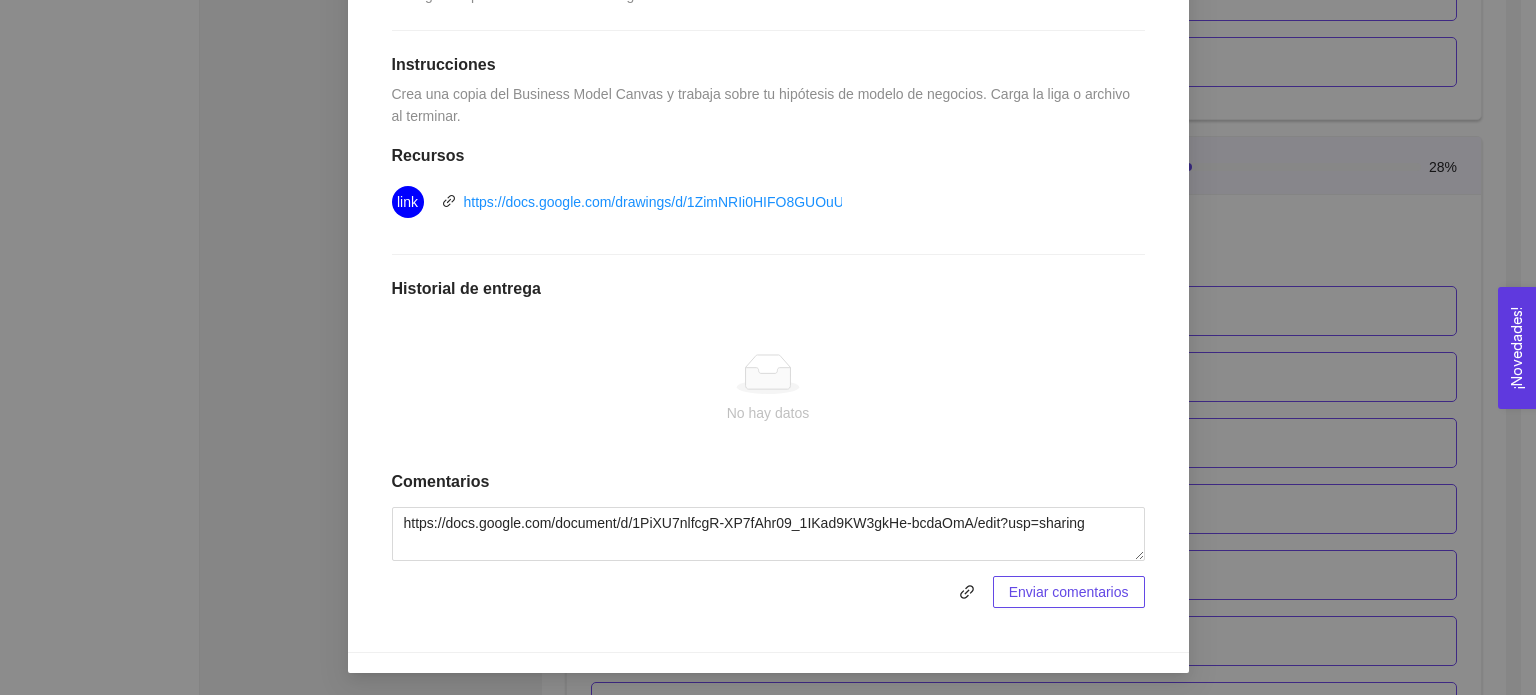 click on "No hay datos" at bounding box center (768, 413) 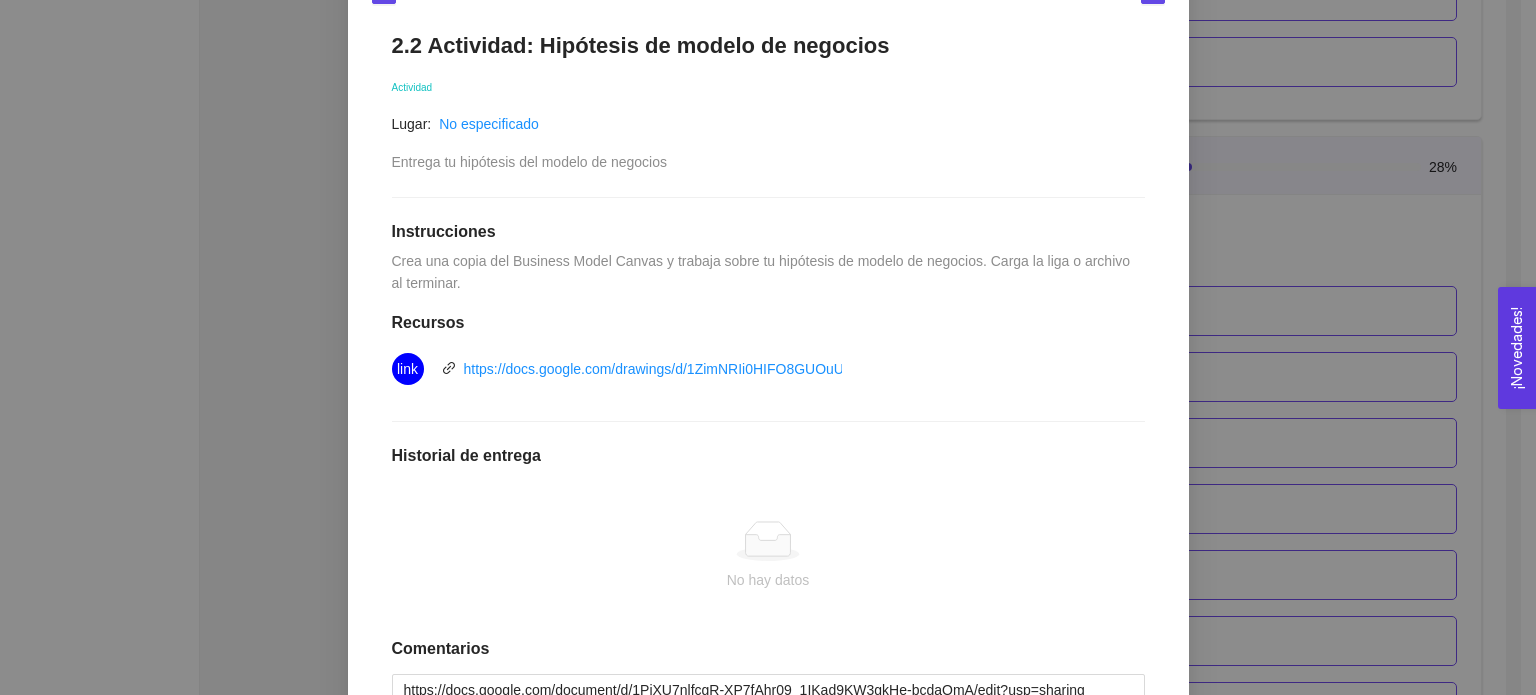 scroll, scrollTop: 90, scrollLeft: 0, axis: vertical 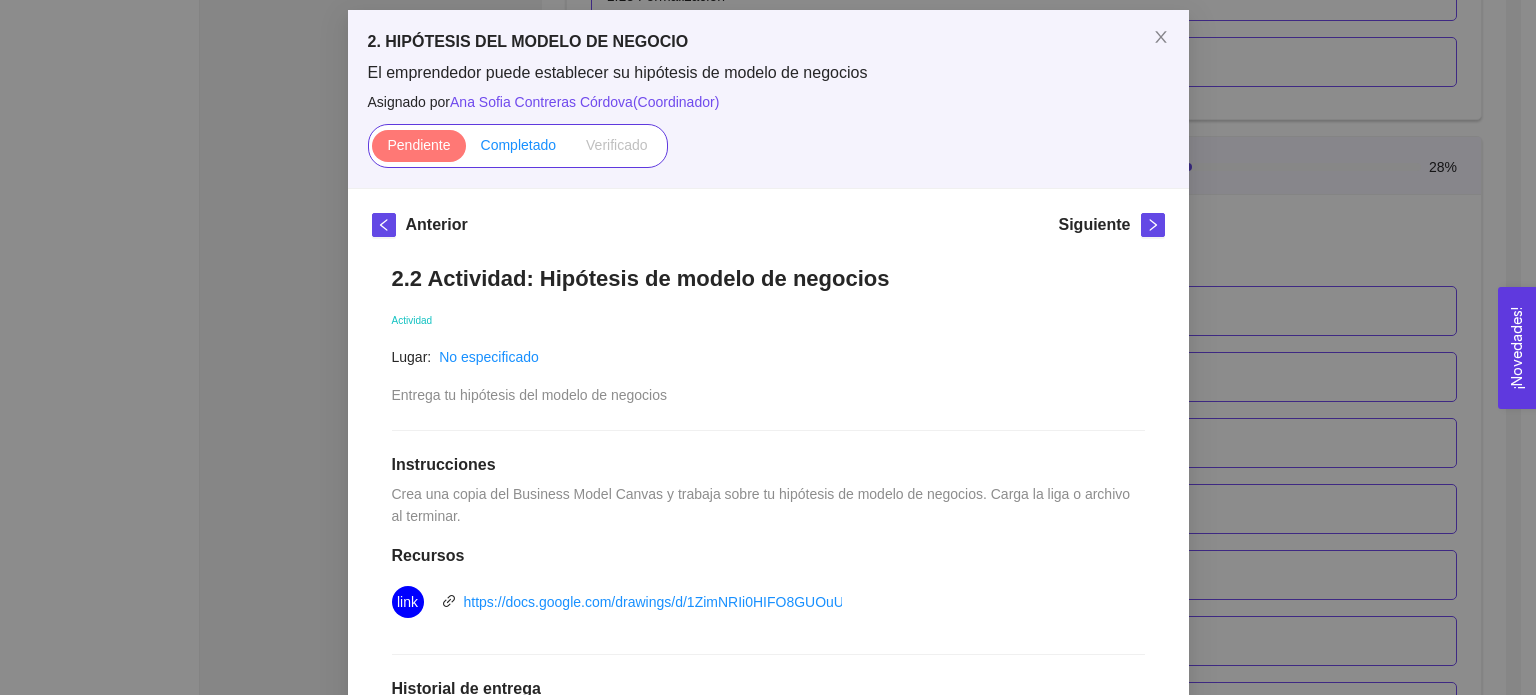 click on "Completado" at bounding box center (519, 145) 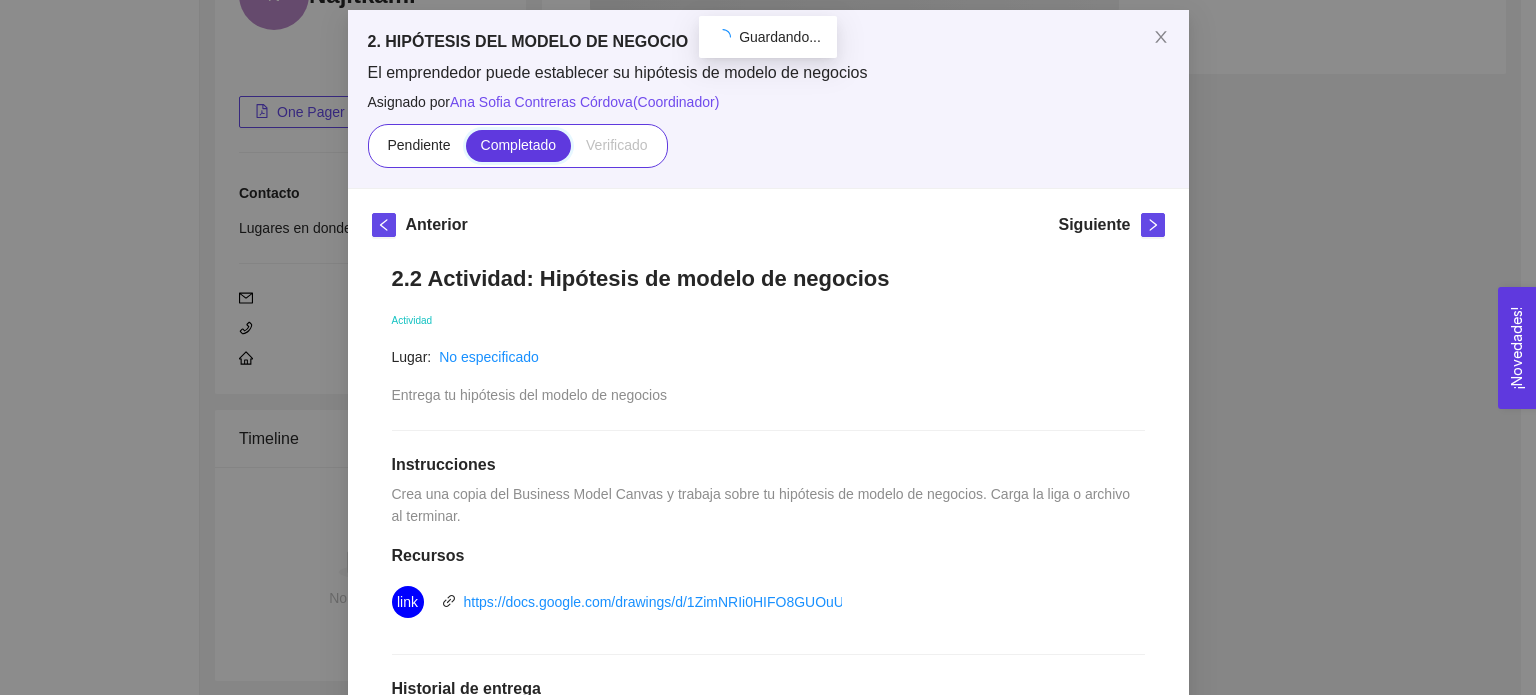 scroll, scrollTop: 1800, scrollLeft: 0, axis: vertical 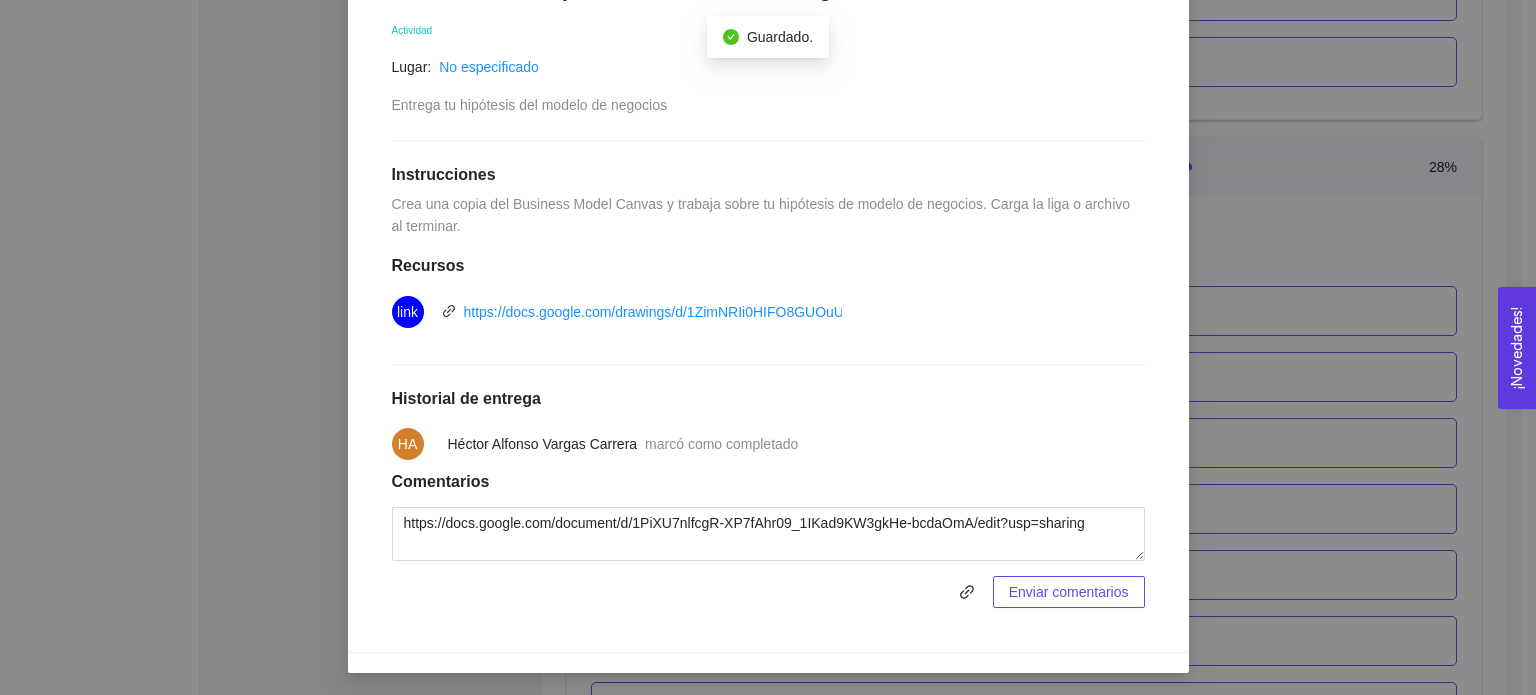 click on "Enviar comentarios" at bounding box center [1069, 592] 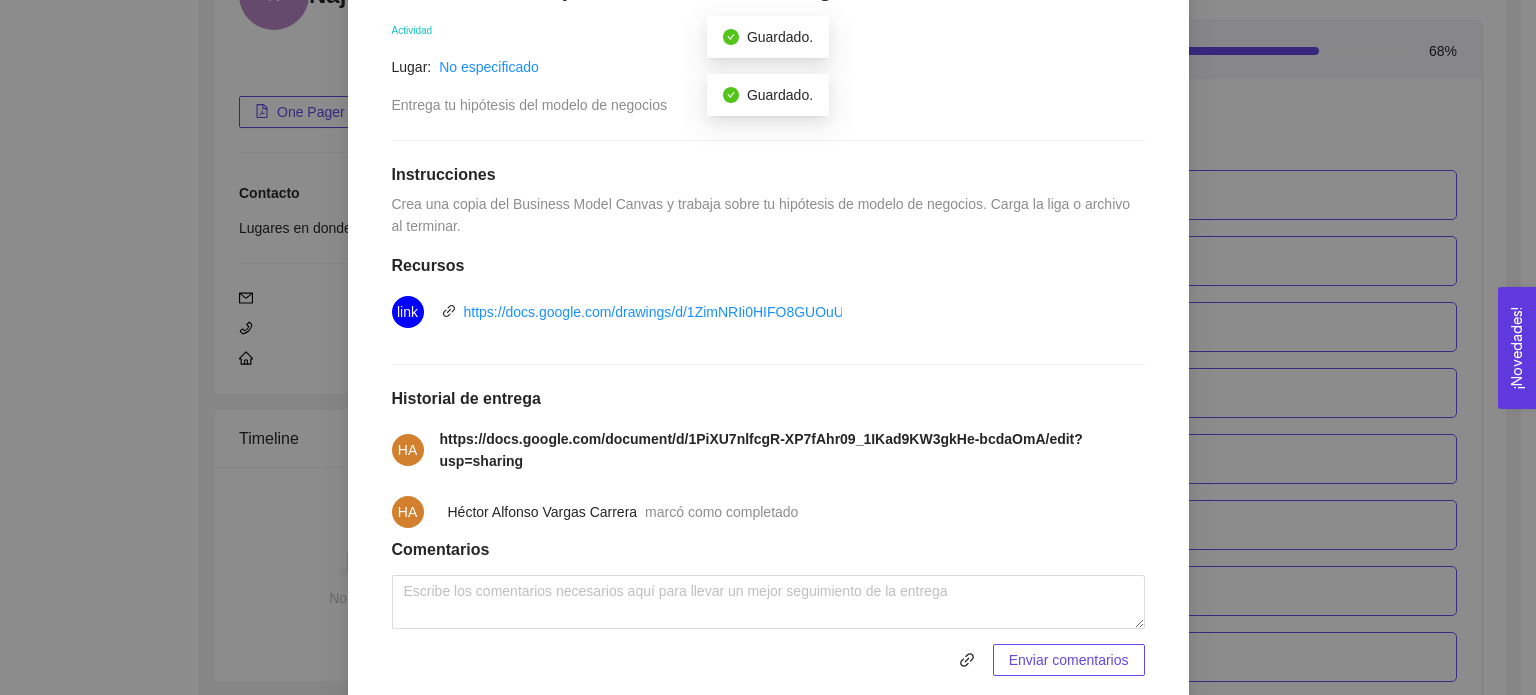 scroll, scrollTop: 1800, scrollLeft: 0, axis: vertical 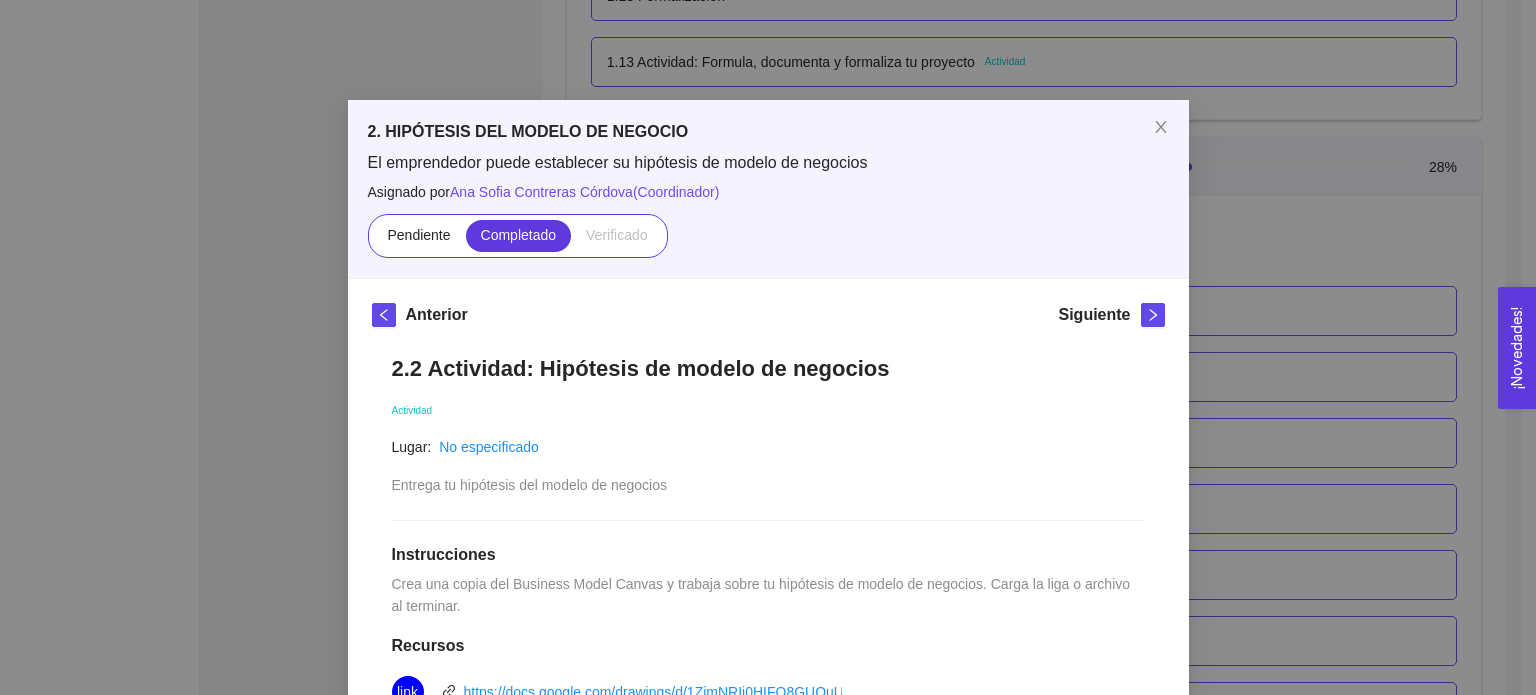 click on "2. HIPÓTESIS DEL MODELO DE NEGOCIO El emprendedor puede establecer su hipótesis de modelo de negocios Asignado por  [FIRST] [LAST]   ( Coordinador ) Pendiente Completado Verificado Anterior Siguiente 2.2 Actividad: Hipótesis de modelo de negocios Actividad Lugar: No especificado Entrega tu hipótesis de modelo de negocios
Instrucciones Crea una copia del Business Model Canvas y trabaja sobre tu hipótesis de modelo de negocios. Carga la liga o archivo al terminar.
Recursos link https://docs.google.com/drawings/d/1ZimNRIi0HIFO8GUOuU9We13lOrFR1-s9m-0Ft_hnb8U/edit?usp=sharing Historial de entrega HA https://docs.google.com/document/d/1PiXU7nlfcgR-XP7fAhr09_1IKad9KW3gkHe-bcdaOmA/edit?usp=sharing HA Héctor Alfonso Vargas Carrera marcó como completado Comentarios Enviar comentarios Cancelar Aceptar" at bounding box center (768, 347) 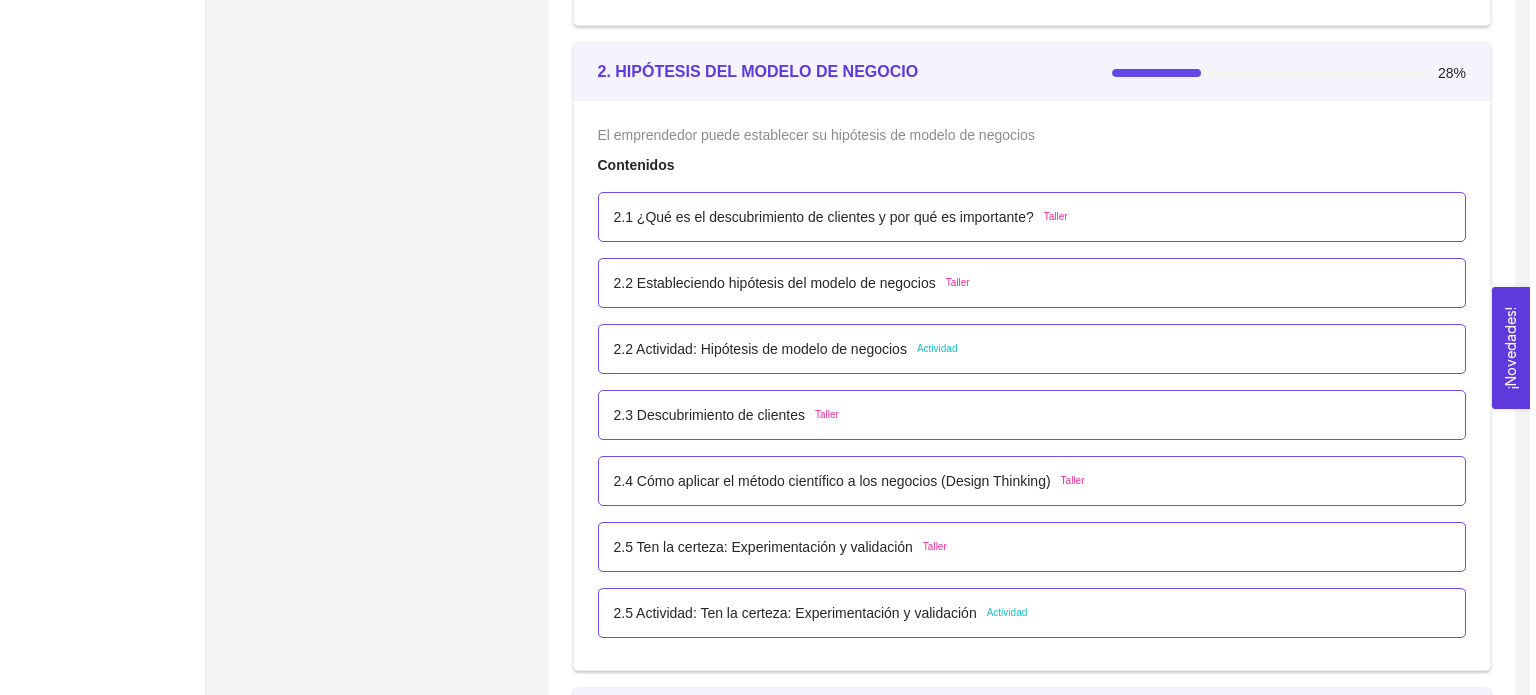 scroll, scrollTop: 2000, scrollLeft: 0, axis: vertical 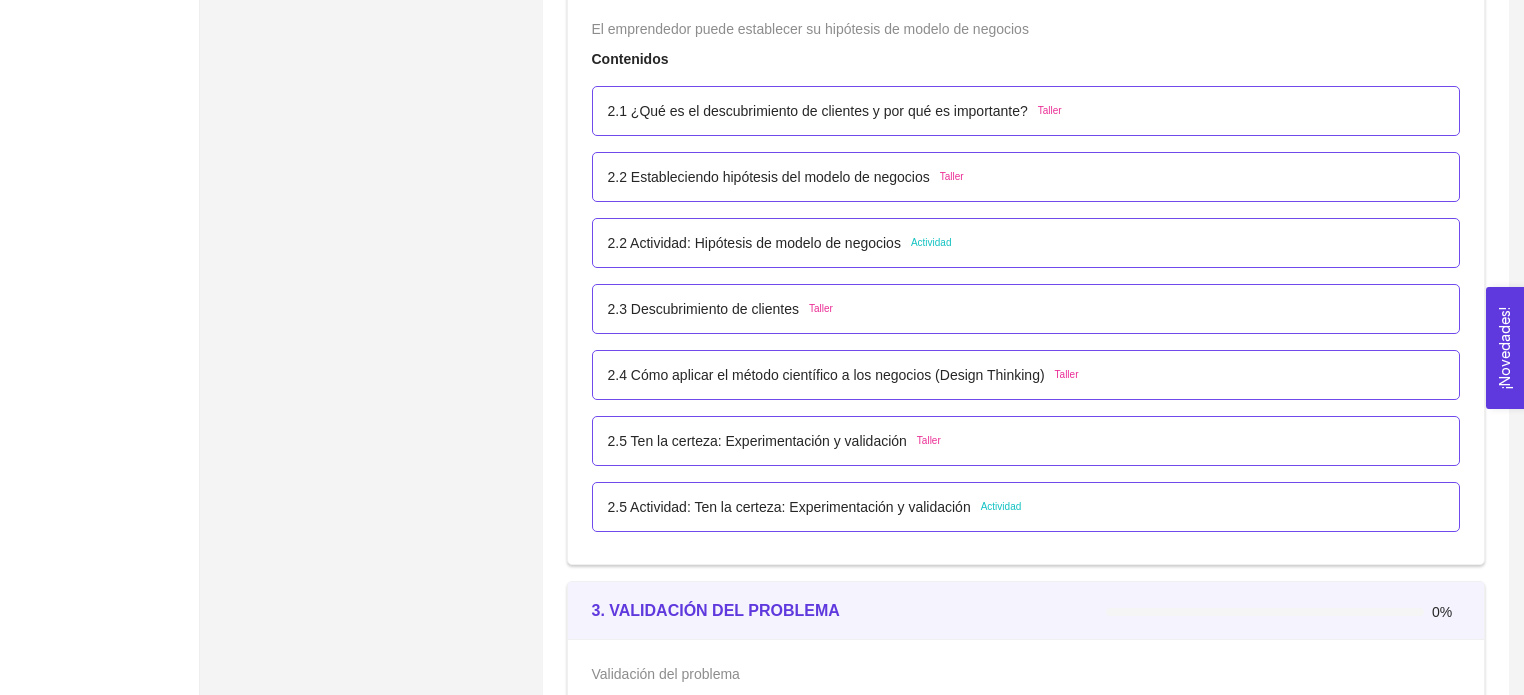 click on "2.5 Actividad: Ten la certeza: Experimentación y validación Actividad" at bounding box center [1026, 507] 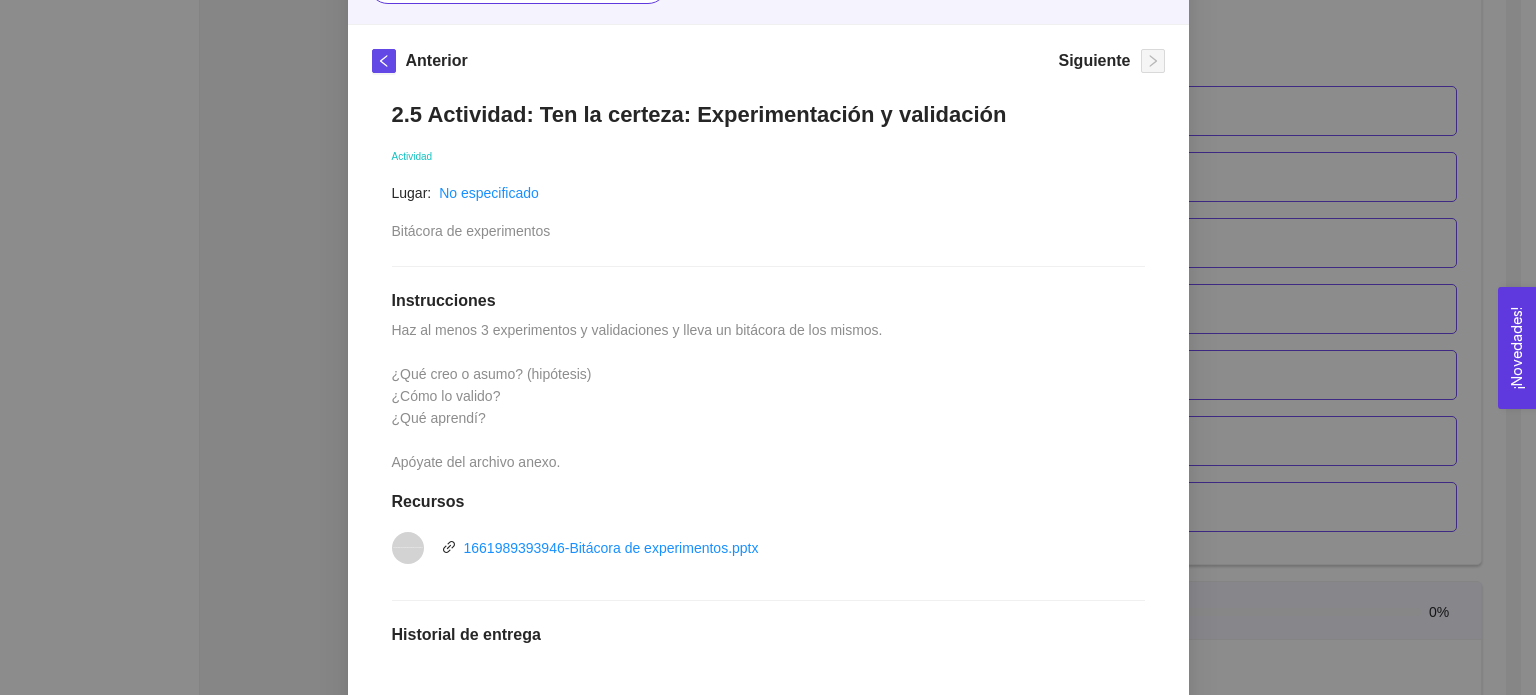 scroll, scrollTop: 100, scrollLeft: 0, axis: vertical 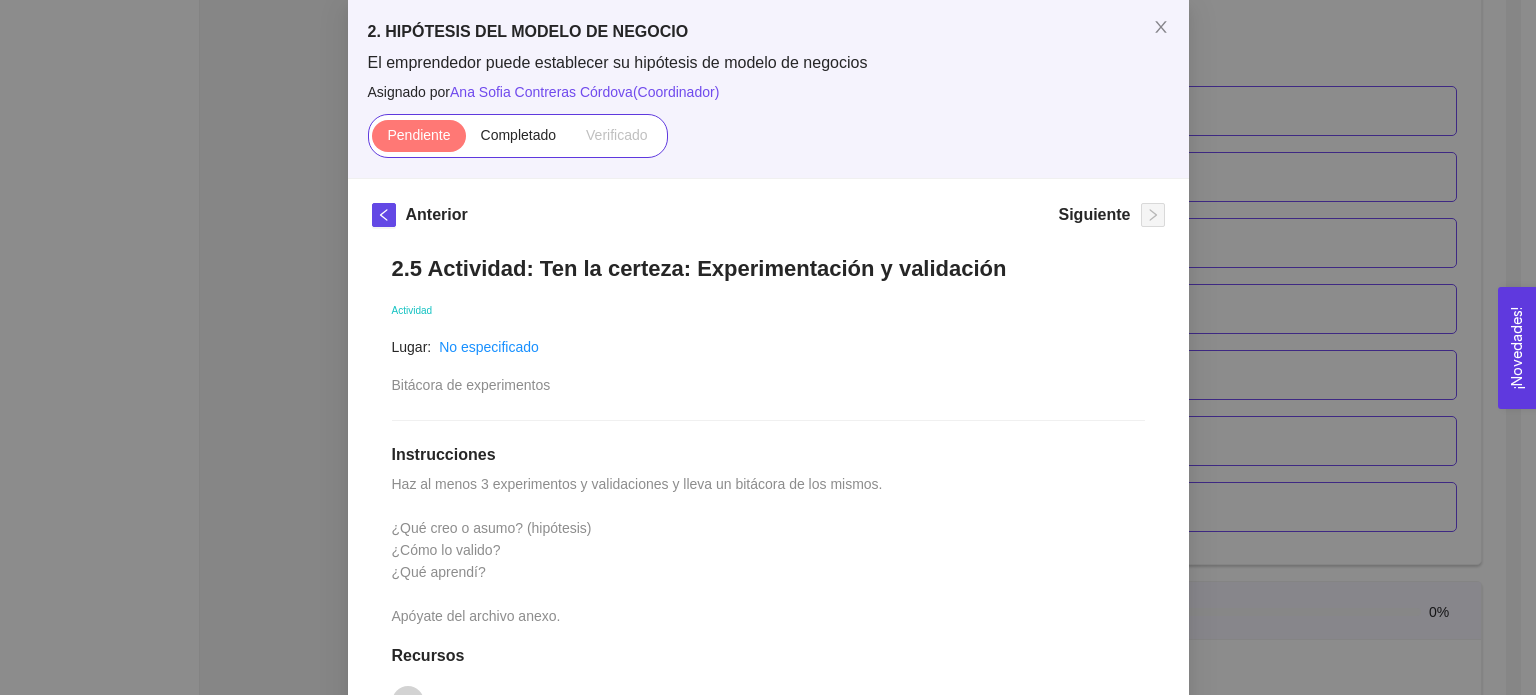 click on "2. HIPÓTESIS DEL MODELO DE NEGOCIO El emprendedor puede establecer su hipótesis de modelo de negocios Asignado por  [FIRST] [LAST]   ( Coordinador ) Pendiente Completado Verificado Anterior Siguiente 2.5 Actividad: Ten la certeza: Experimentación y validación Actividad Lugar: No especificado Bitácora de experimentos
Instrucciones Haz al menos 3 experimentos y validaciones y lleva un bitácora de los mismos.
¿Qué creo o asumo? (hipótesis)
¿Cómo lo valido?
¿Qué aprendí?
Apóyate del archivo anexo.
Recursos vnd.openxmlformats-officedocument.presentationml.presentation 1661989393946-Bitácora de experimentos.pptx Historial de entrega No hay datos Comentarios Enviar comentarios Cancelar Aceptar" at bounding box center (768, 347) 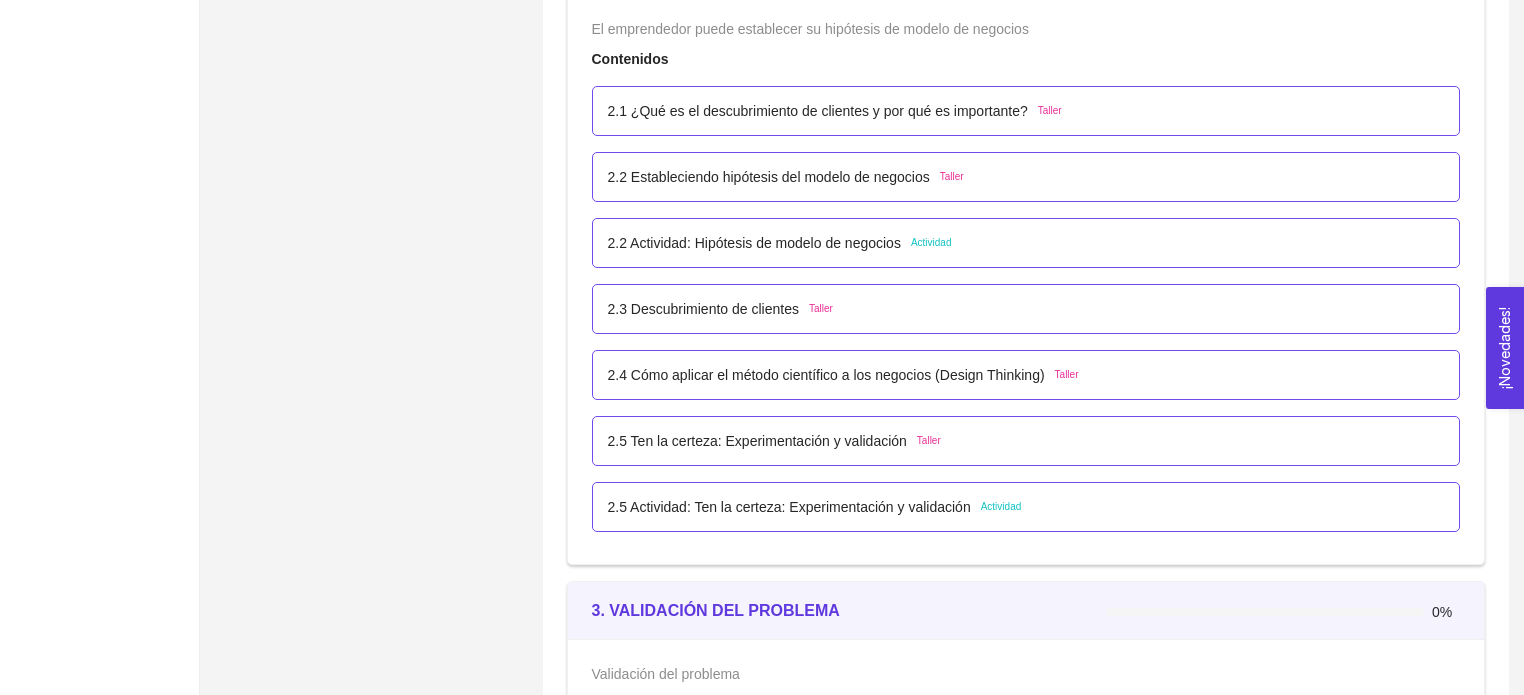 click on "2.5 Ten la certeza: Experimentación y validación Taller" at bounding box center (1026, 441) 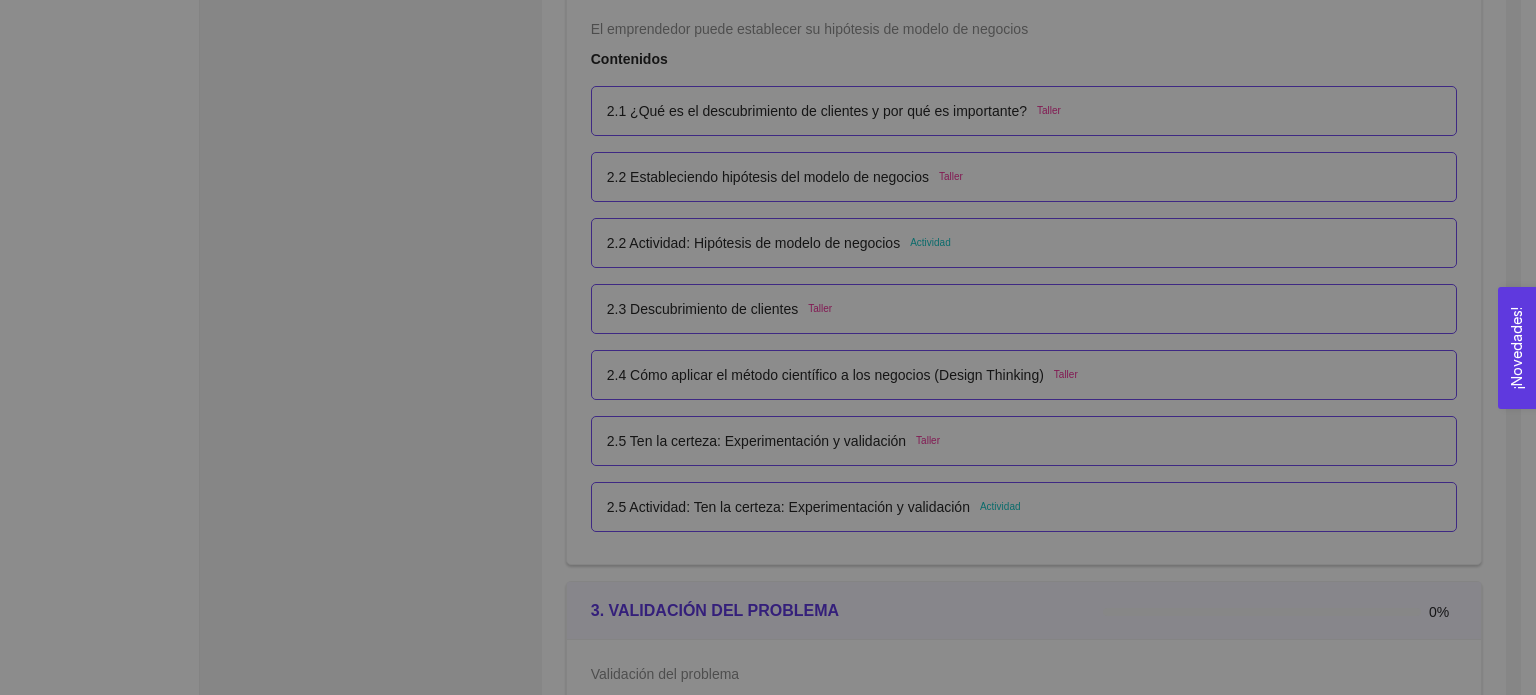 scroll, scrollTop: 0, scrollLeft: 0, axis: both 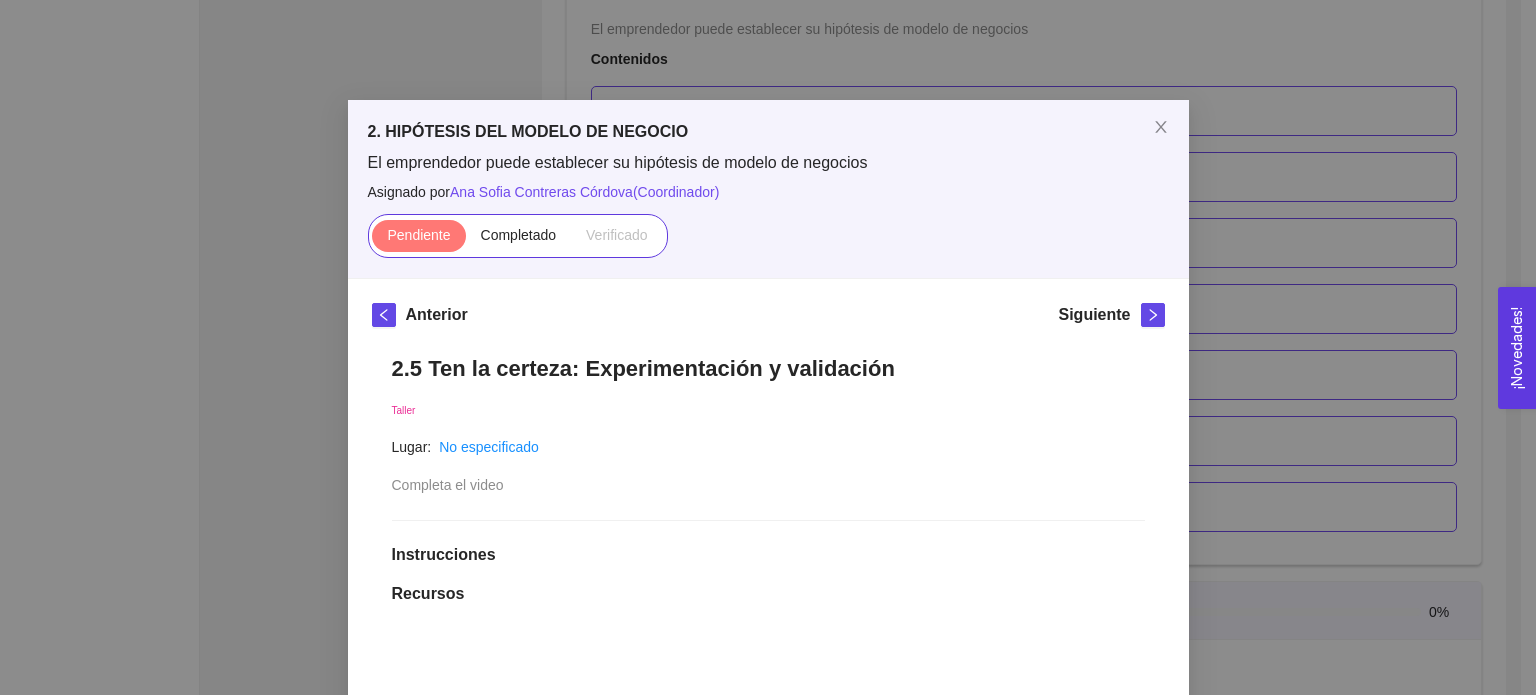 click on "2. HIPÓTESIS DEL MODELO DE NEGOCIO El emprendedor puede establecer su hipótesis de modelo de negocios Asignado por  [FIRST] [LAST]   ( Coordinador ) Pendiente Completado Verificado Anterior Siguiente 2.5 Ten la certeza: Experimentación y validación Taller Lugar: No especificado Completa el video Instrucciones Recursos link https://youtu.be/grrUFPvvbtQ Historial de entrega No hay datos Comentarios Enviar comentarios Cancelar Aceptar" at bounding box center (768, 347) 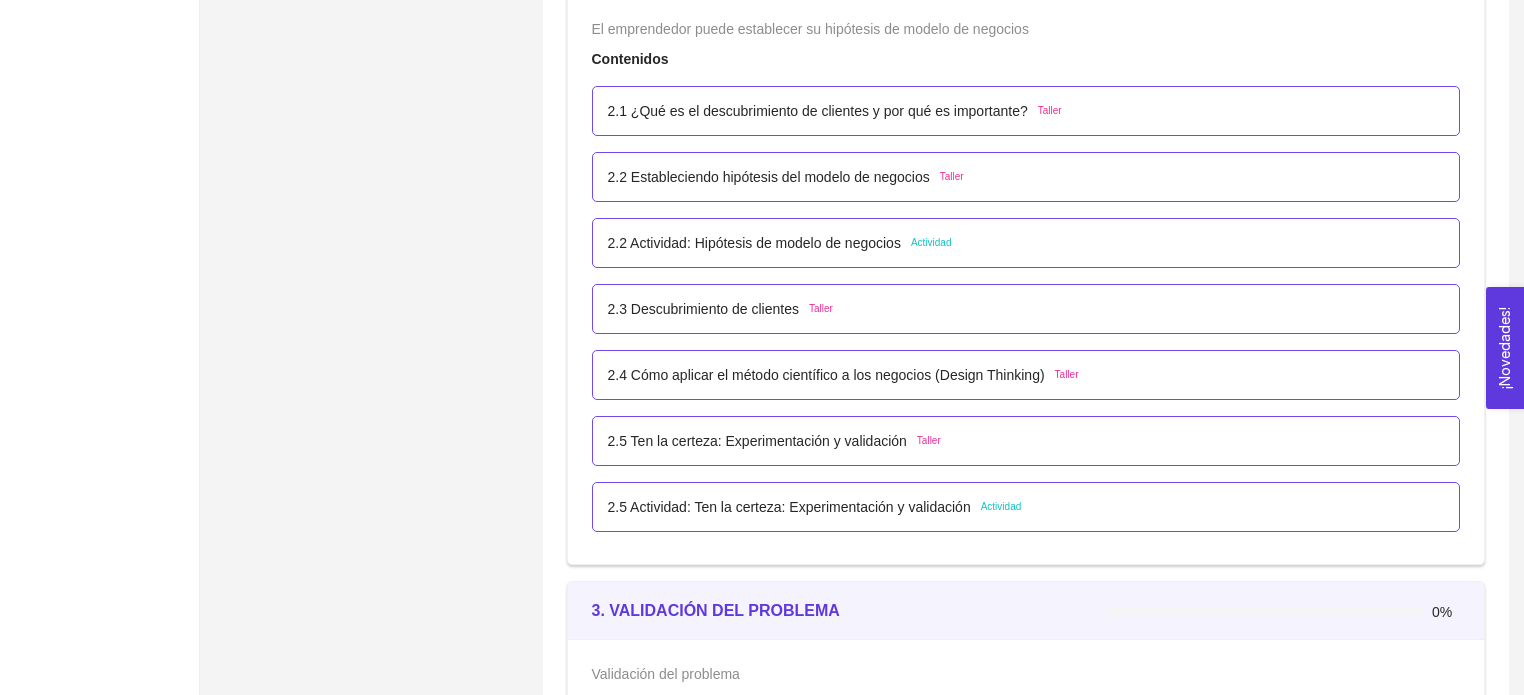 click on "2.4 Cómo aplicar el método científico a los negocios (Design Thinking) Taller" at bounding box center (1026, 375) 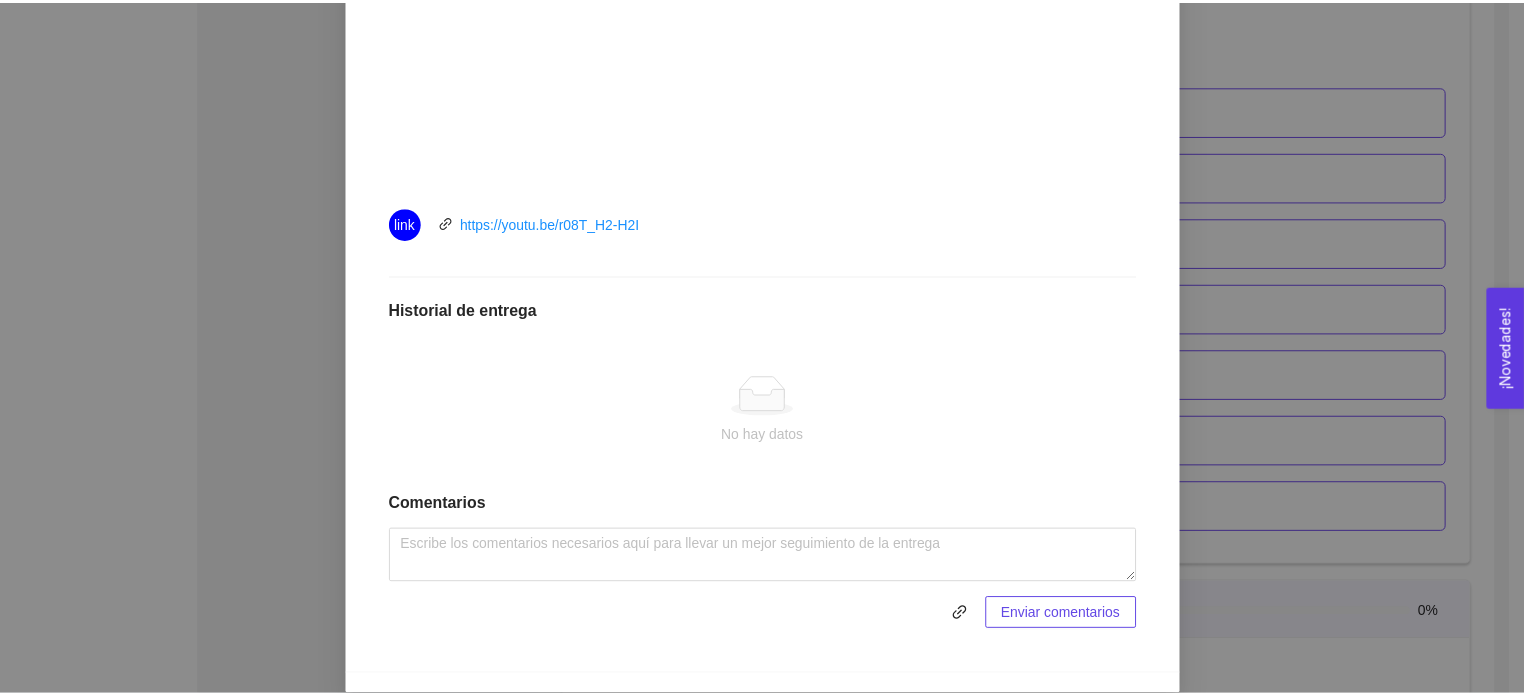 scroll, scrollTop: 500, scrollLeft: 0, axis: vertical 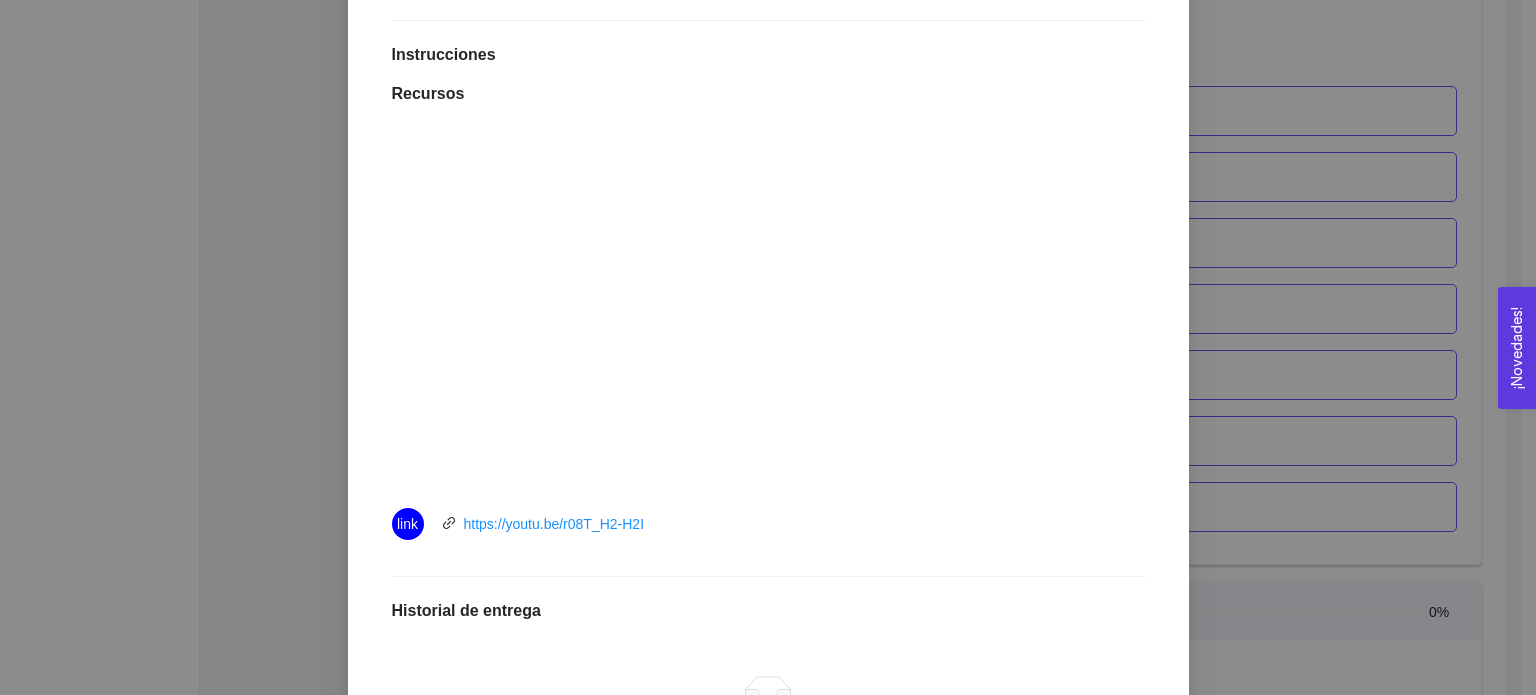click on "2. HIPÓTESIS DEL MODELO DE NEGOCIO El emprendedor puede establecer su hipótesis de modelo de negocios Asignado por  [FIRST] [LAST]   ( Coordinador ) Pendiente Completado Verificado Anterior Siguiente 2.4 Cómo aplicar el método científico a los negocios (Design Thinking) Taller Lugar: No especificado Completa el video Instrucciones Recursos link https://youtu.be/r08T_H2-H2I Historial de entrega No hay datos Comentarios Enviar comentarios Cancelar Aceptar" at bounding box center (768, 347) 